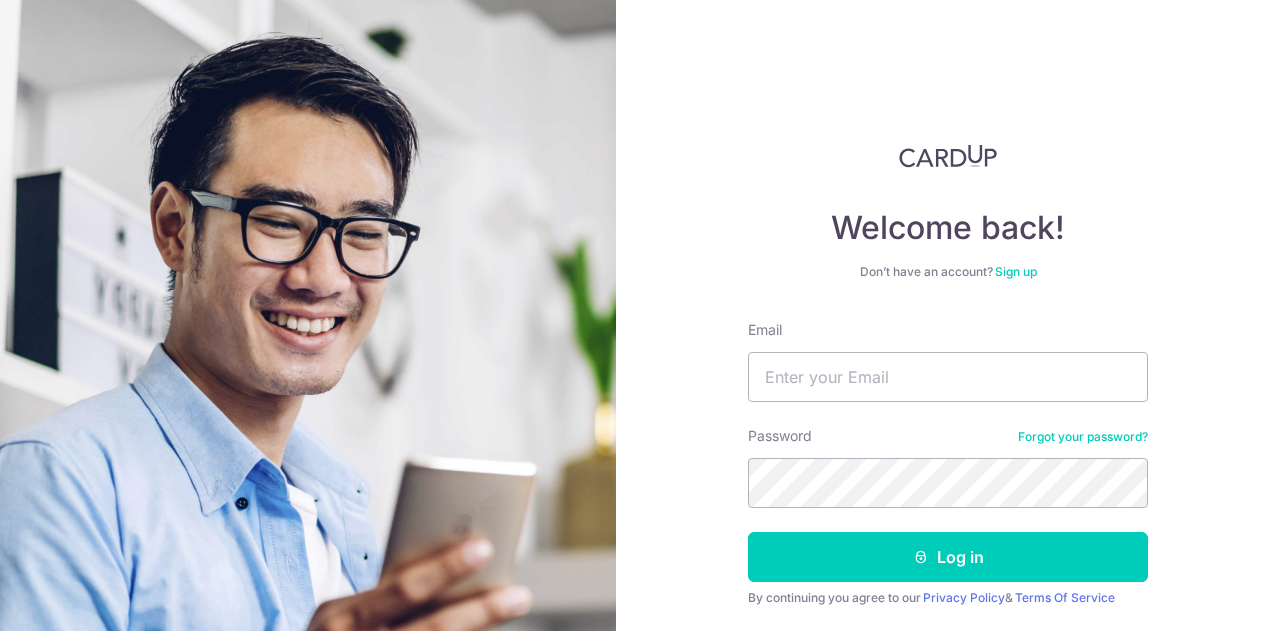 scroll, scrollTop: 0, scrollLeft: 0, axis: both 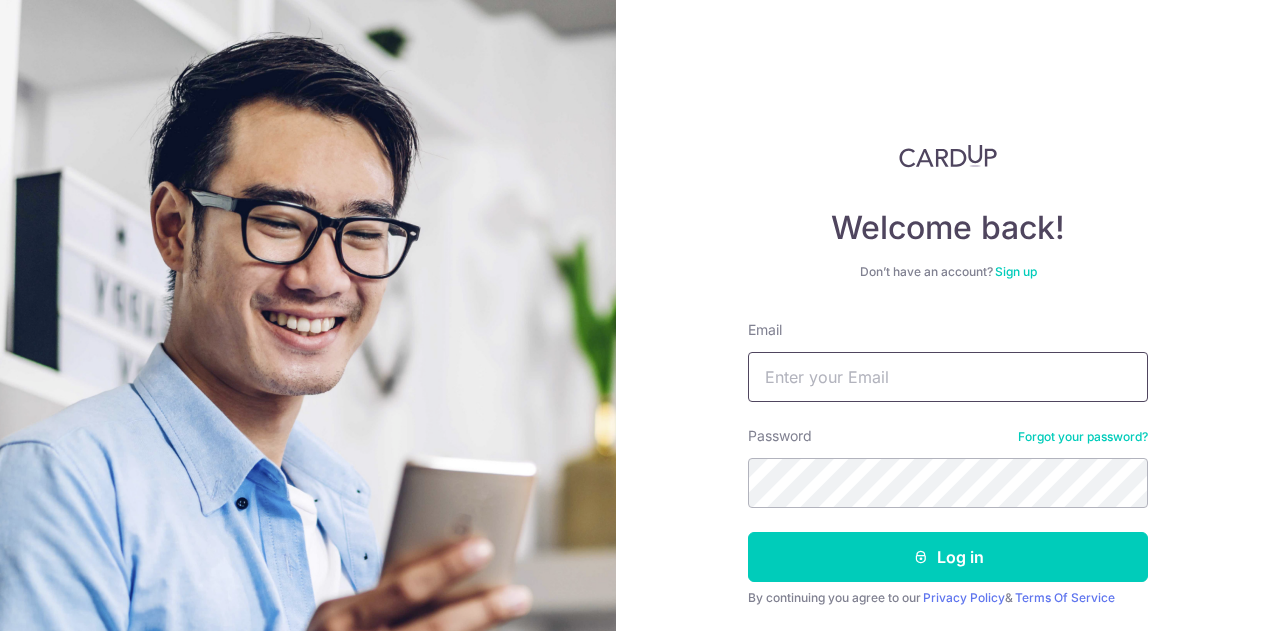 type on "[EMAIL]" 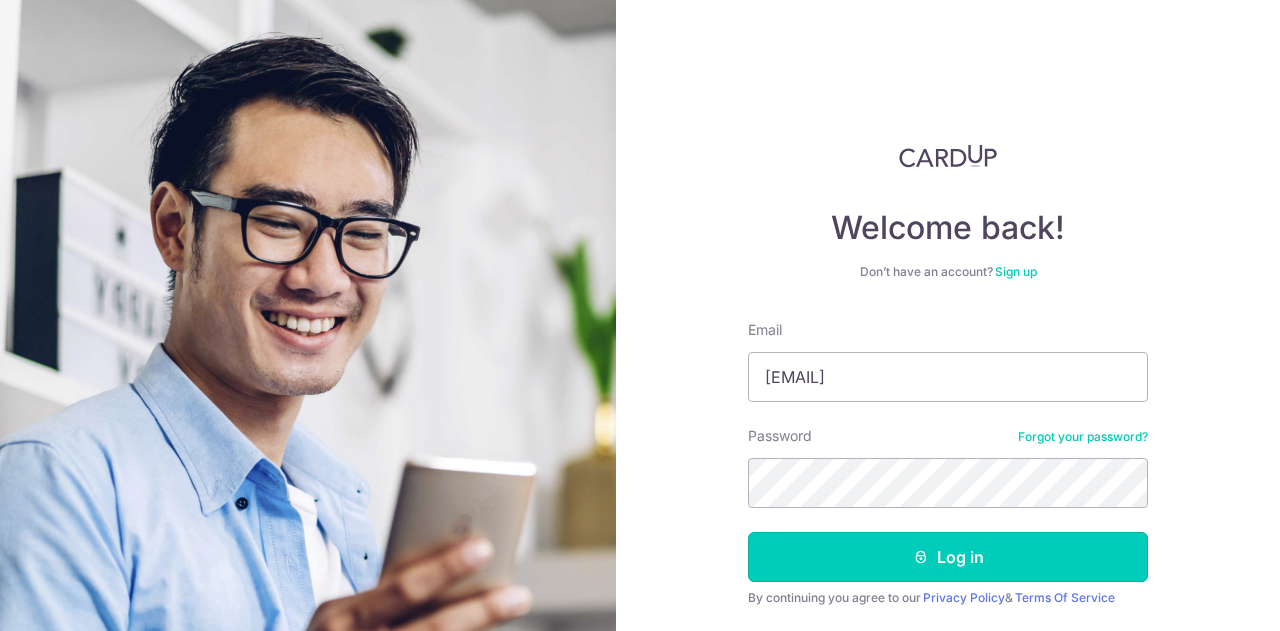 scroll, scrollTop: 0, scrollLeft: 0, axis: both 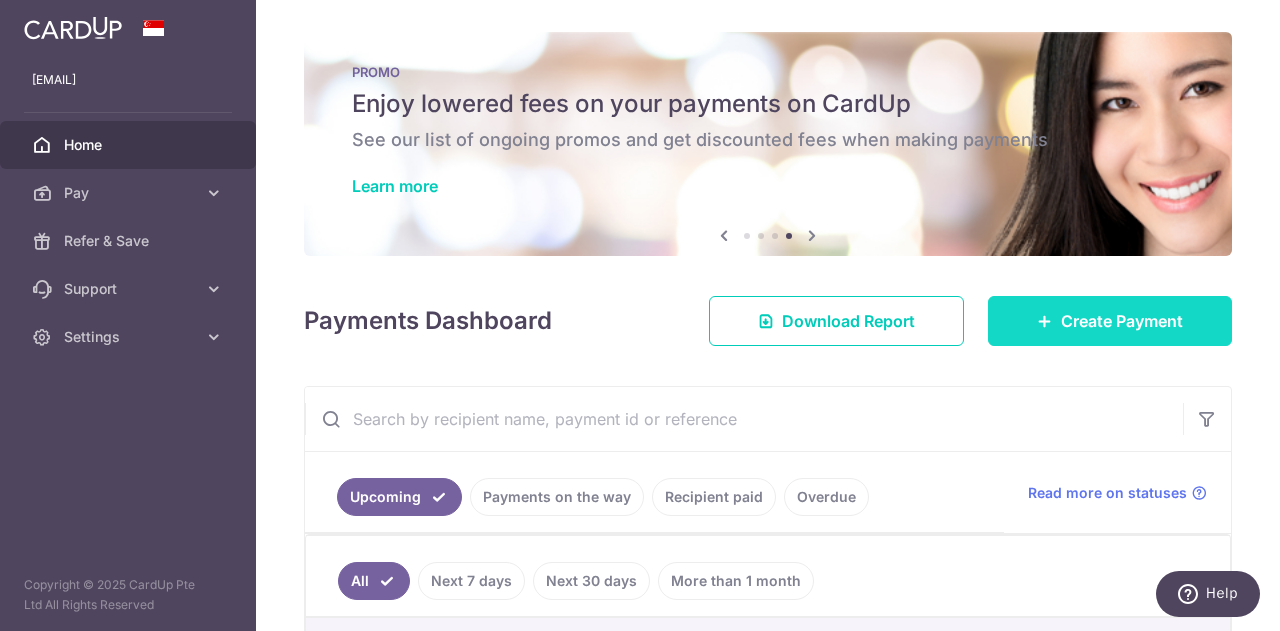 click on "Create Payment" at bounding box center [1110, 321] 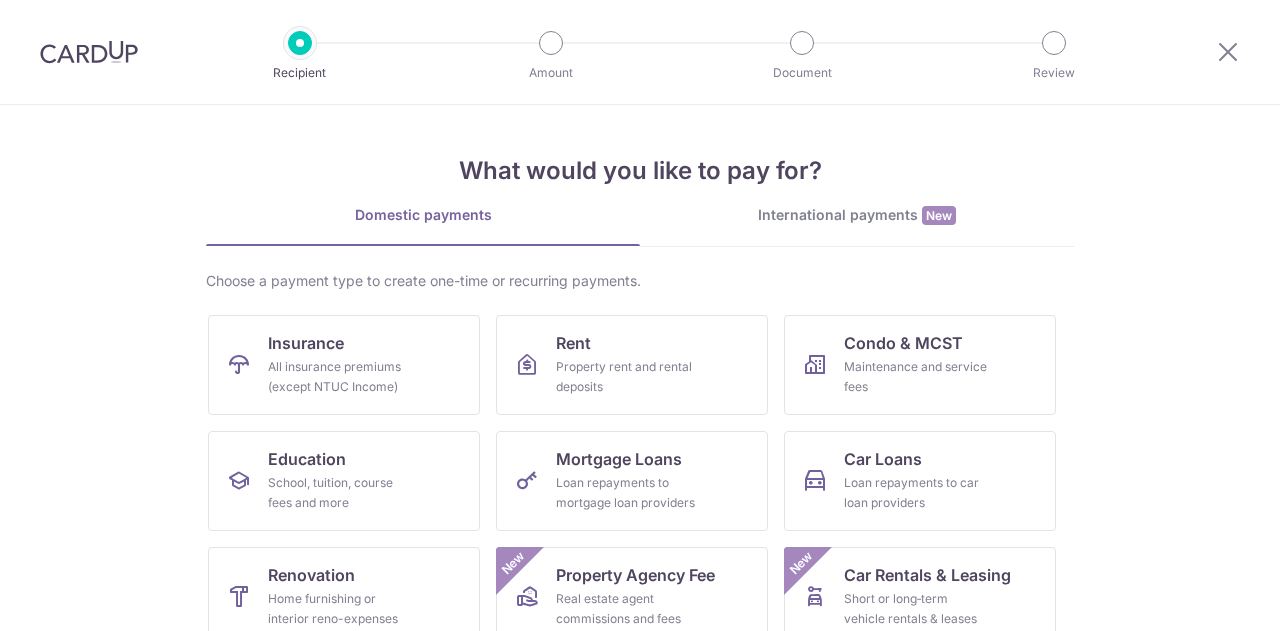 scroll, scrollTop: 0, scrollLeft: 0, axis: both 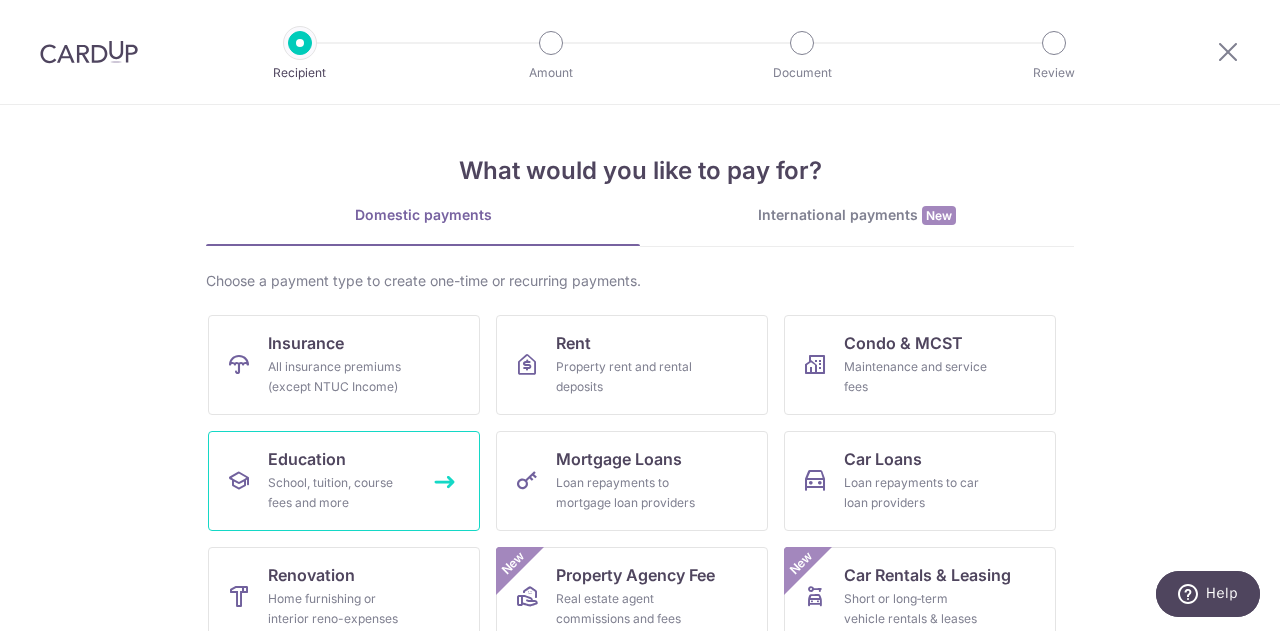 click on "School, tuition, course fees and more" at bounding box center [340, 493] 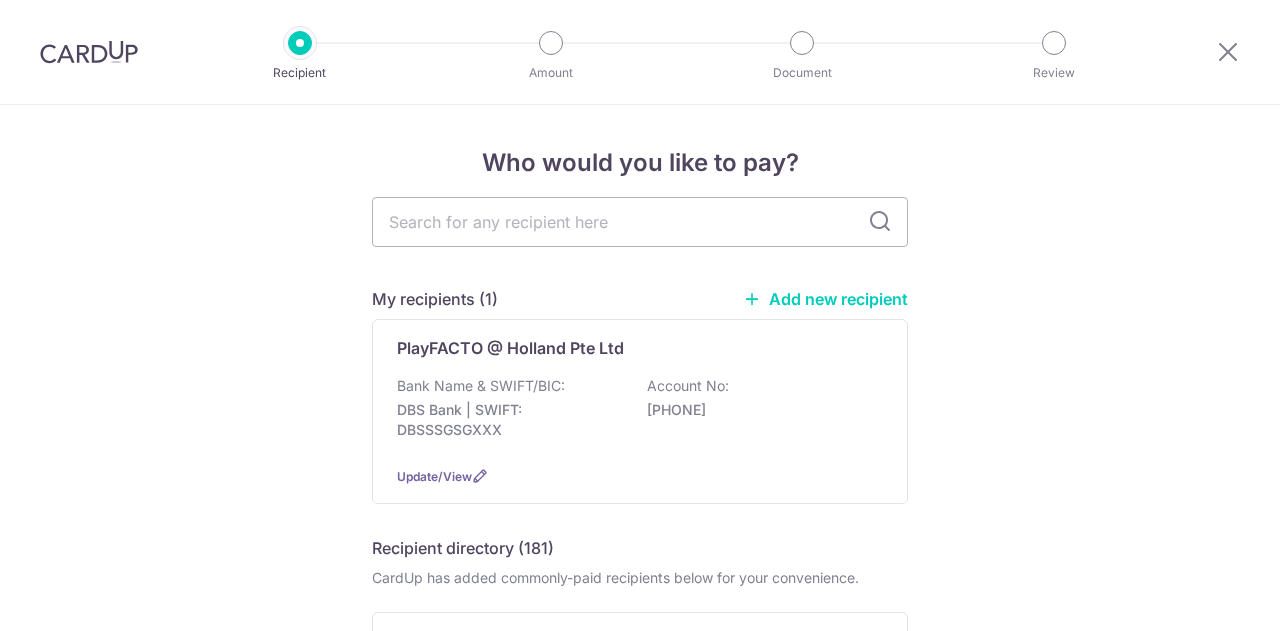 scroll, scrollTop: 0, scrollLeft: 0, axis: both 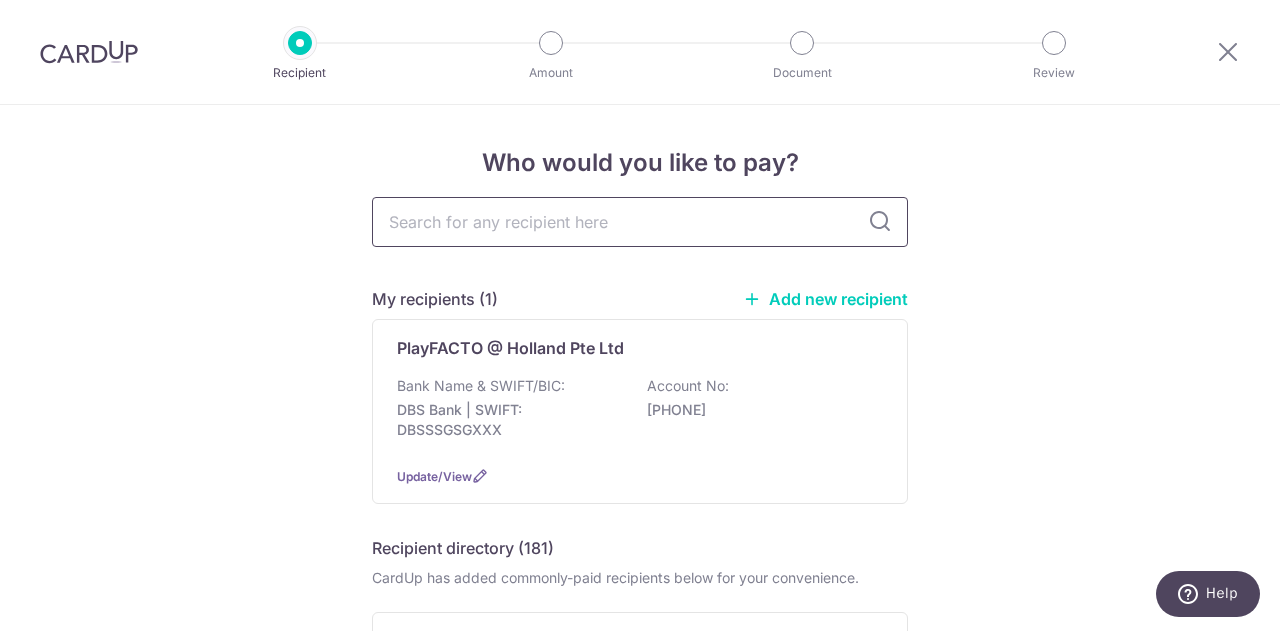 click at bounding box center (640, 222) 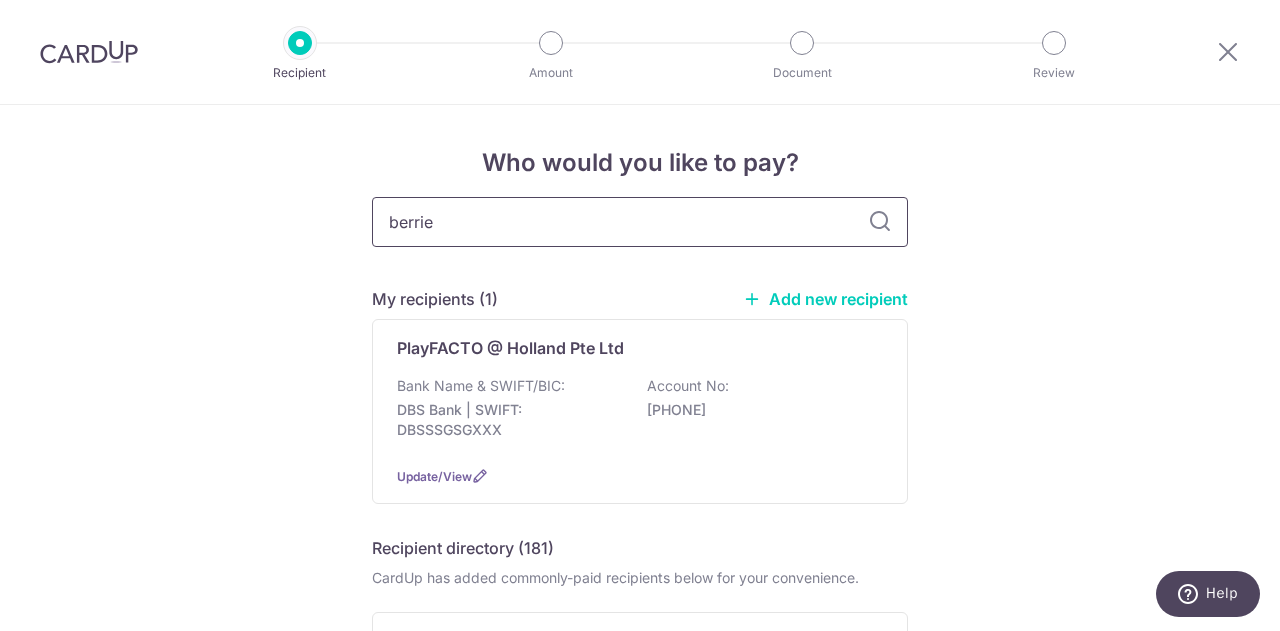 type on "berries" 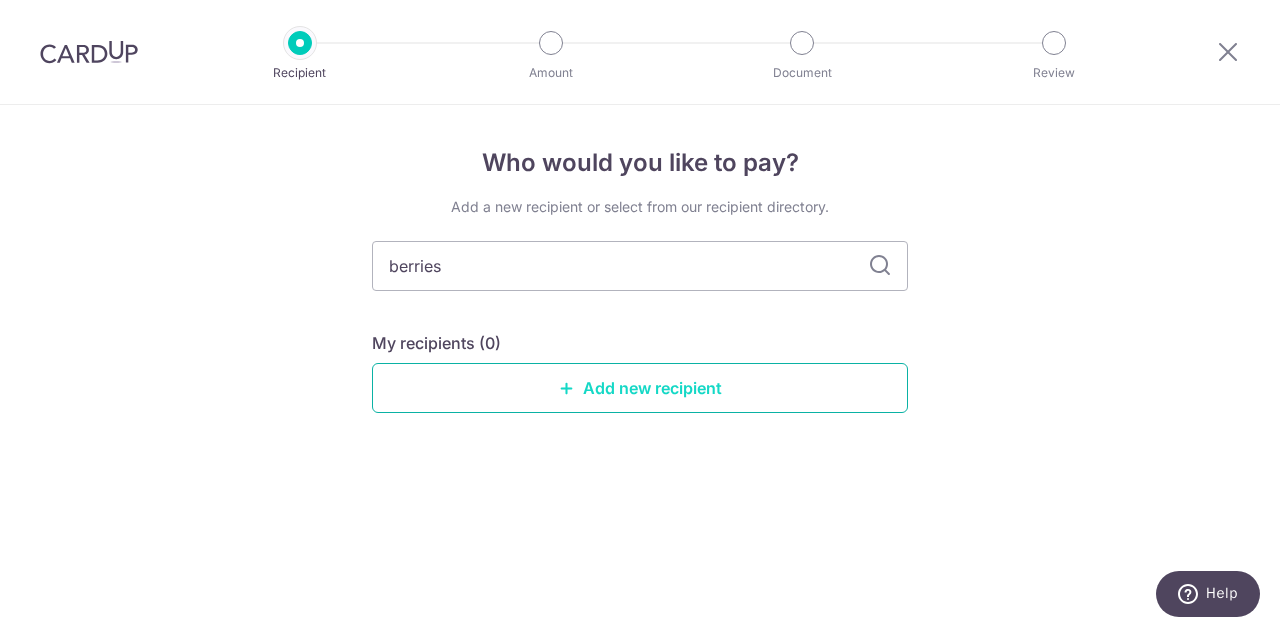 click on "Add new recipient" at bounding box center (640, 388) 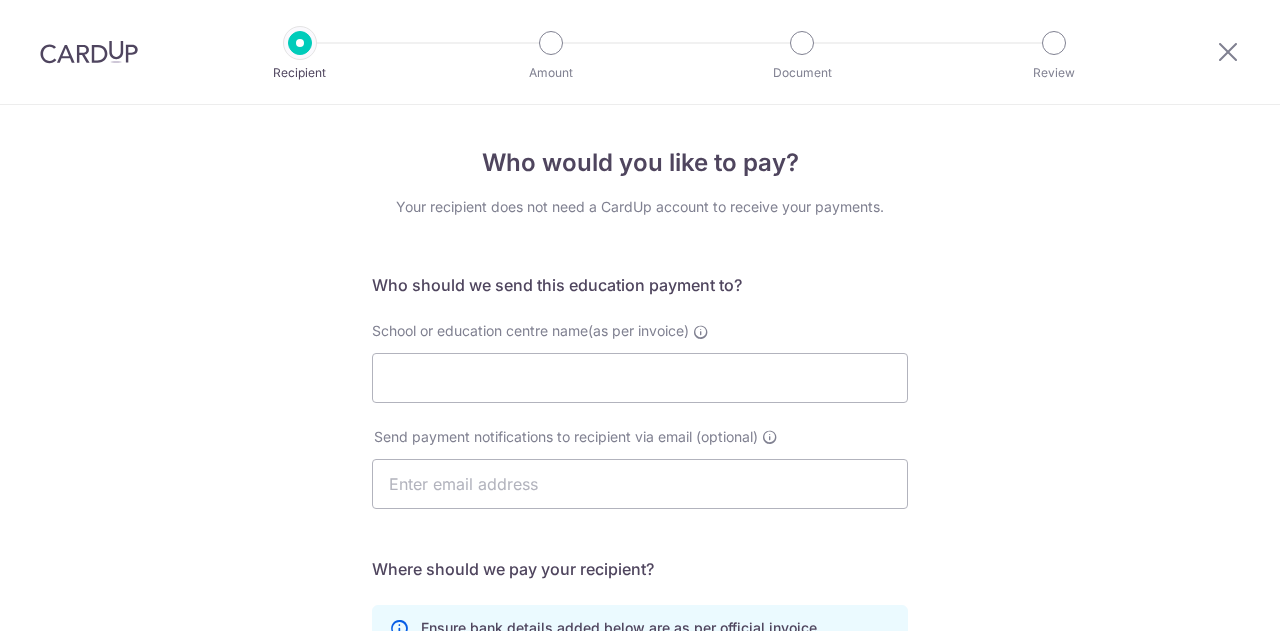 scroll, scrollTop: 0, scrollLeft: 0, axis: both 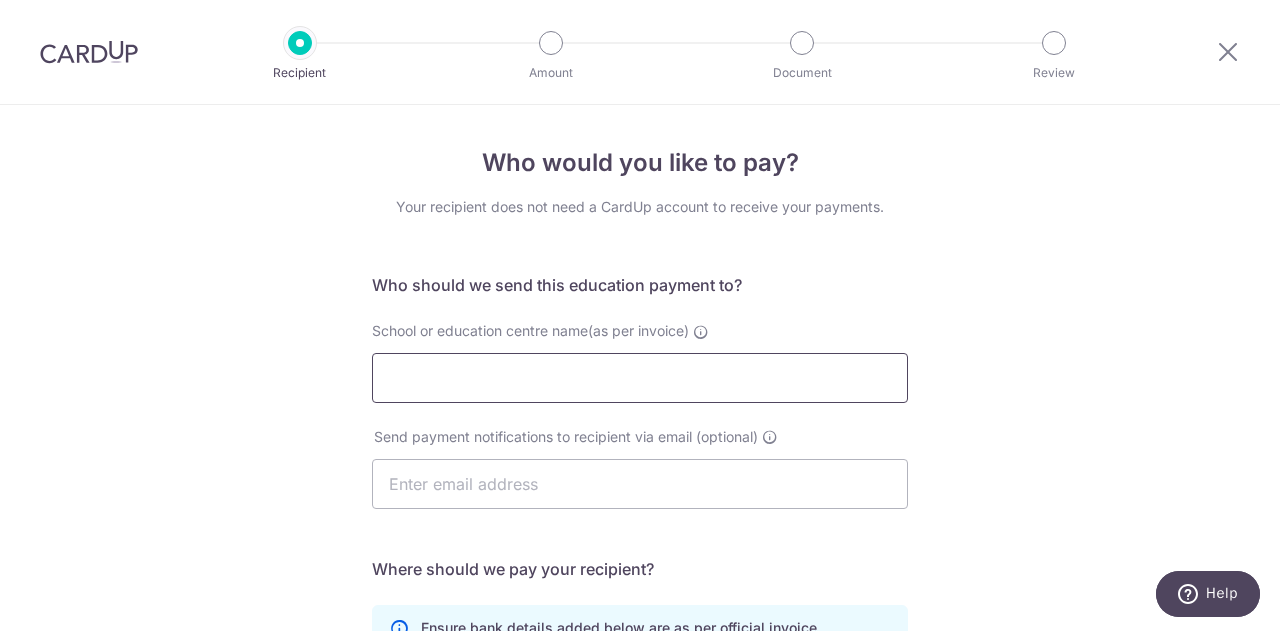 click on "School or education centre name(as per invoice)" at bounding box center (640, 378) 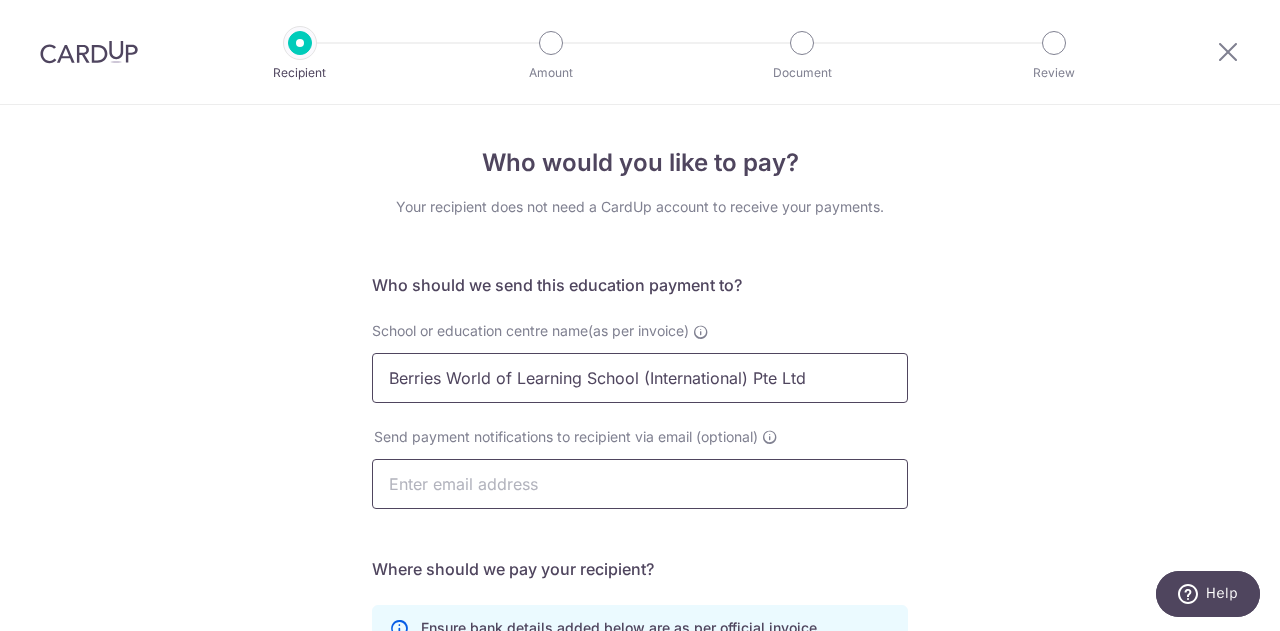type on "Berries World of Learning School (International) Pte Ltd" 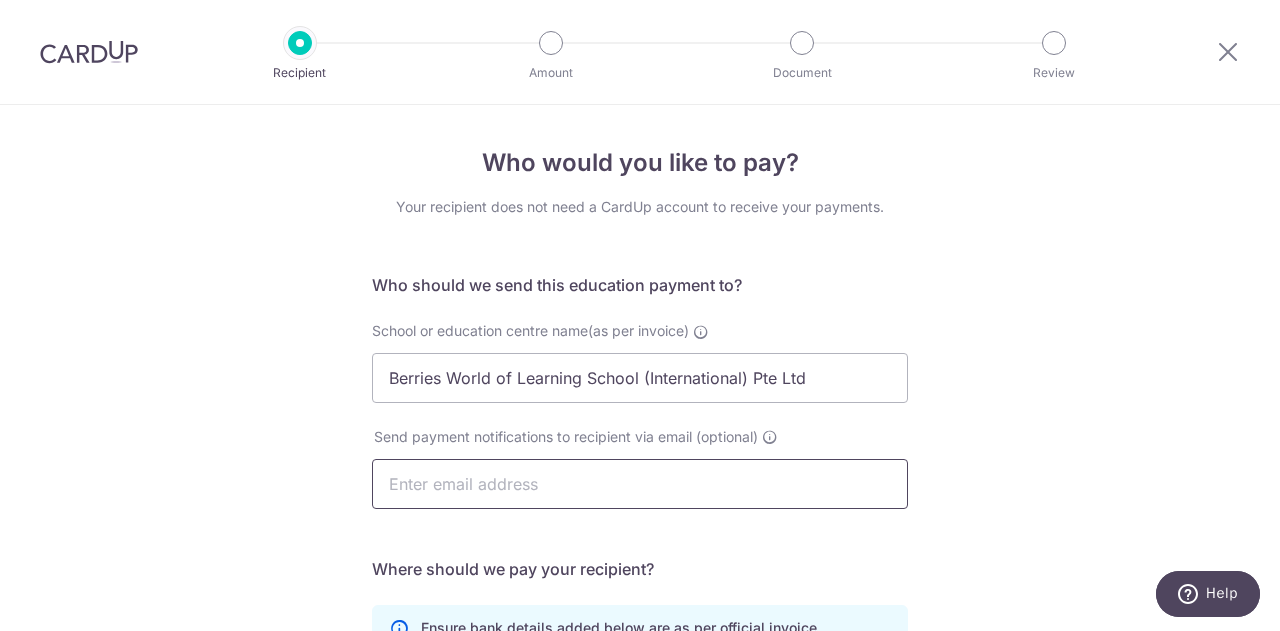 click at bounding box center (640, 484) 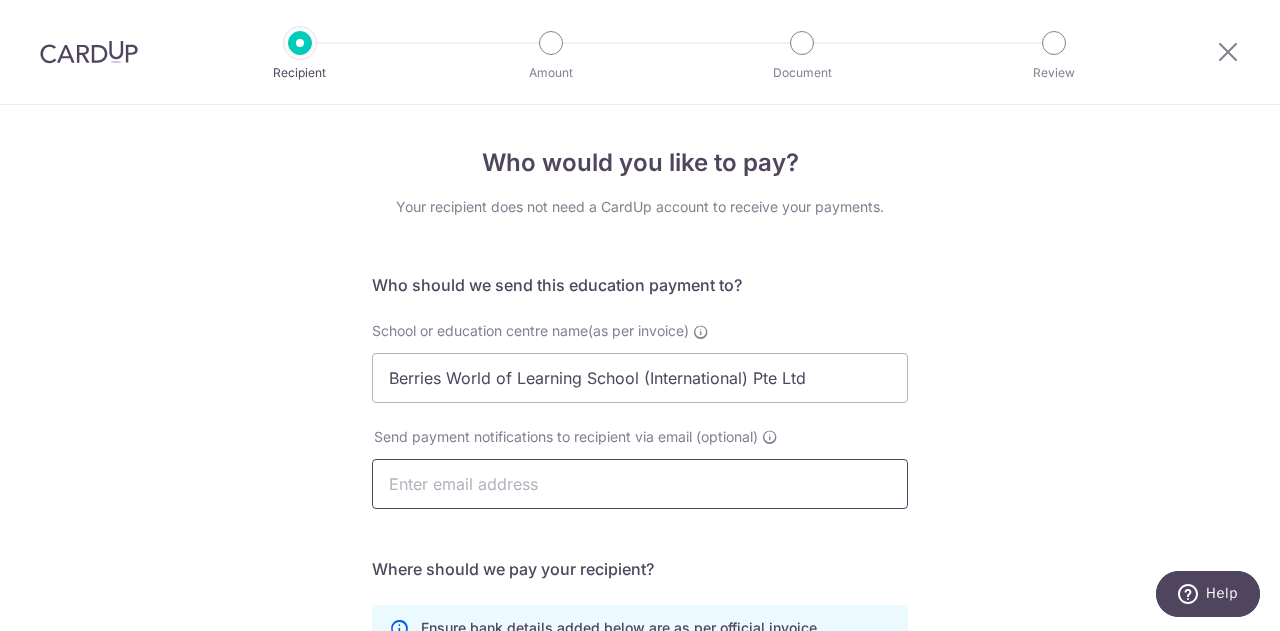 scroll, scrollTop: 100, scrollLeft: 0, axis: vertical 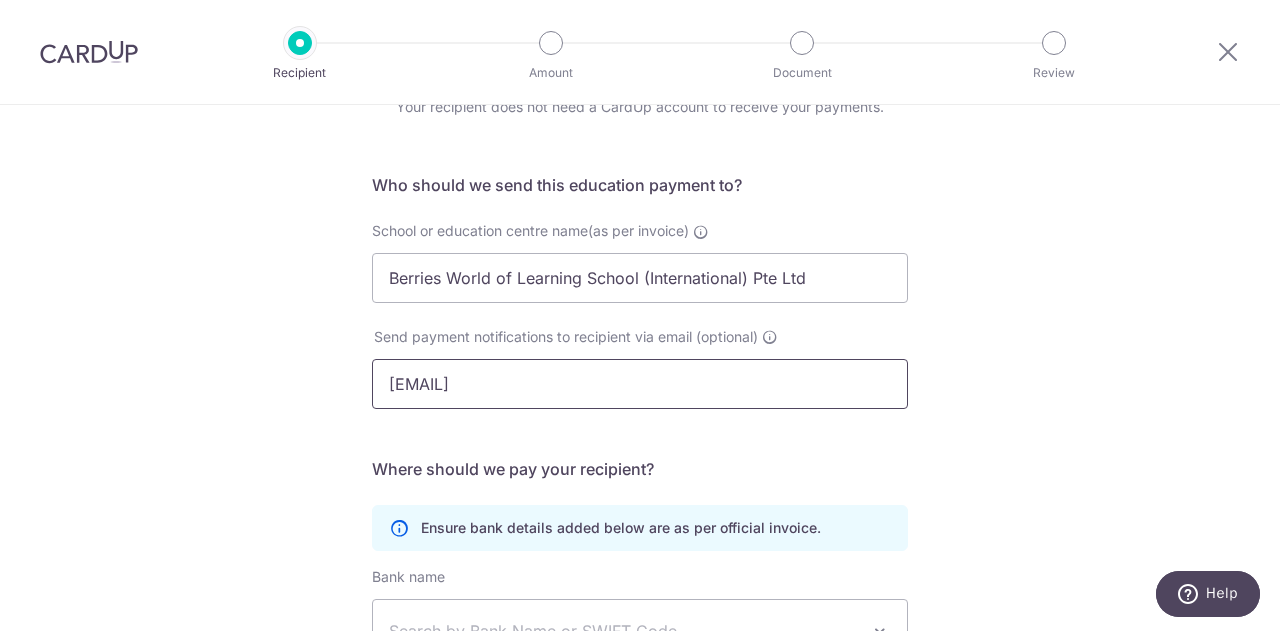 type on "LIN CHIA TE" 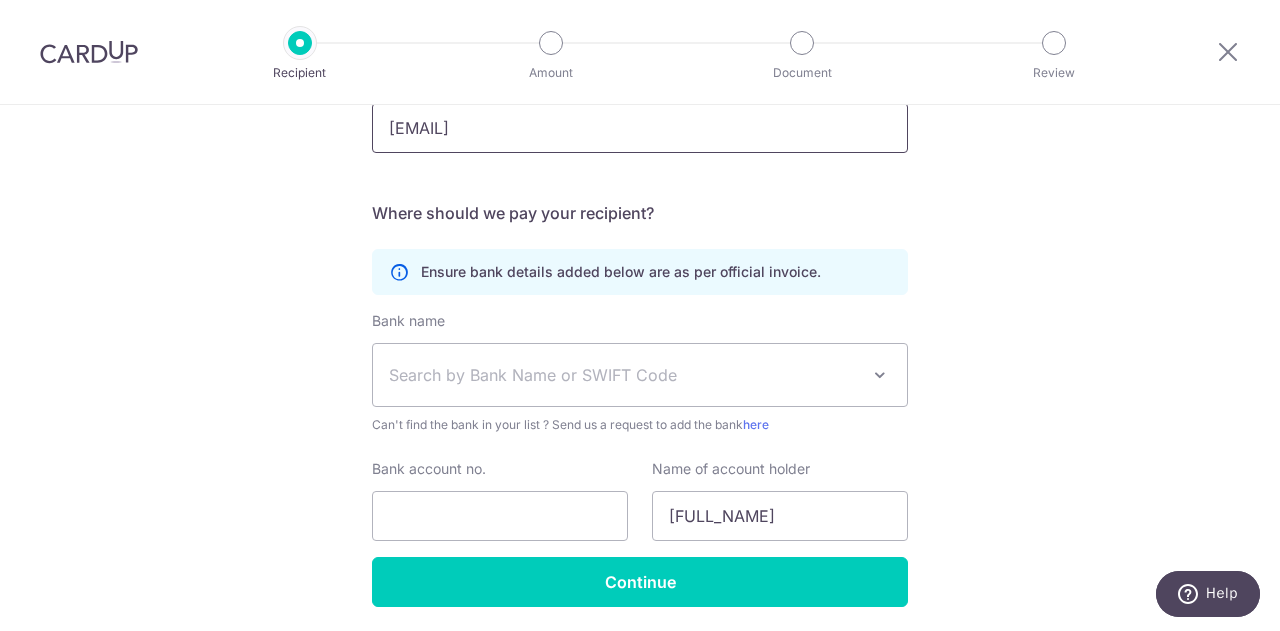 scroll, scrollTop: 400, scrollLeft: 0, axis: vertical 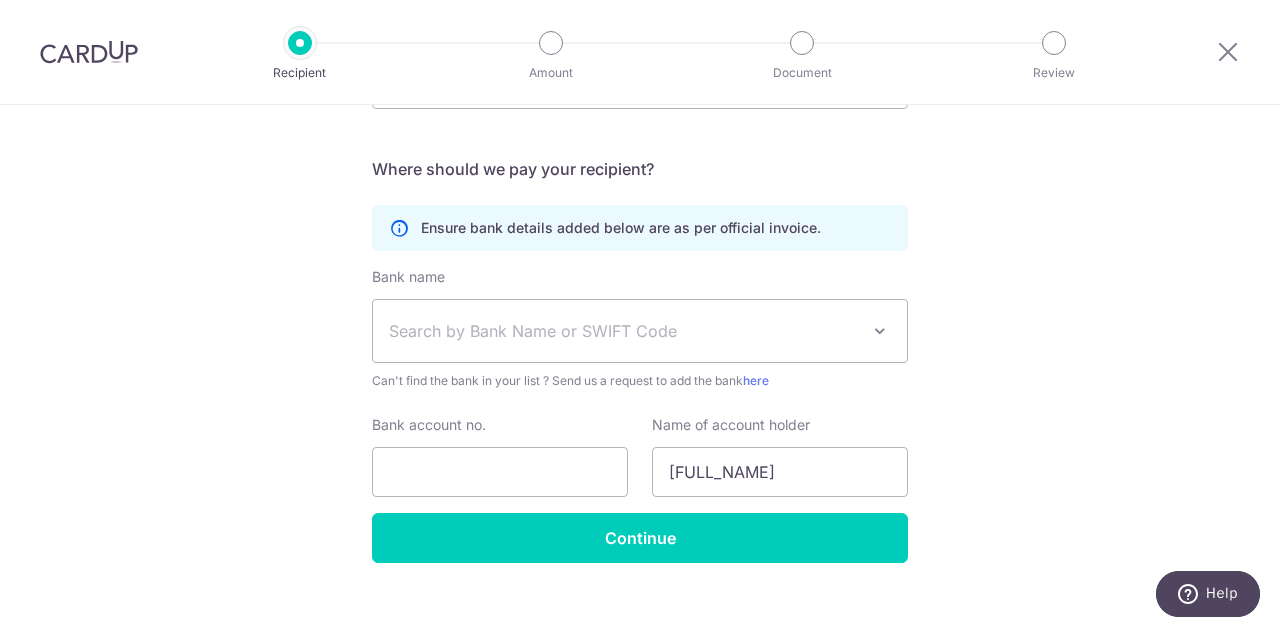 click on "Search by Bank Name or SWIFT Code" at bounding box center (624, 331) 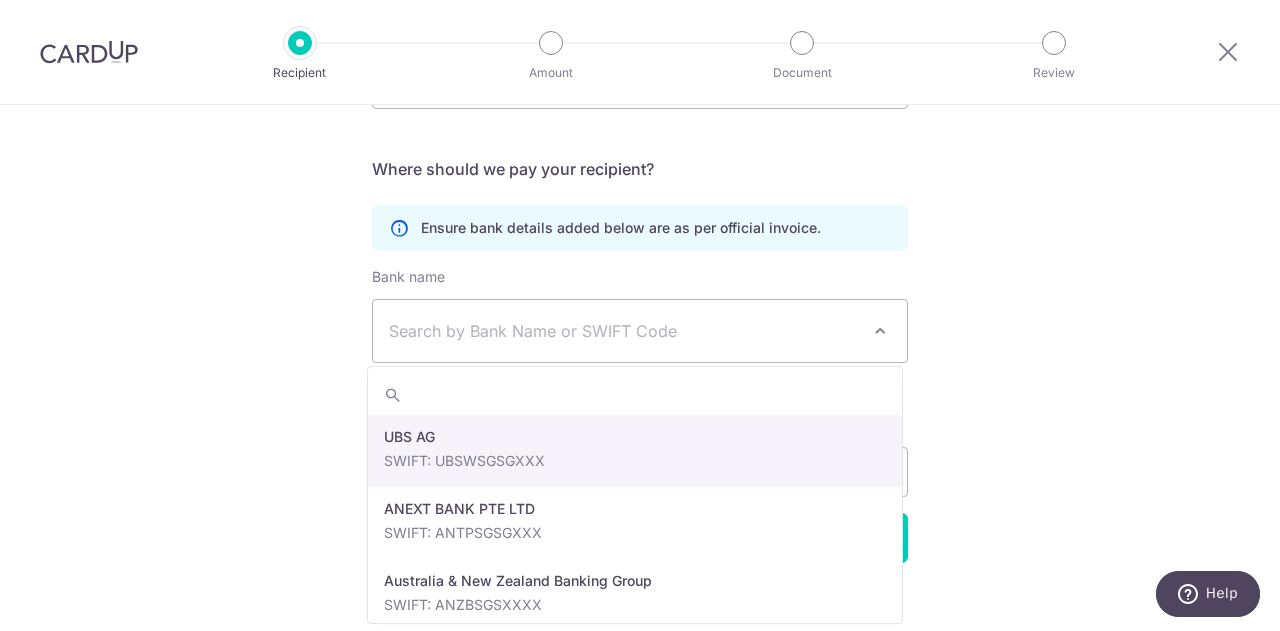 scroll, scrollTop: 400, scrollLeft: 0, axis: vertical 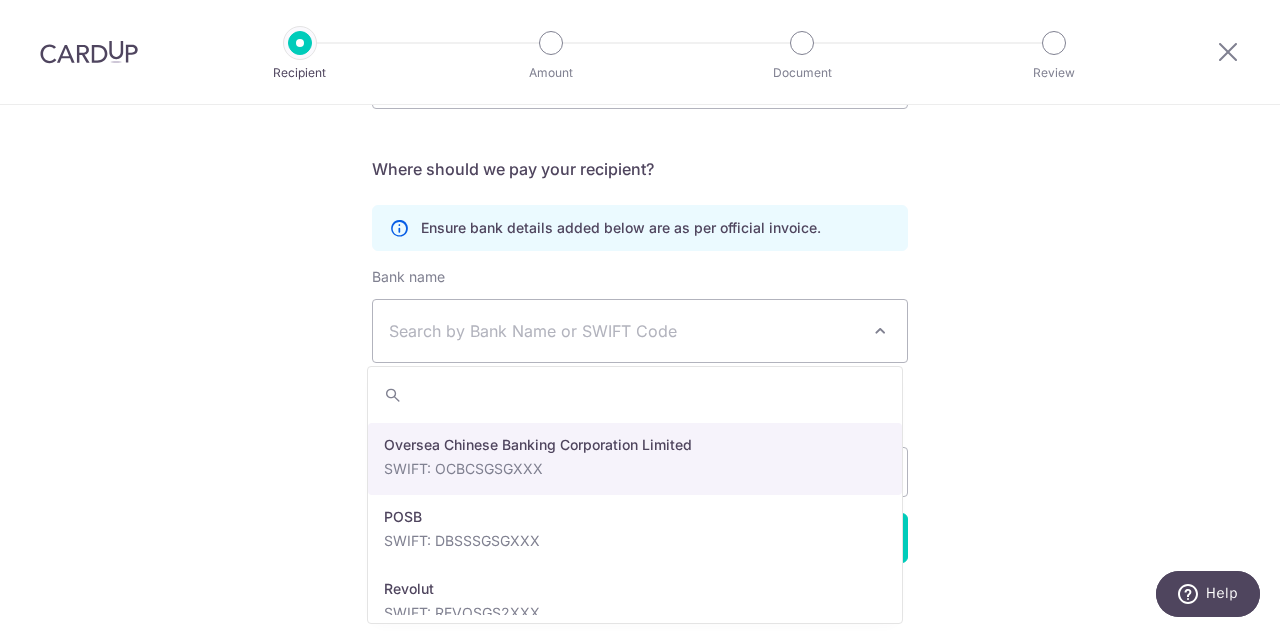 select on "12" 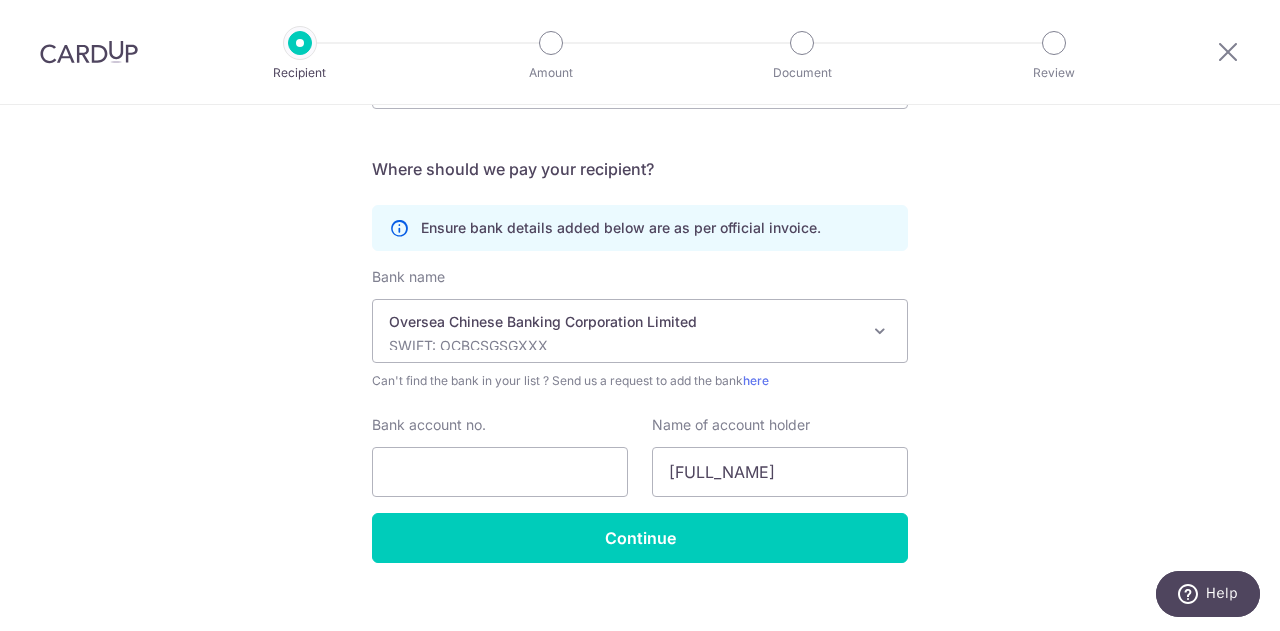 click on "Who would you like to pay?
Your recipient does not need a CardUp account to receive your payments.
Who should we send this education payment to?
School or education centre name(as per invoice)
Berries World of Learning School (International) Pte Ltd
Send payment notifications to recipient via email (optional)
LINJIADE@HOTMAIL.COM
Translation missing: en.no key
URL" at bounding box center (640, 181) 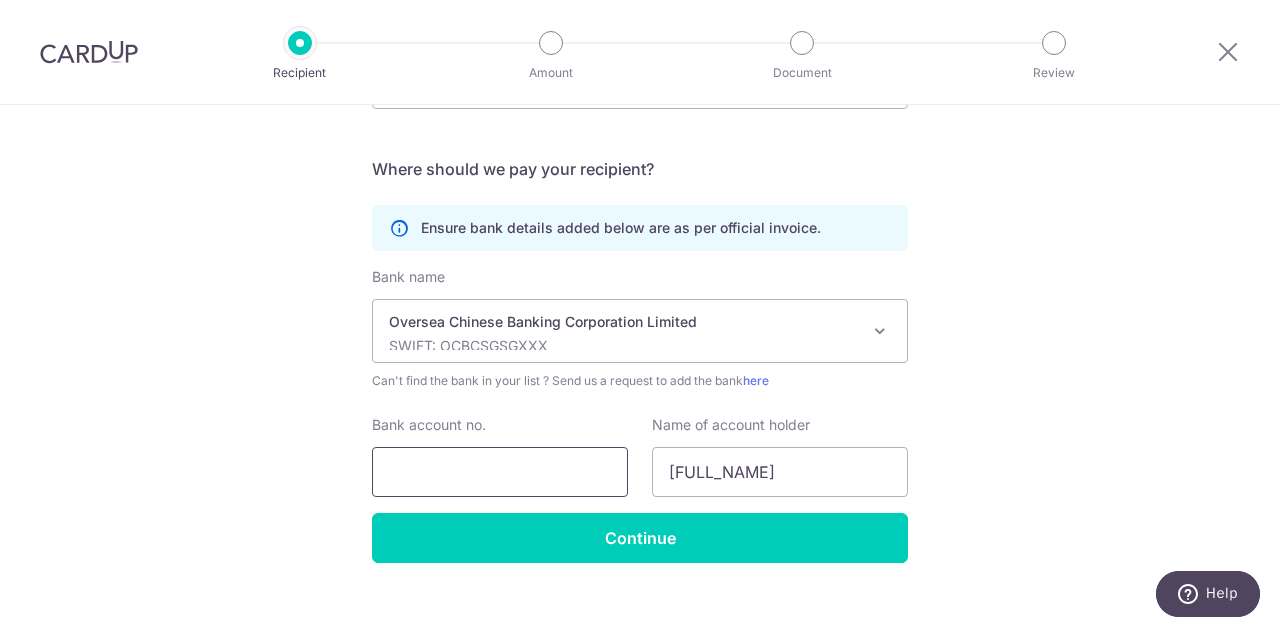 click on "Bank account no." at bounding box center (500, 472) 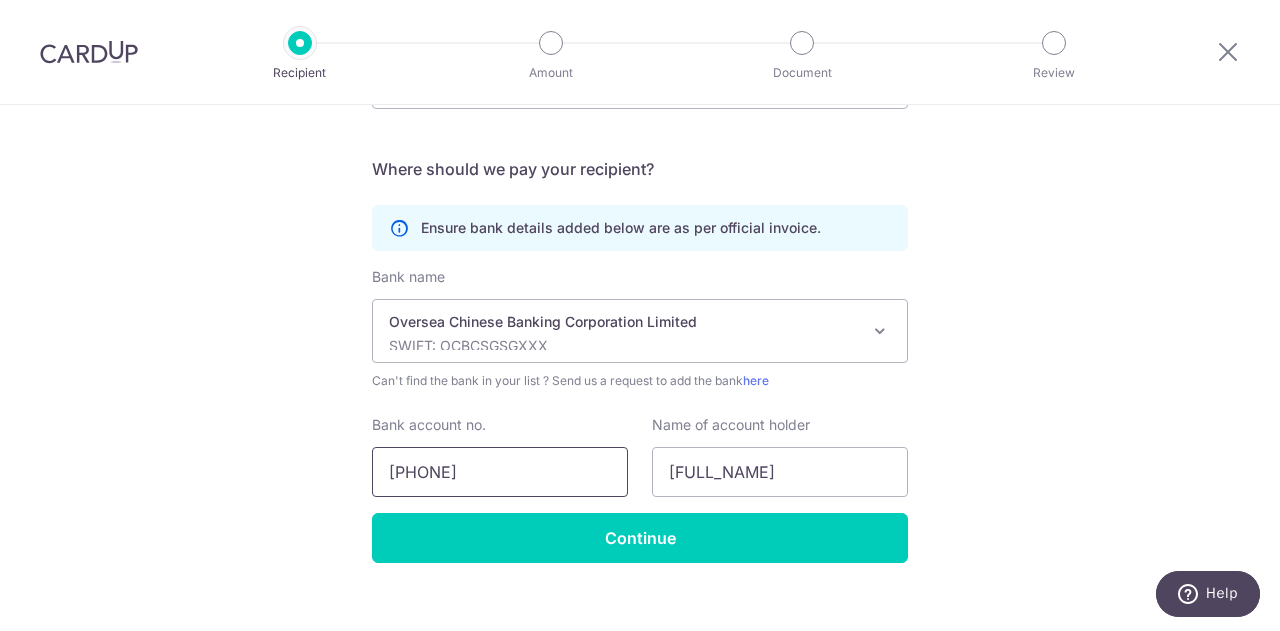 scroll, scrollTop: 424, scrollLeft: 0, axis: vertical 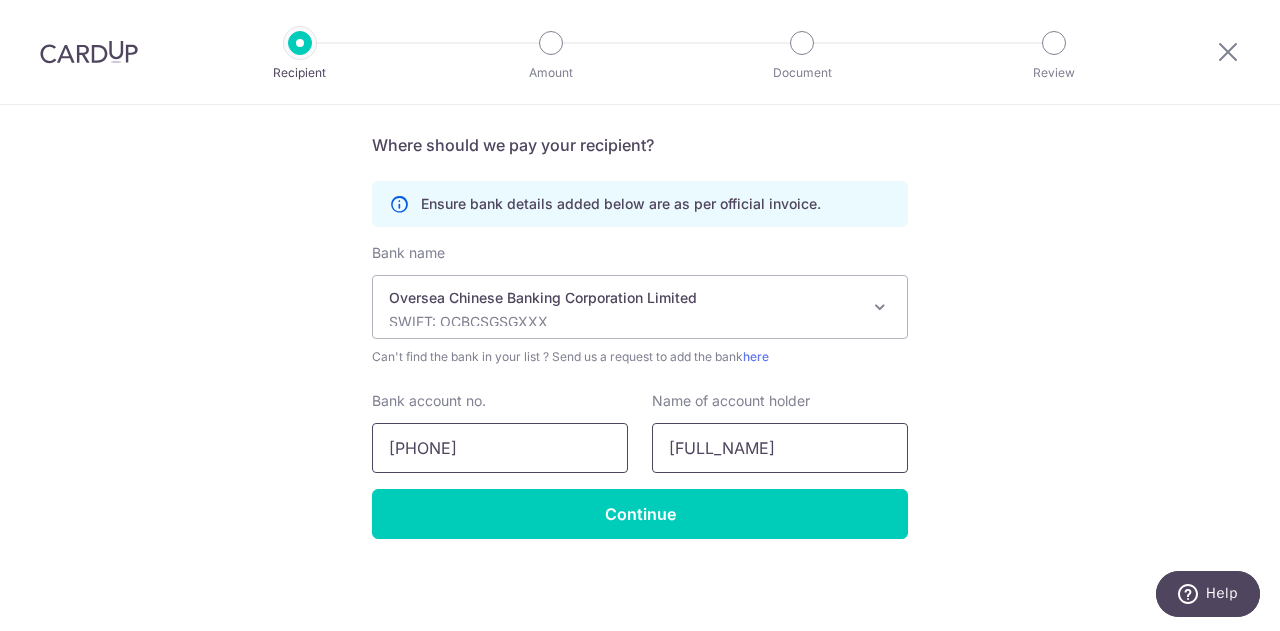type on "712271493001" 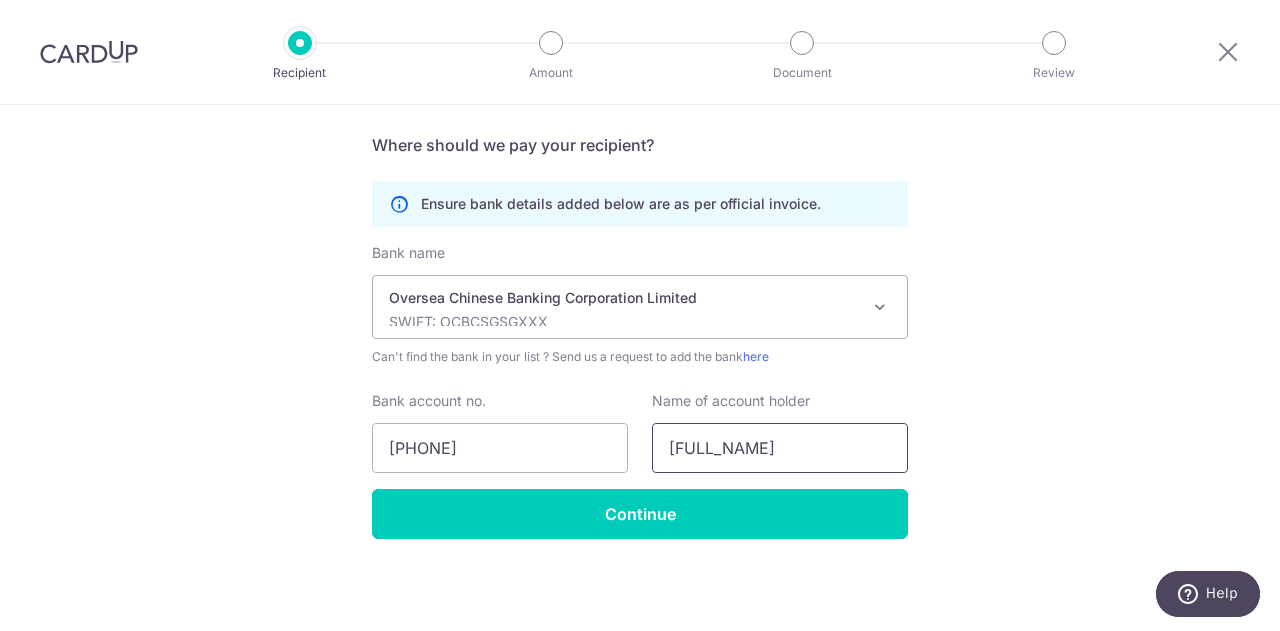 drag, startPoint x: 784, startPoint y: 450, endPoint x: 644, endPoint y: 448, distance: 140.01428 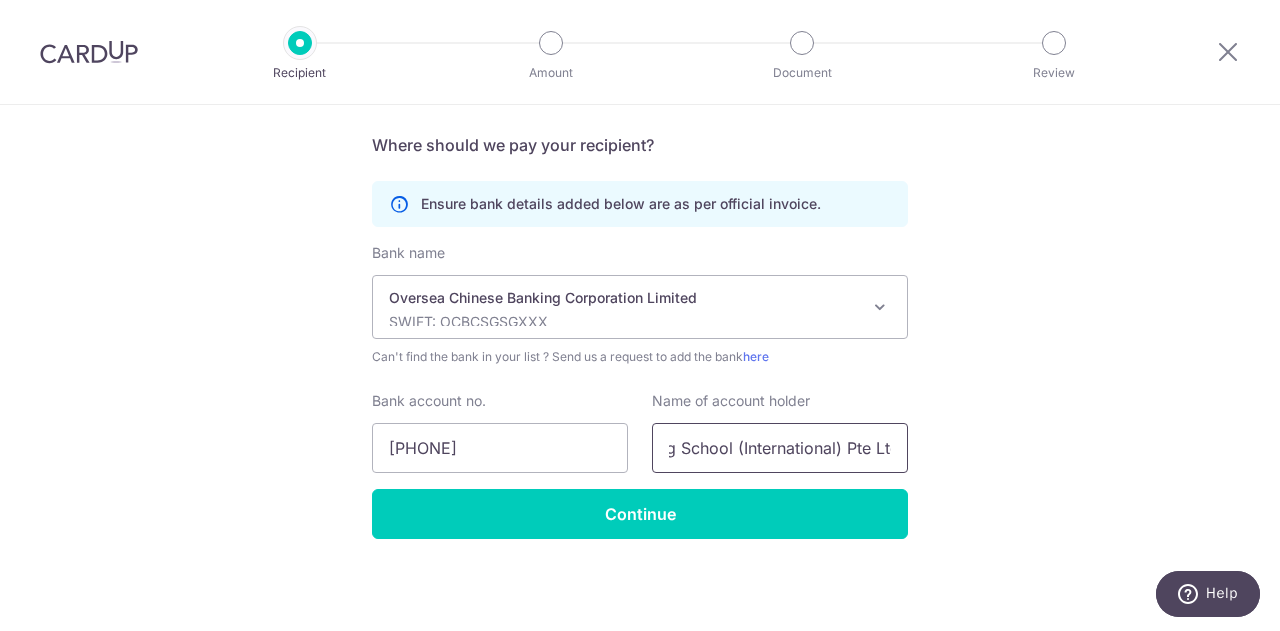 scroll, scrollTop: 0, scrollLeft: 194, axis: horizontal 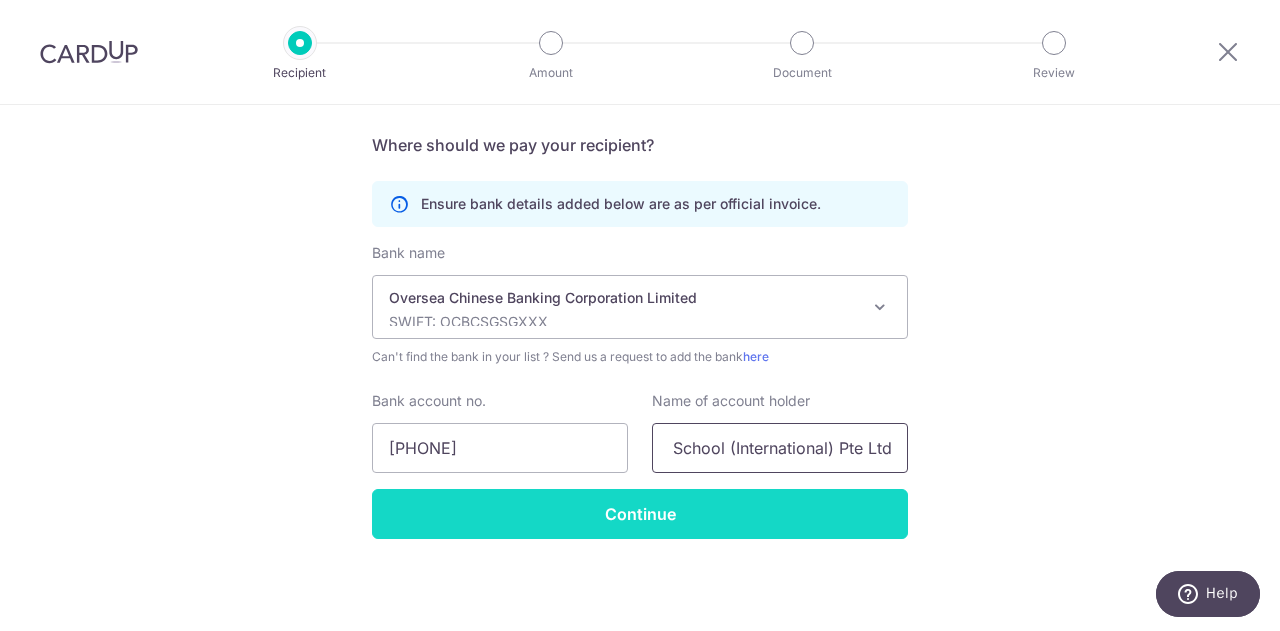 type on "Berries World of Learning School (International) Pte Ltd" 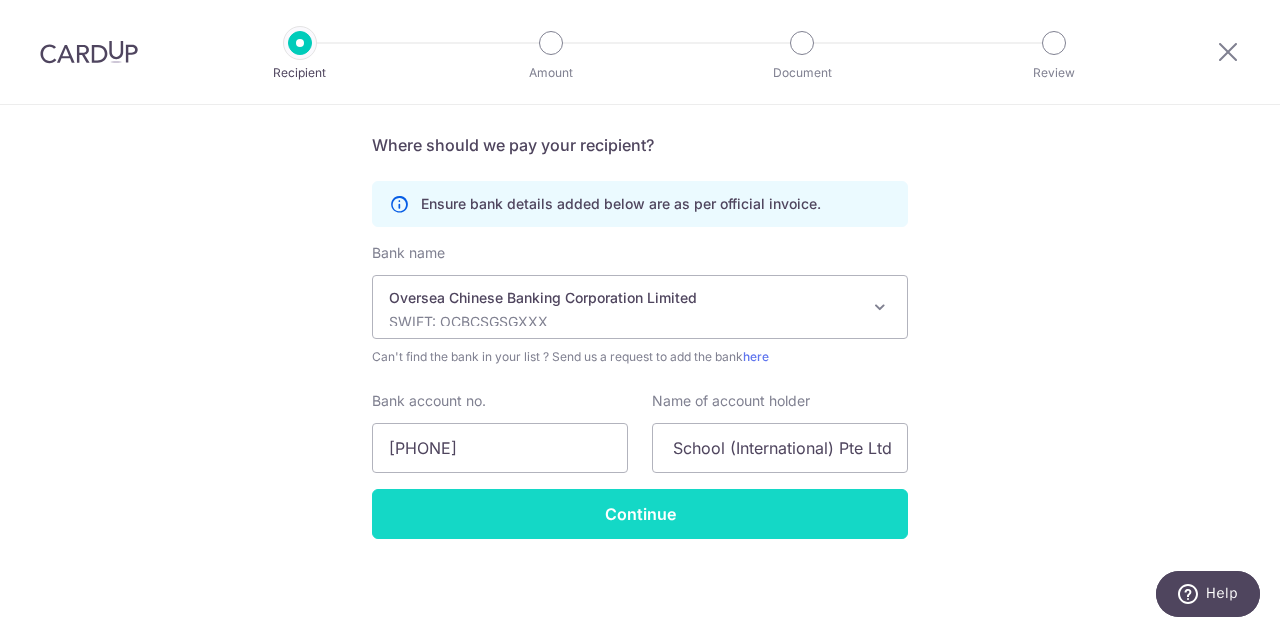 scroll, scrollTop: 0, scrollLeft: 0, axis: both 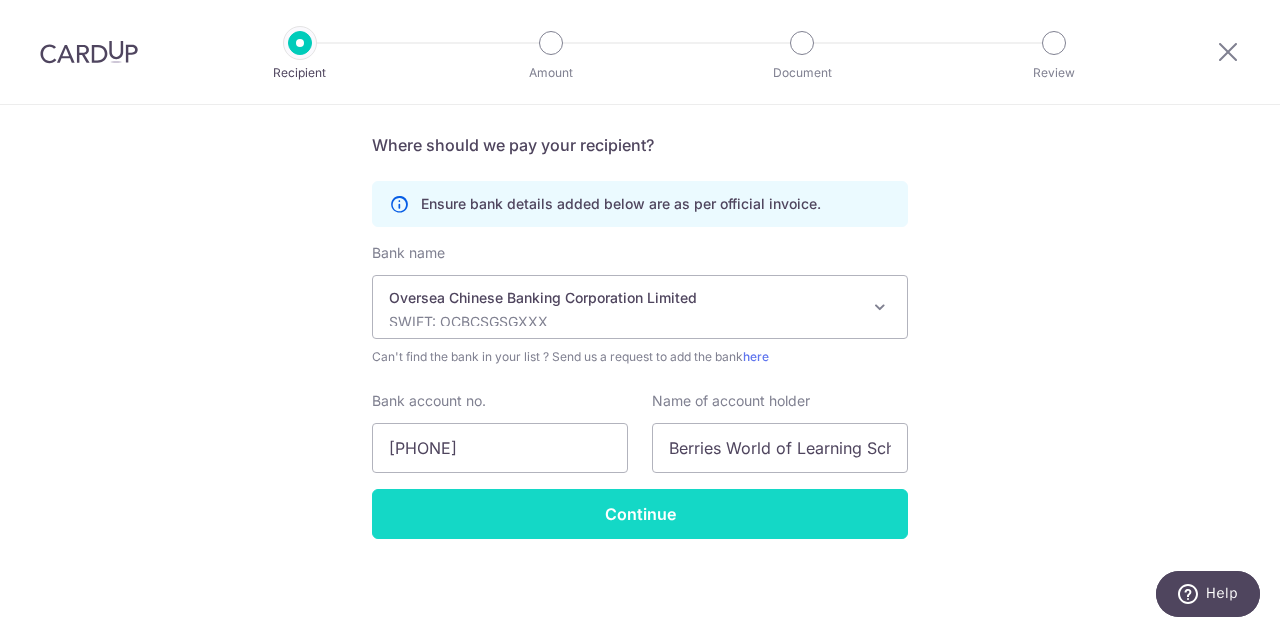 click on "Continue" at bounding box center (640, 514) 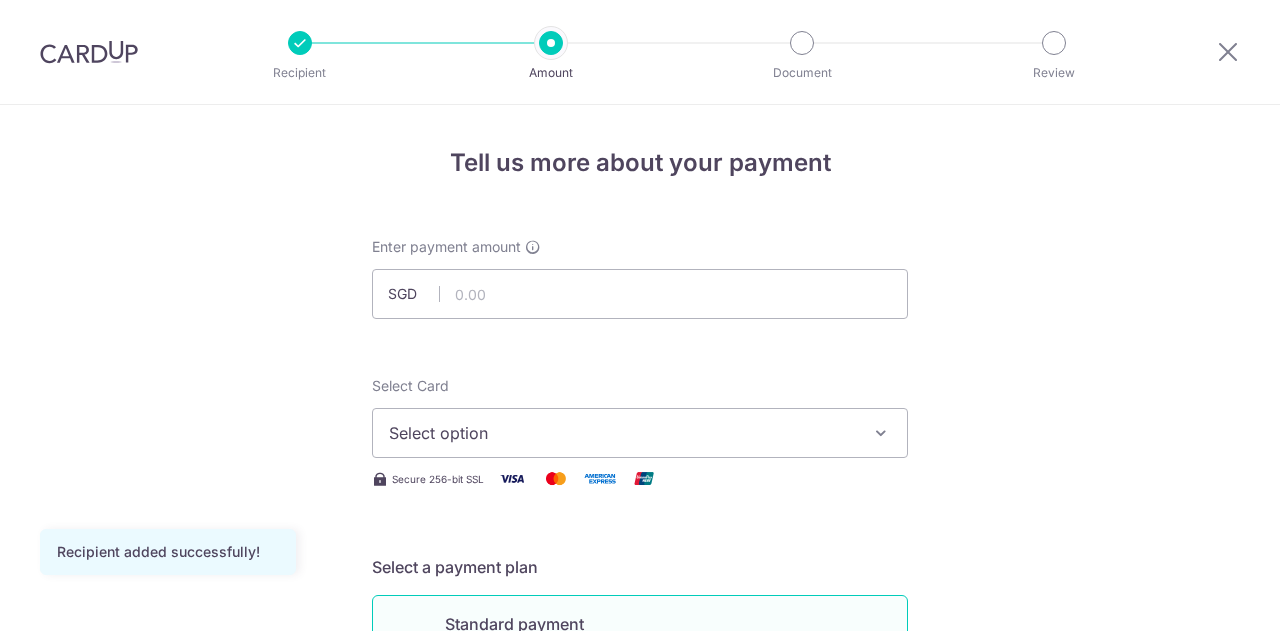 scroll, scrollTop: 0, scrollLeft: 0, axis: both 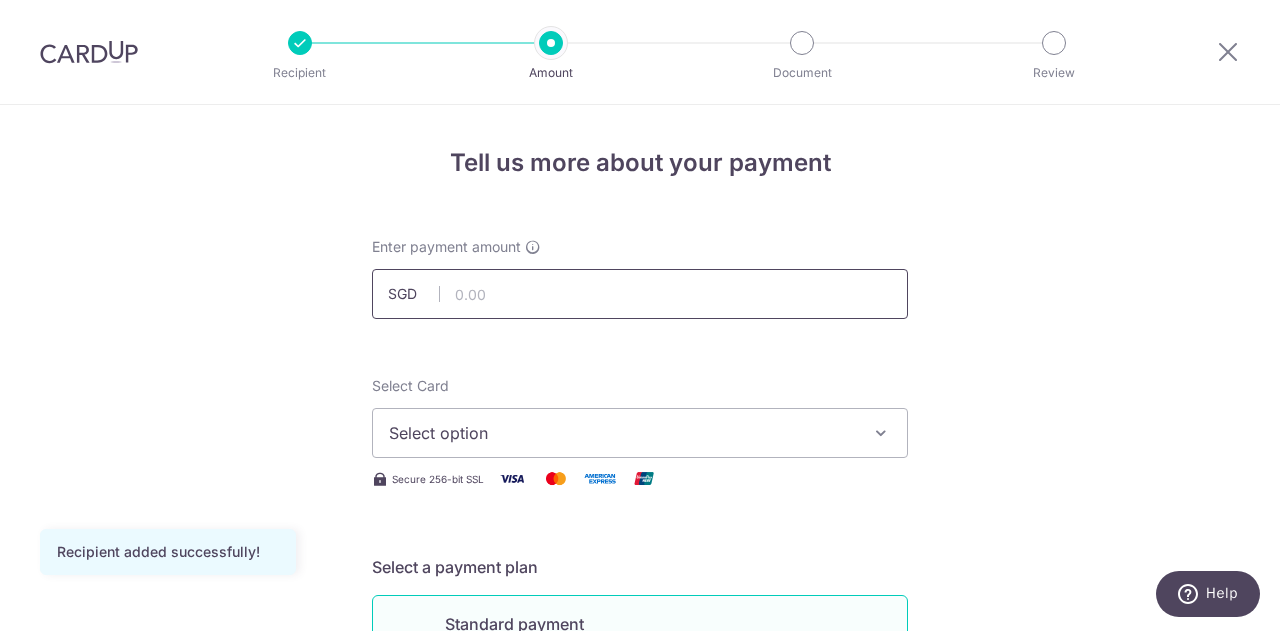 click at bounding box center (640, 294) 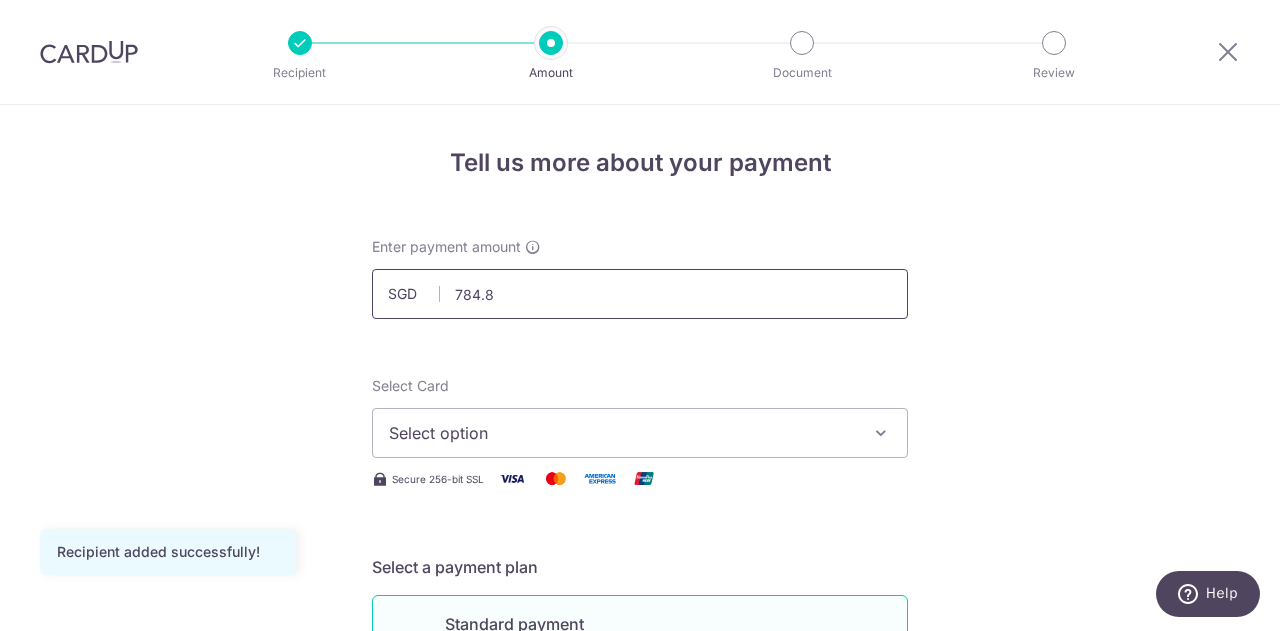 type on "784.80" 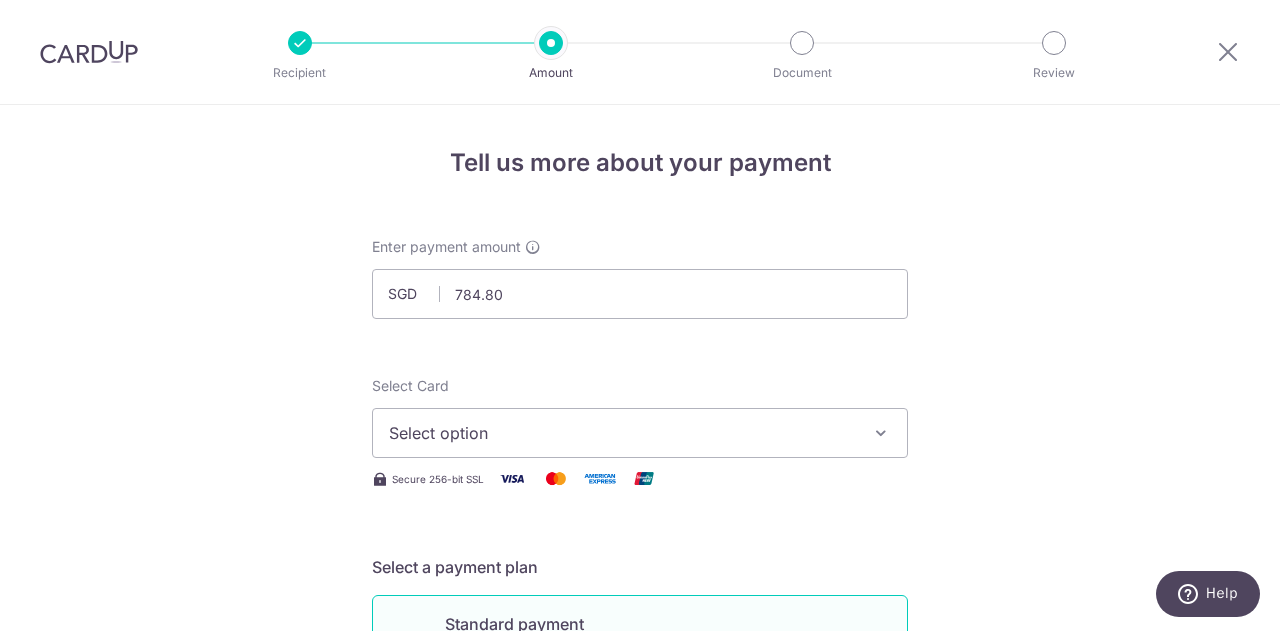 click on "Tell us more about your payment
Enter payment amount
SGD
784.80
784.80
Recipient added successfully!
Select Card
Select option
Add credit card
Your Cards
**** 2110
Secure 256-bit SSL
Text
New card details
Card" at bounding box center [640, 1009] 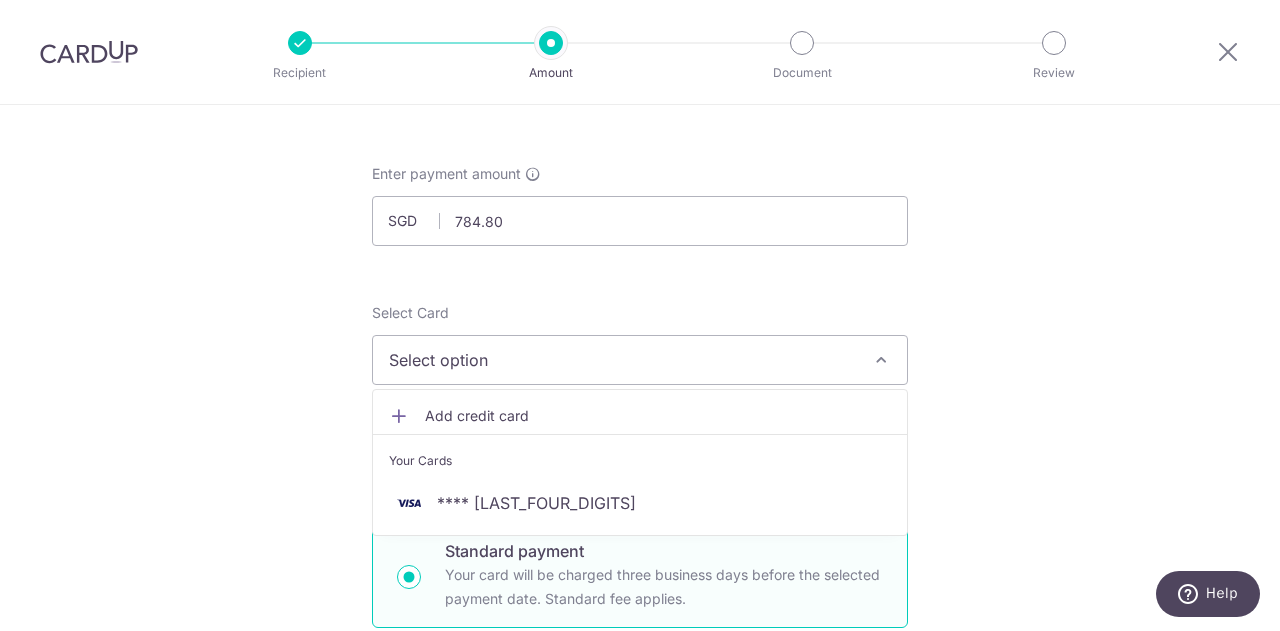 scroll, scrollTop: 100, scrollLeft: 0, axis: vertical 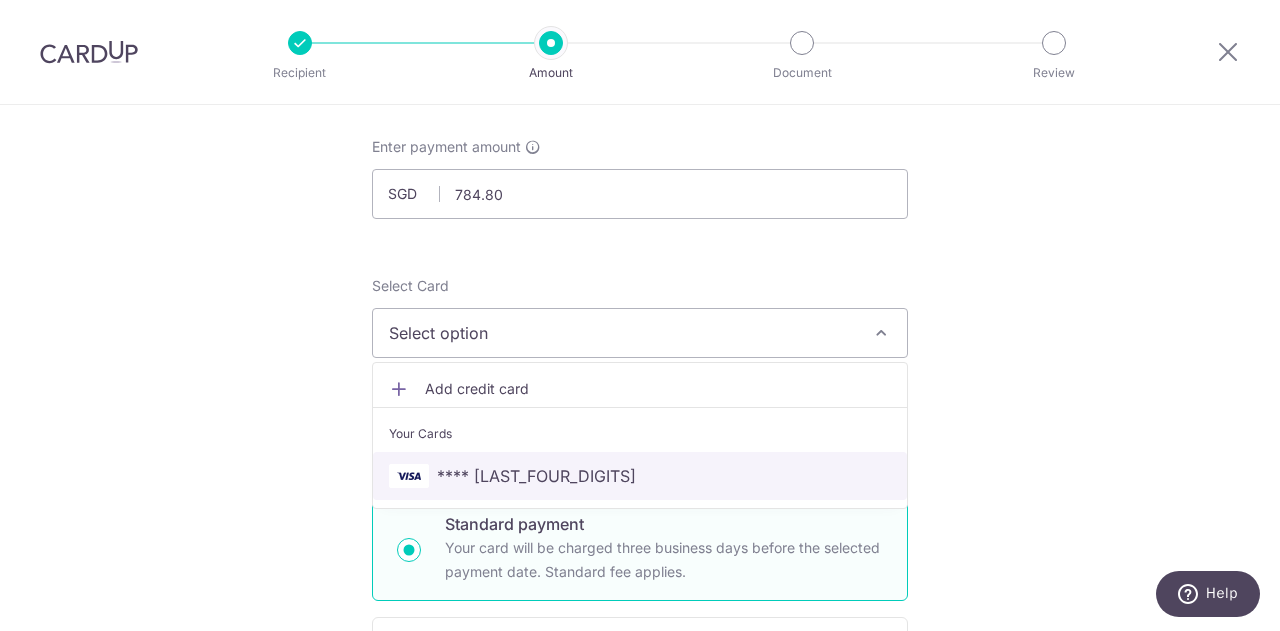click on "**** [CARD_LAST_FOUR]" at bounding box center [536, 476] 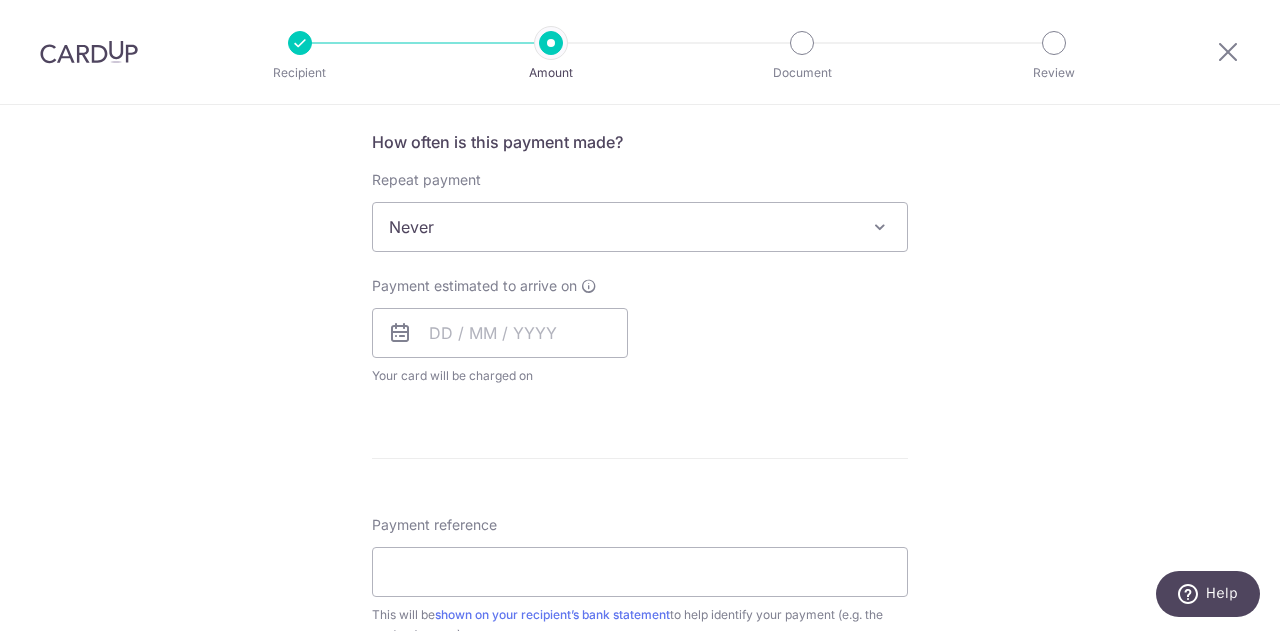scroll, scrollTop: 800, scrollLeft: 0, axis: vertical 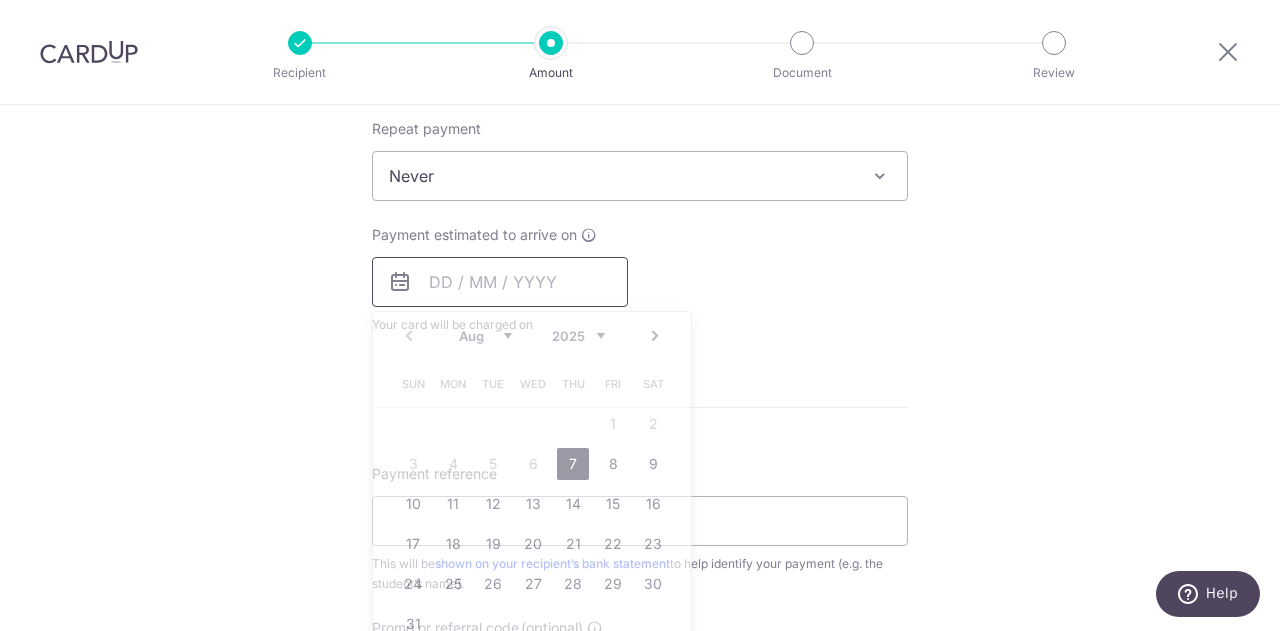 click at bounding box center (500, 282) 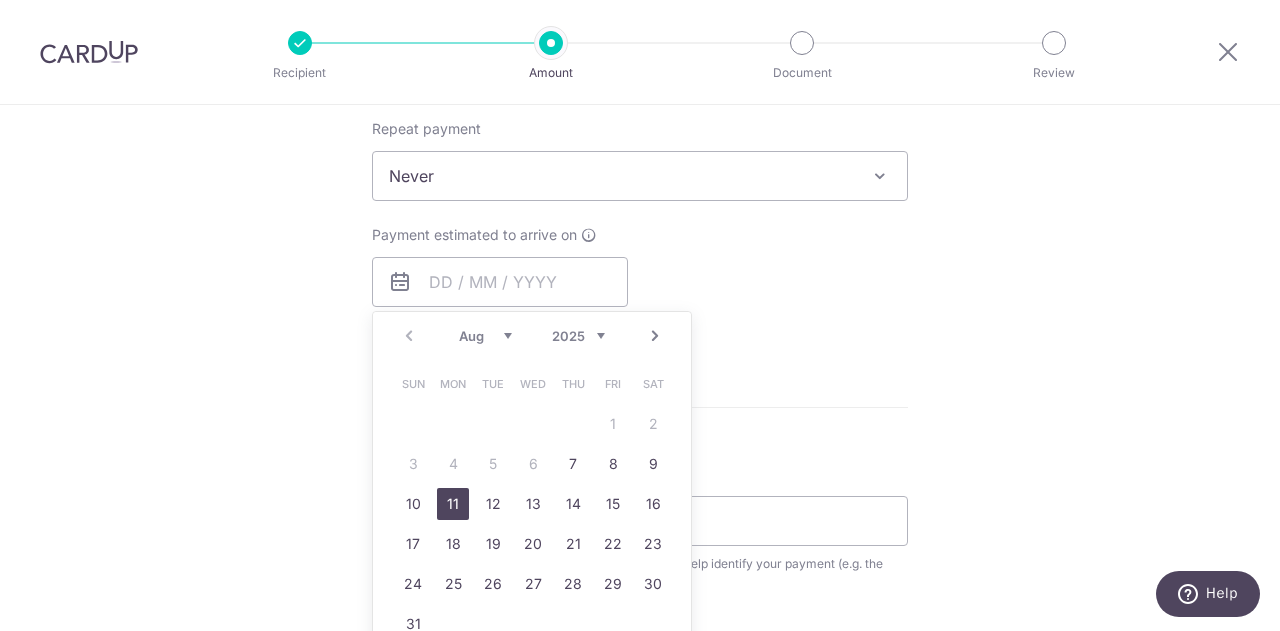 click on "11" at bounding box center [453, 504] 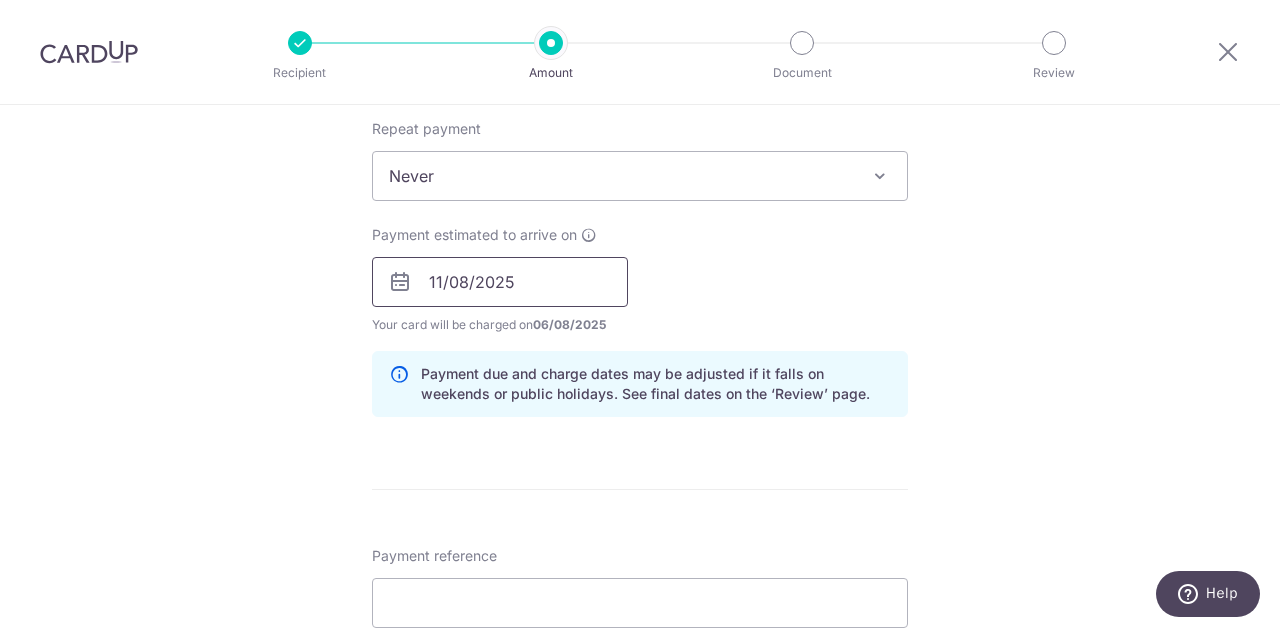click on "11/08/2025" at bounding box center (500, 282) 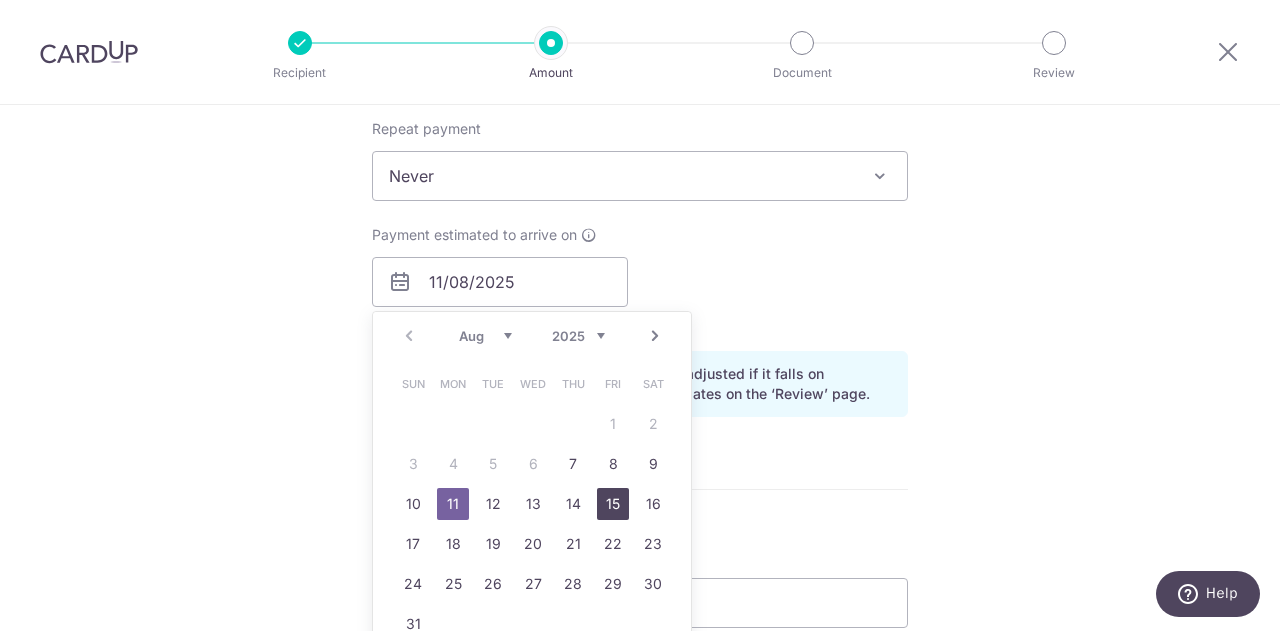 click on "15" at bounding box center [613, 504] 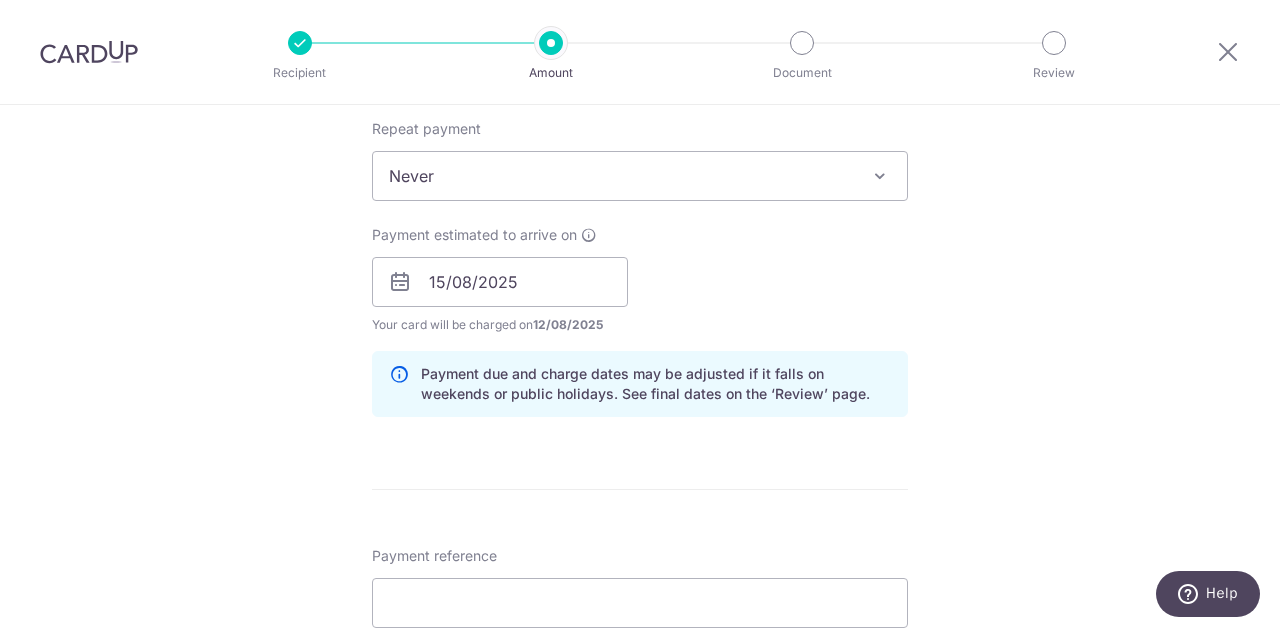 click on "Enter payment amount
SGD
784.80
784.80
Recipient added successfully!
Select Card
**** 2110
Add credit card
Your Cards
**** 2110
Secure 256-bit SSL
Text
New card details
Card
Secure 256-bit SSL" at bounding box center [640, 269] 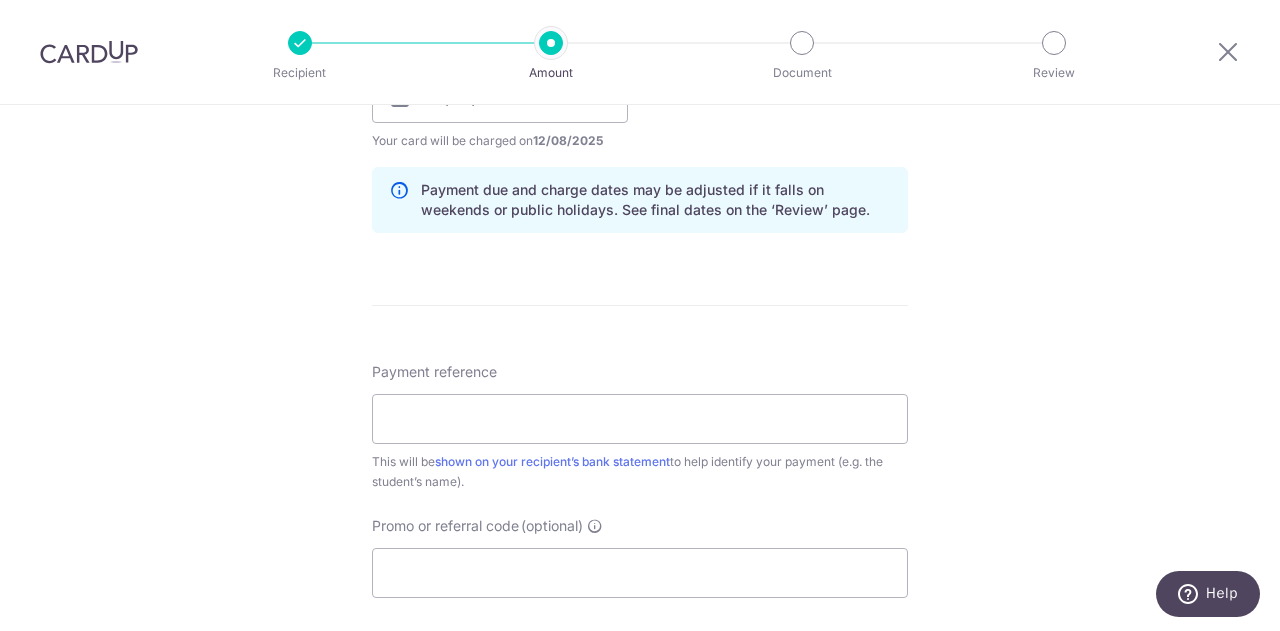 scroll, scrollTop: 1000, scrollLeft: 0, axis: vertical 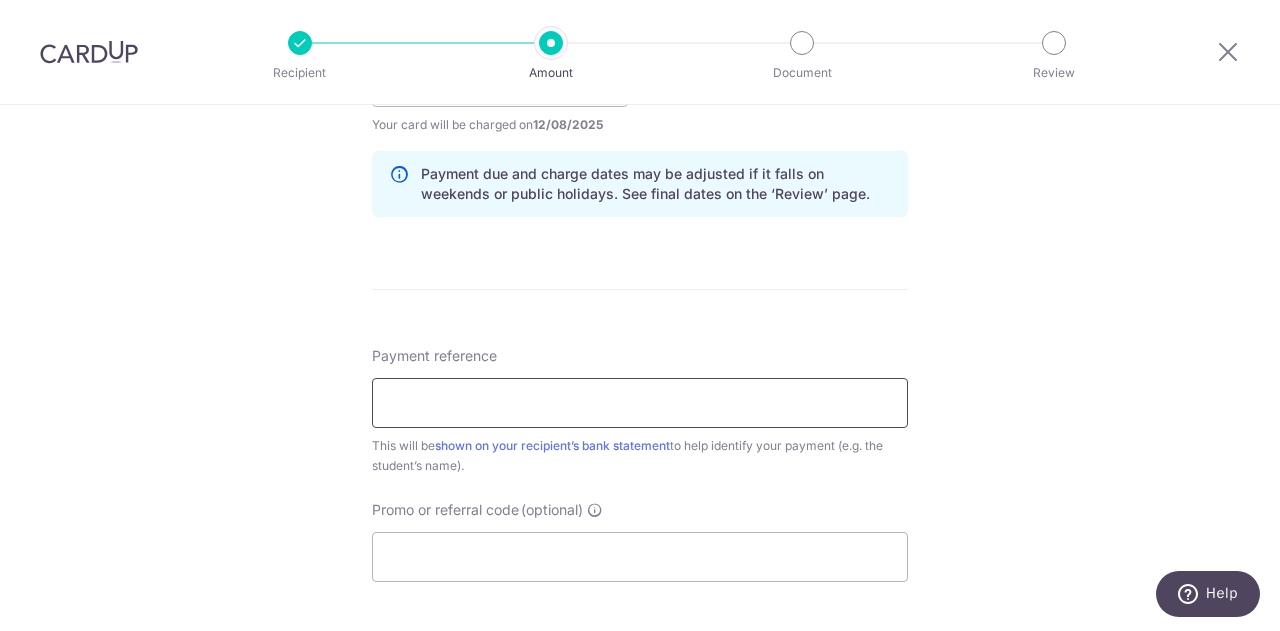 click on "Payment reference" at bounding box center [640, 403] 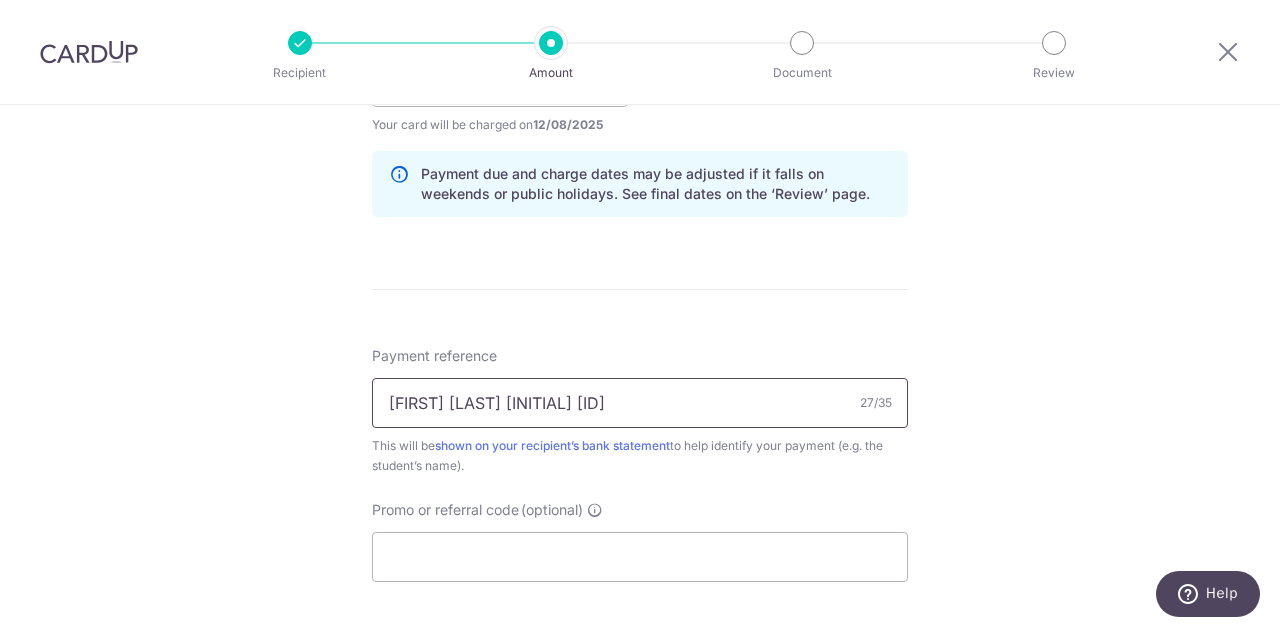 type on "Lin Yun Xiang Shaun E240061" 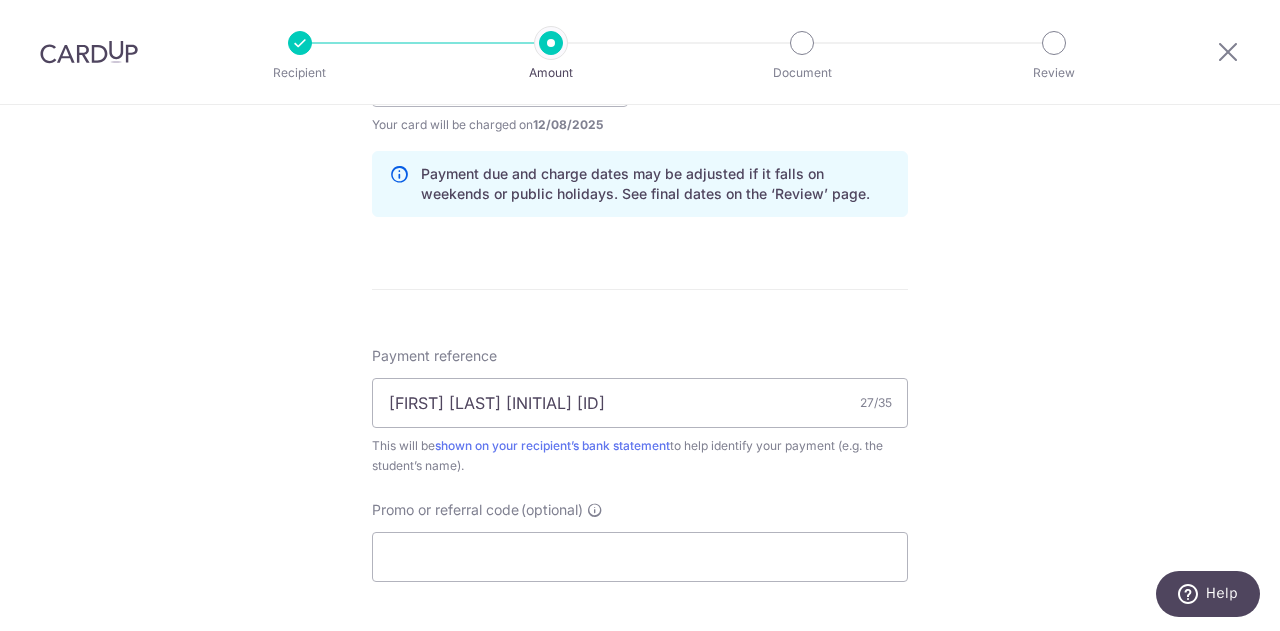 click on "Tell us more about your payment
Enter payment amount
SGD
784.80
784.80
Recipient added successfully!
Select Card
**** 2110
Add credit card
Your Cards
**** 2110
Secure 256-bit SSL
Text
New card details
Card
Secure 256-bit SSL" at bounding box center [640, 50] 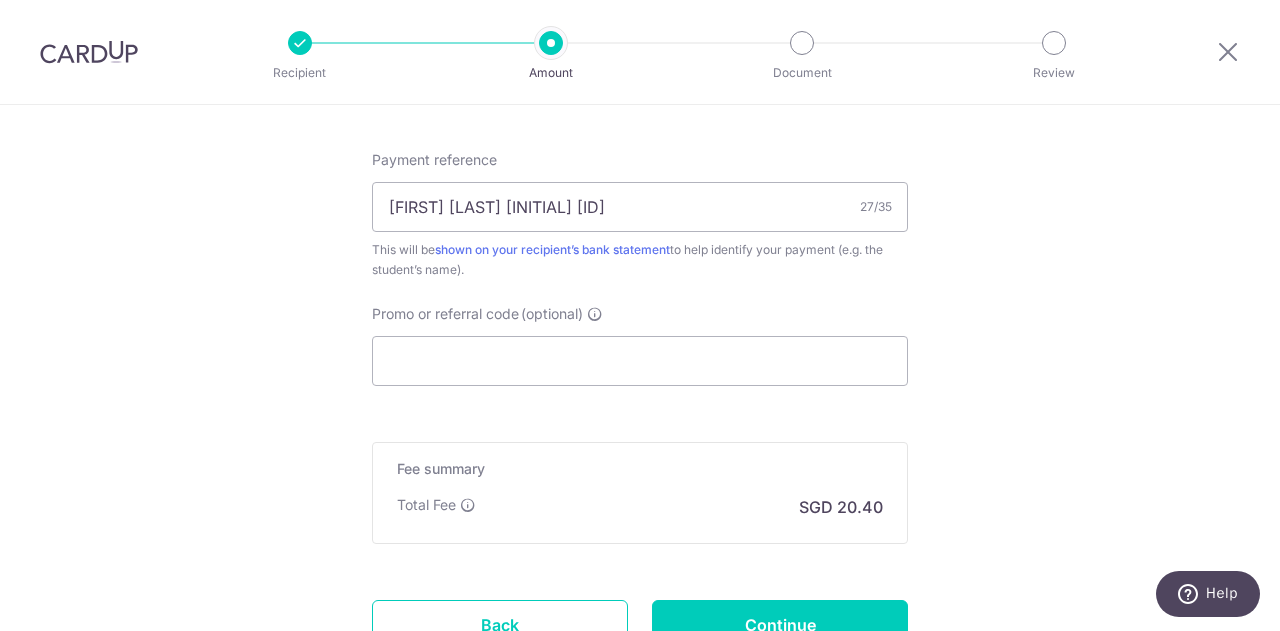 scroll, scrollTop: 1200, scrollLeft: 0, axis: vertical 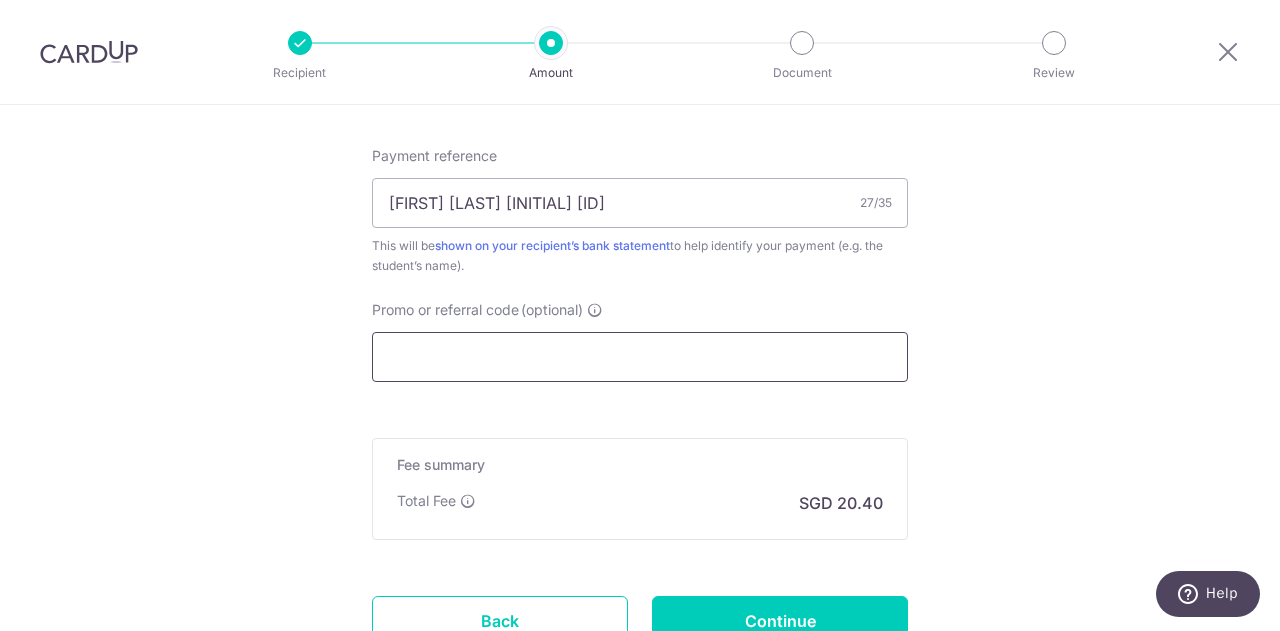 click on "Promo or referral code
(optional)" at bounding box center (640, 357) 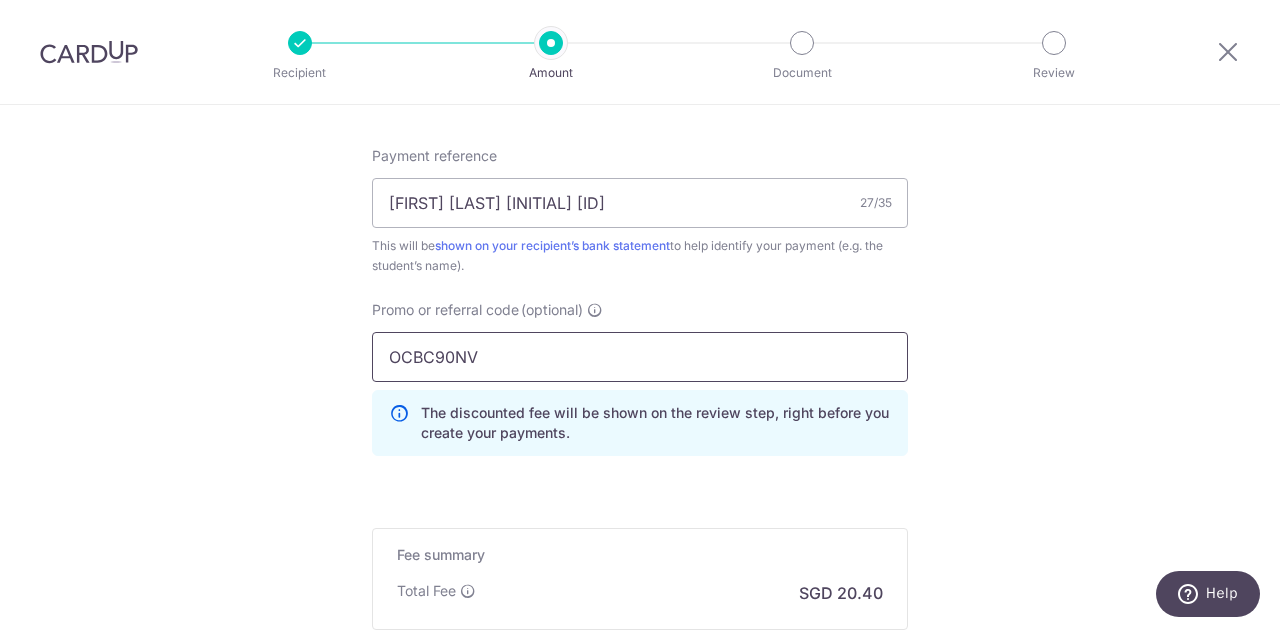 type on "OCBC90NV" 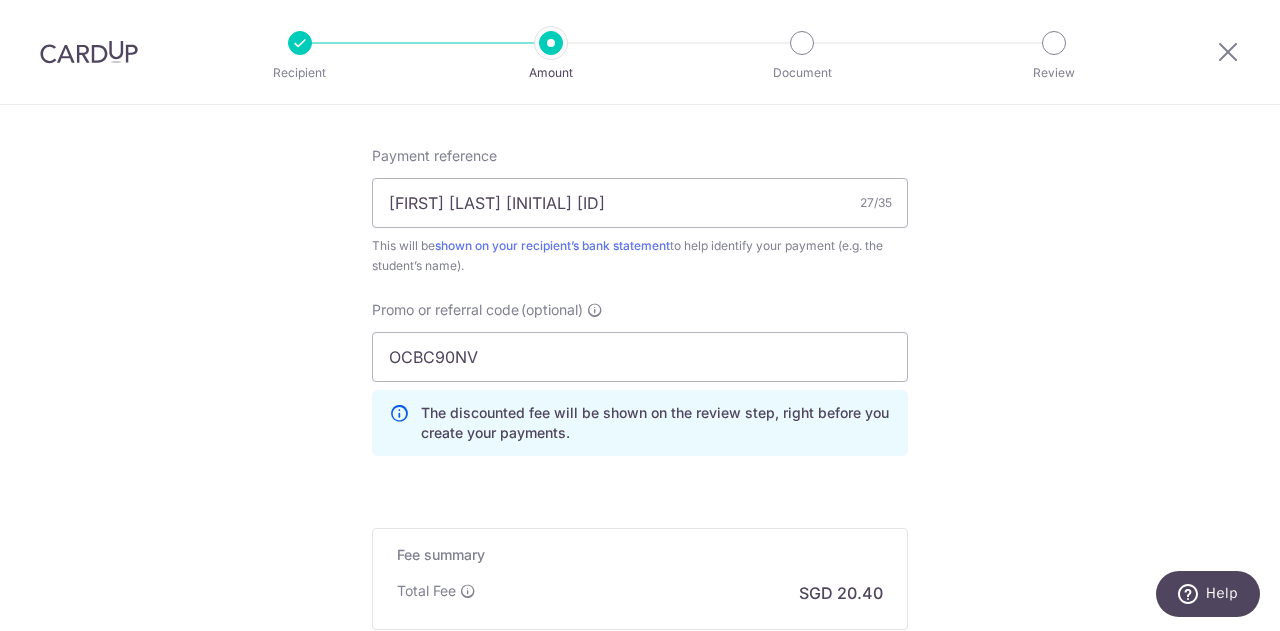 click on "Tell us more about your payment
Enter payment amount
SGD
784.80
784.80
Recipient added successfully!
Select Card
**** 2110
Add credit card
Your Cards
**** 2110
Secure 256-bit SSL
Text
New card details
Card
Secure 256-bit SSL" at bounding box center (640, -105) 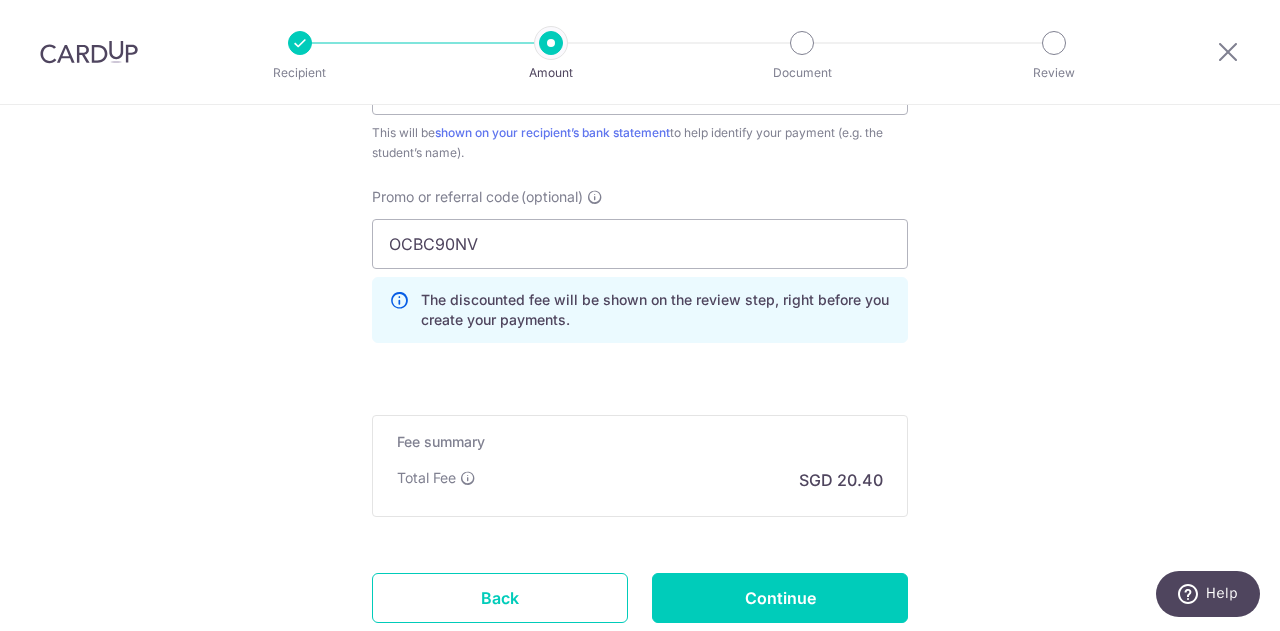 scroll, scrollTop: 1449, scrollLeft: 0, axis: vertical 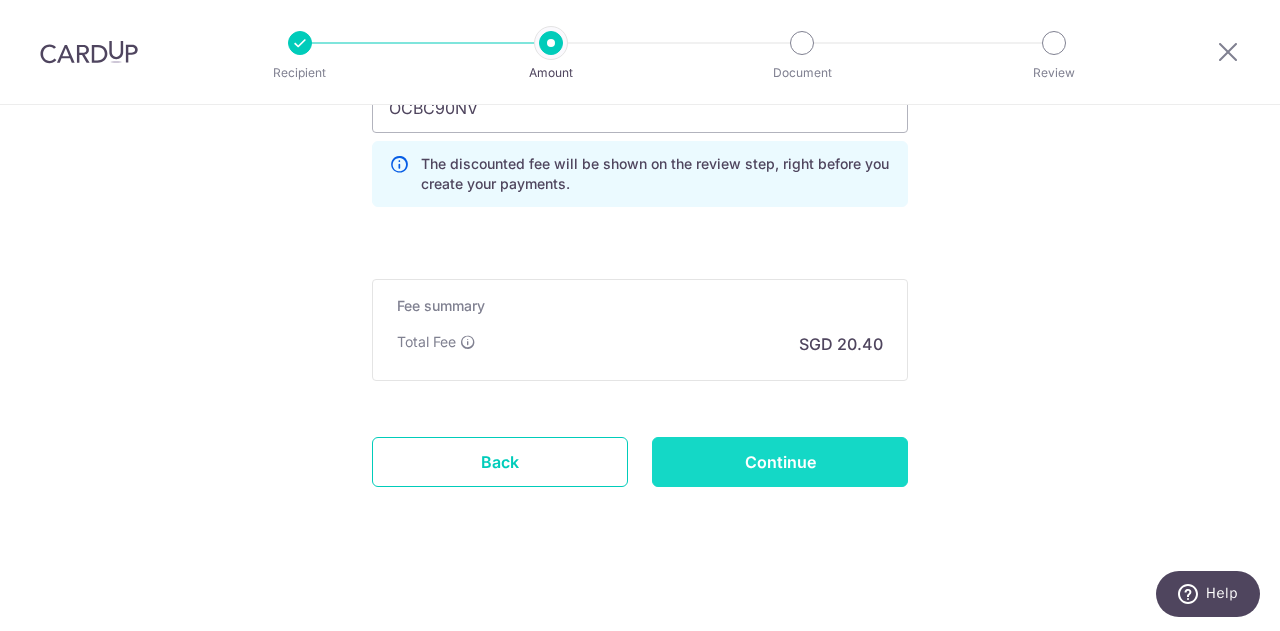click on "Continue" at bounding box center [780, 462] 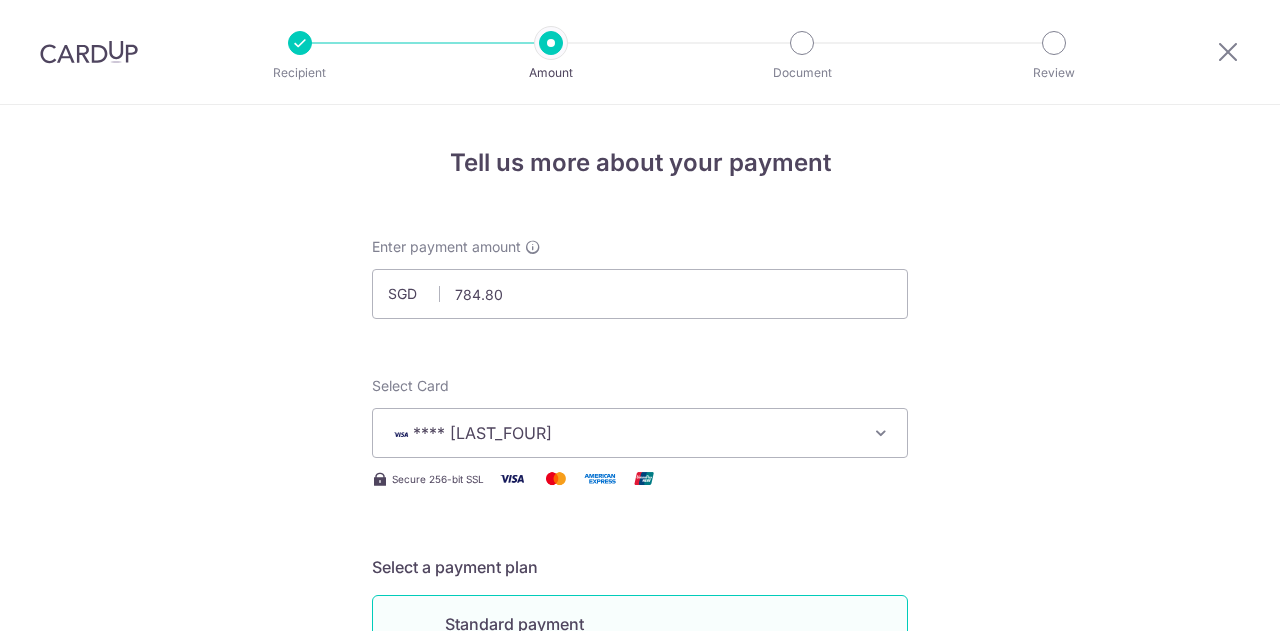 scroll, scrollTop: 0, scrollLeft: 0, axis: both 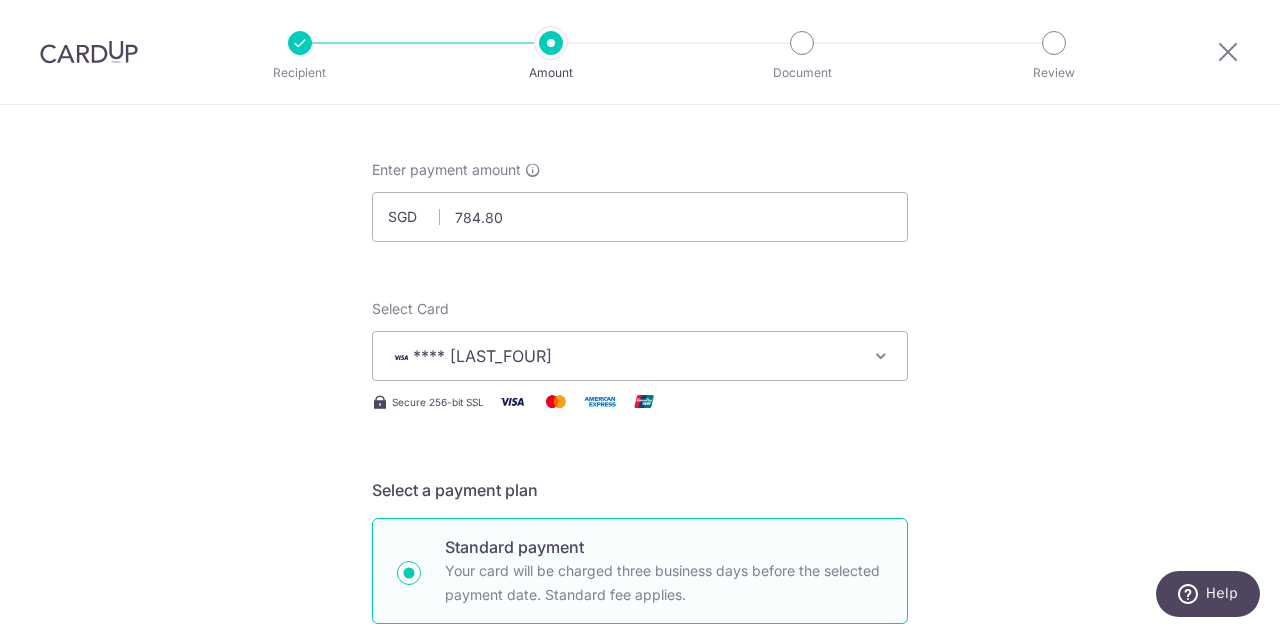 click on "**** [CARD_LAST_FOUR]" at bounding box center (622, 356) 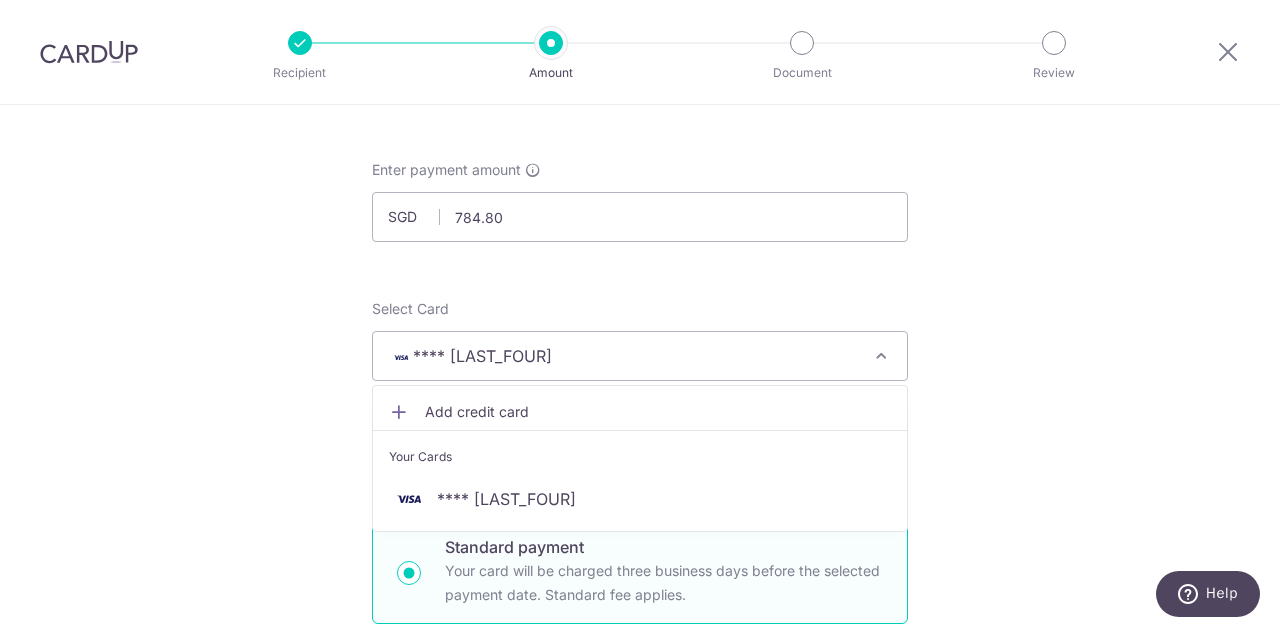 click on "**** [CARD_LAST_FOUR]" at bounding box center (622, 356) 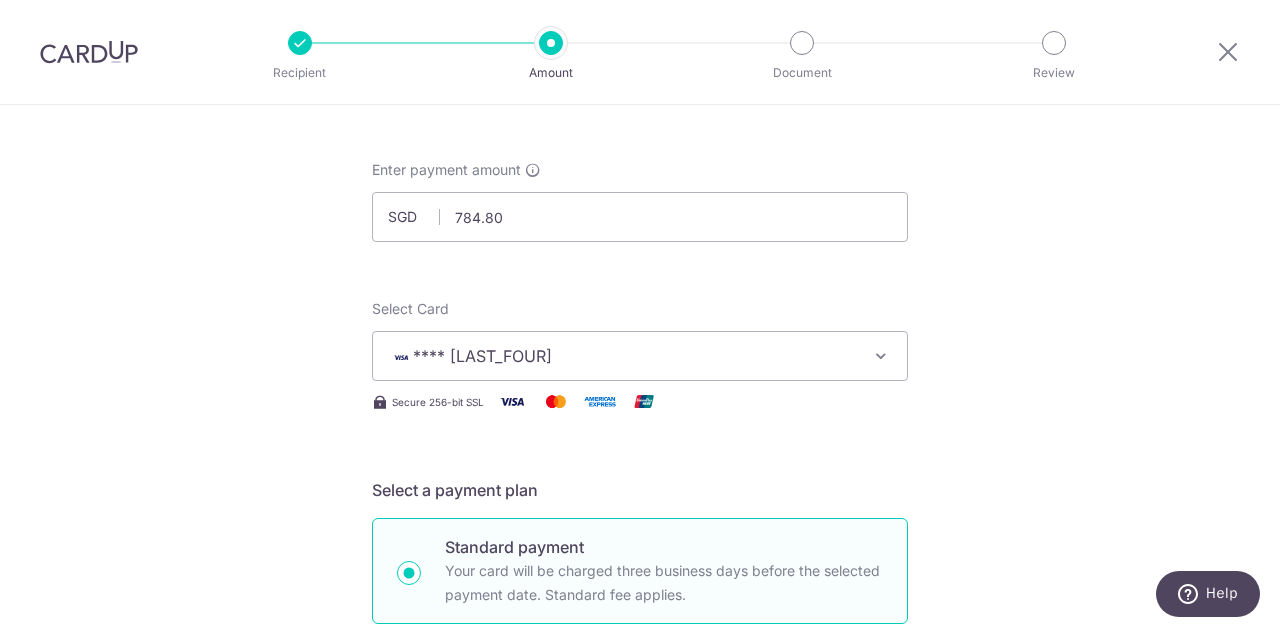 click on "SGD
784.80
784.80
Select Card
**** [CARD_LAST_FOUR]
Add credit card
Your Cards
**** [CARD_LAST_FOUR]
Secure 256-bit SSL
Text
New card details
Card
Secure 256-bit SSL" at bounding box center (640, 1032) 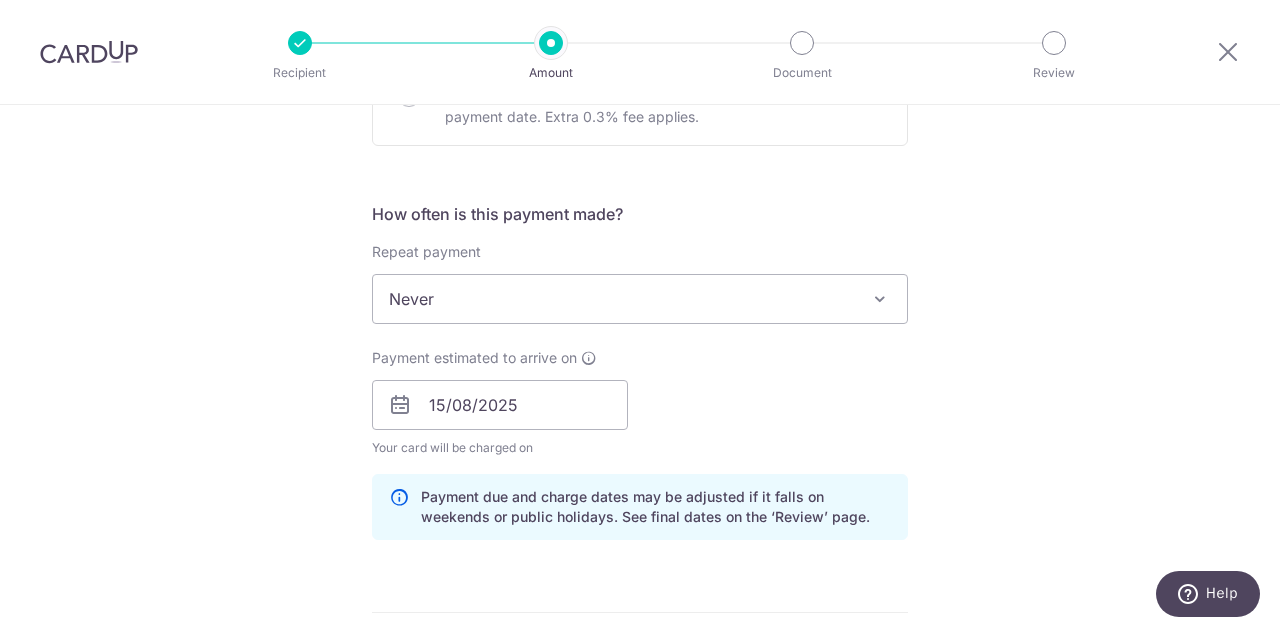 scroll, scrollTop: 1077, scrollLeft: 0, axis: vertical 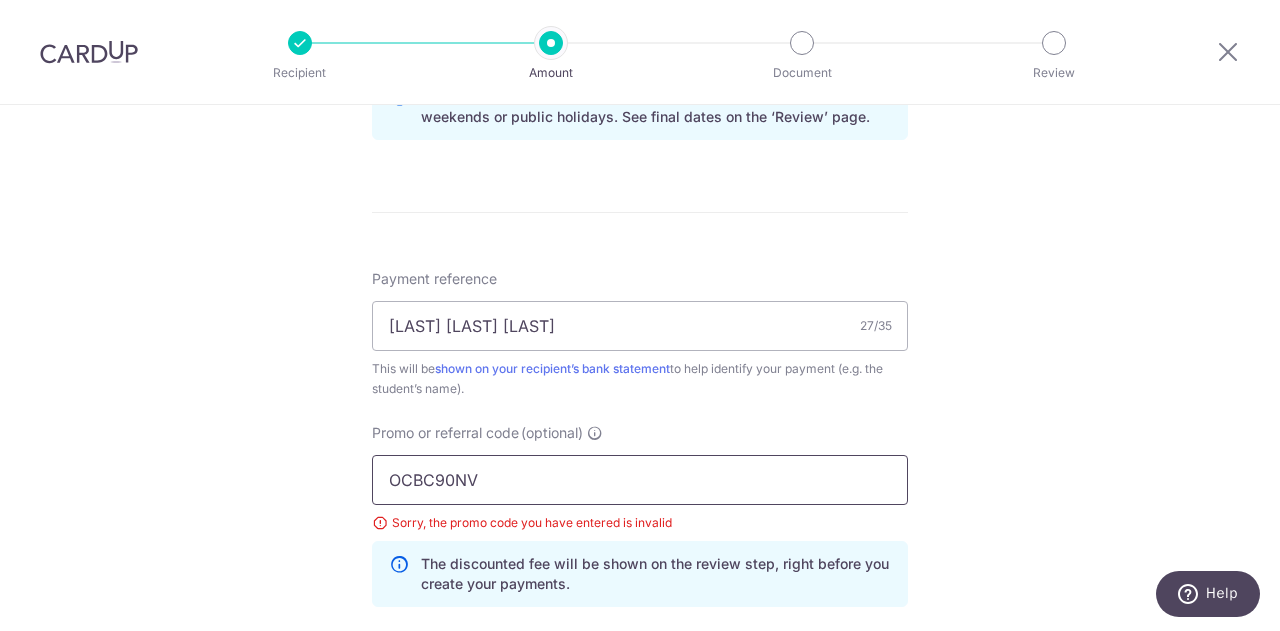 drag, startPoint x: 508, startPoint y: 472, endPoint x: 210, endPoint y: 461, distance: 298.20294 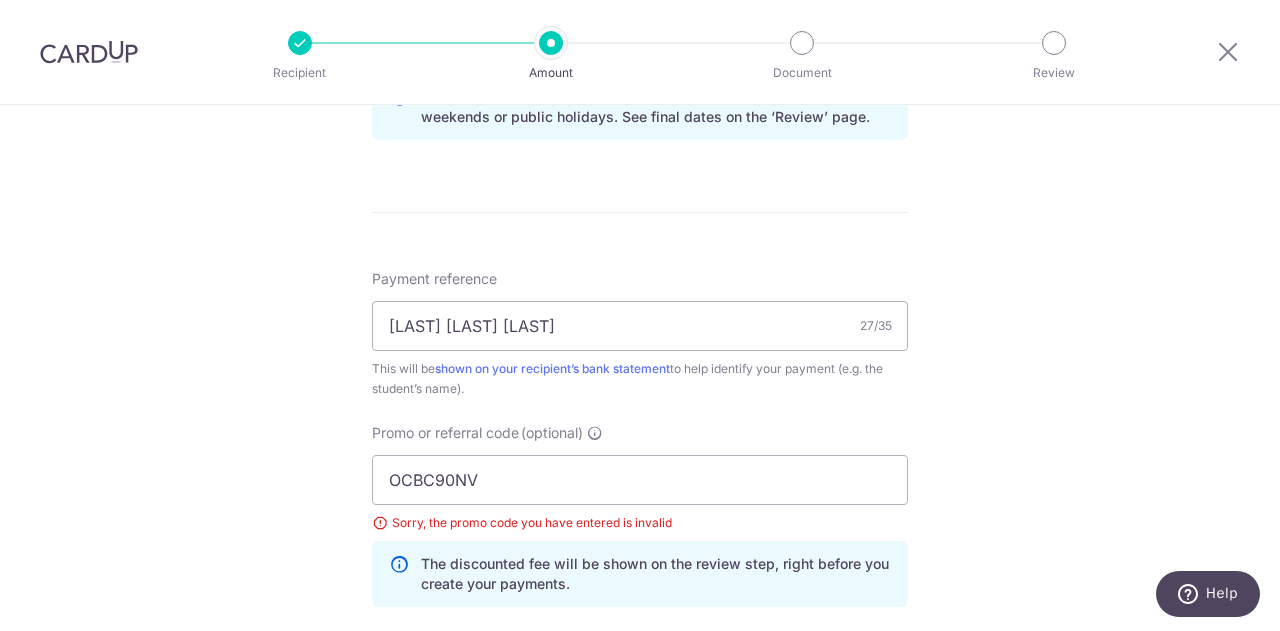 click on "SGD
784.80
784.80
Select Card
**** [CARD_LAST_FOUR]
Add credit card
Your Cards
**** [CARD_LAST_FOUR]
Secure 256-bit SSL
Text
New card details
Card
Secure 256-bit SSL" at bounding box center (640, 32) 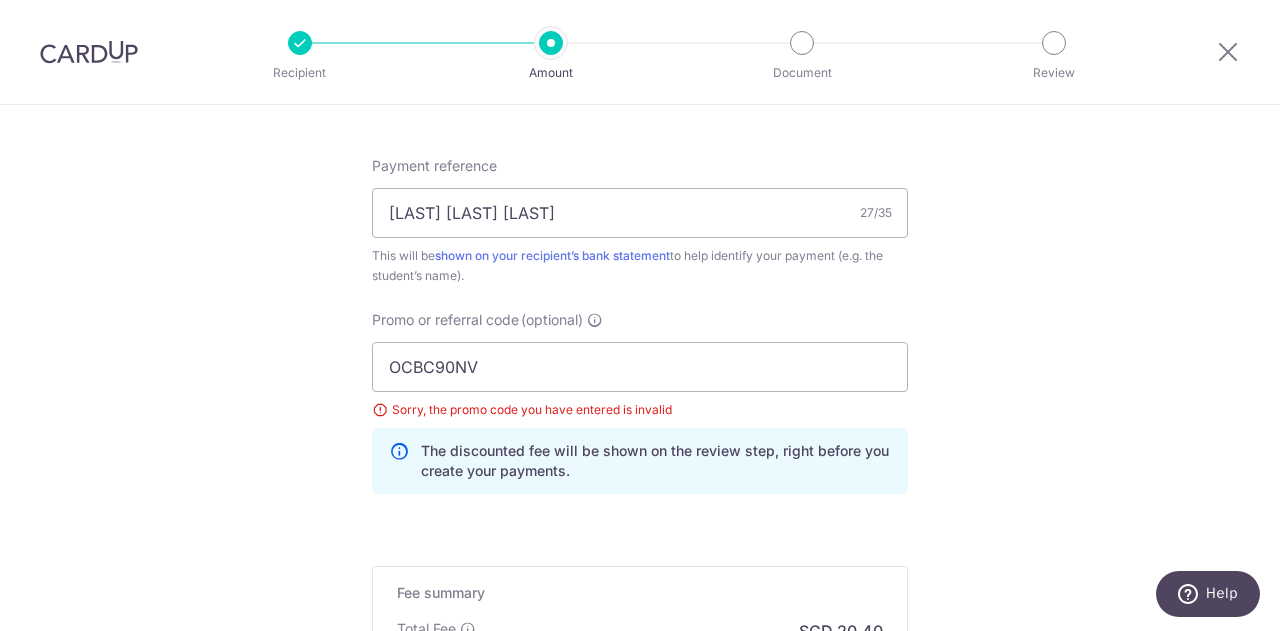 scroll, scrollTop: 1477, scrollLeft: 0, axis: vertical 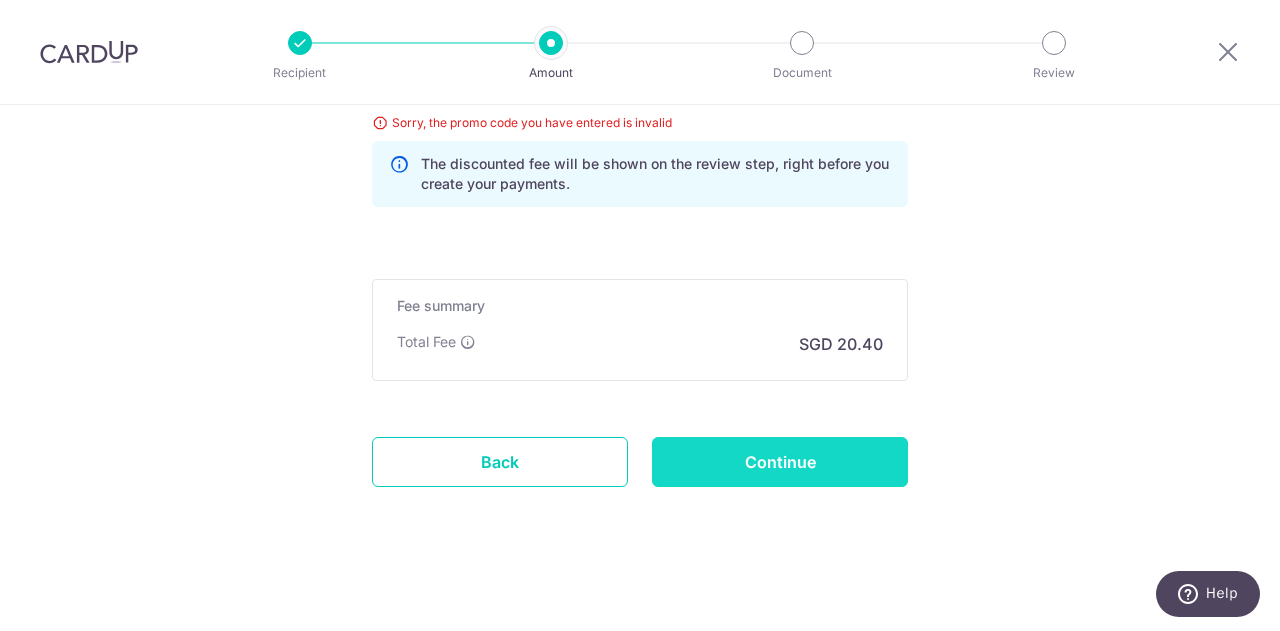 click on "Continue" at bounding box center (780, 462) 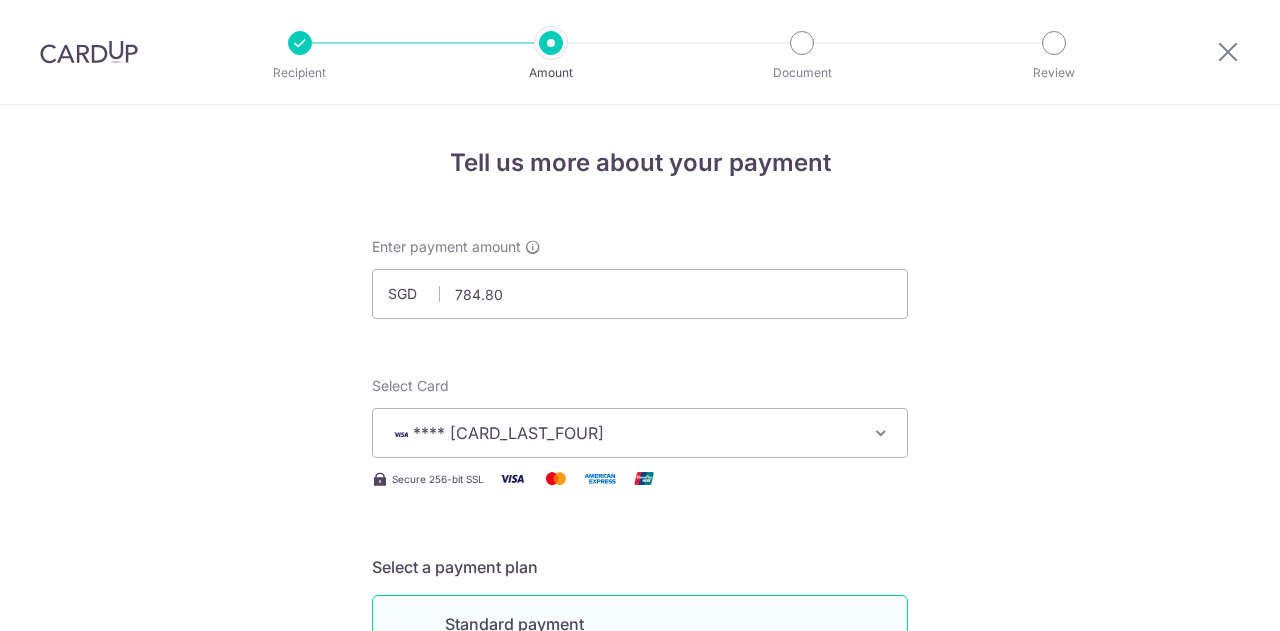 scroll, scrollTop: 0, scrollLeft: 0, axis: both 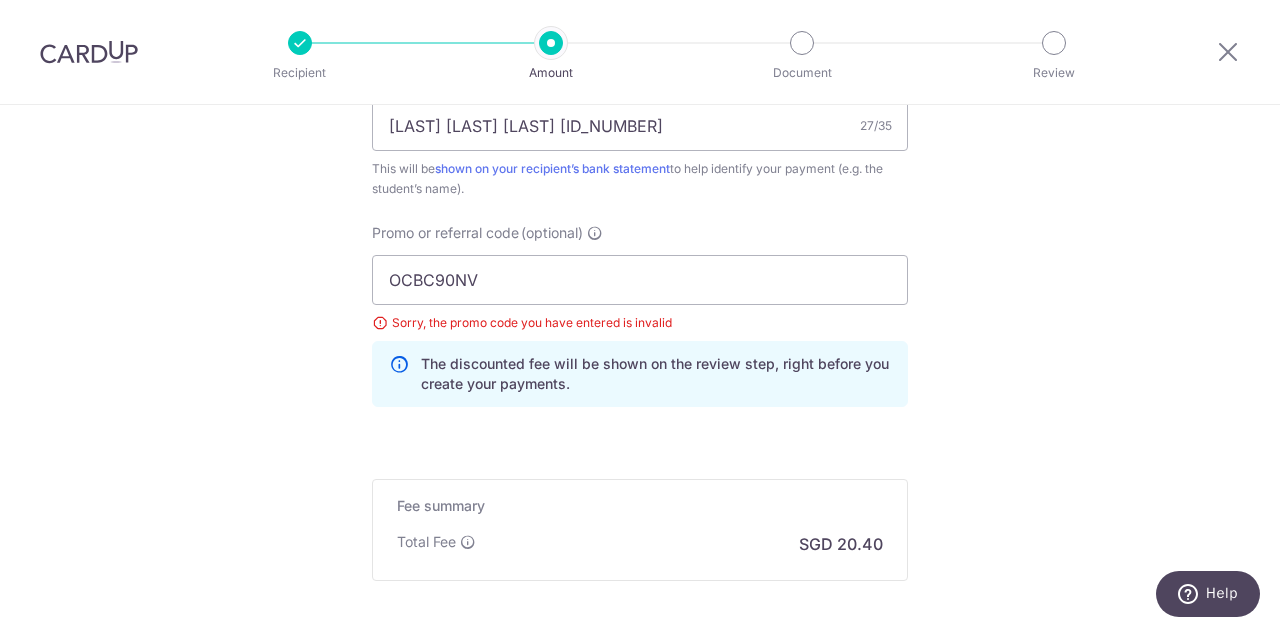 click on "SGD
784.80
784.80
Select Card
**** [CARD_LAST_FOUR]
Add credit card
Your Cards
**** [CARD_LAST_FOUR]
Secure 256-bit SSL
Text
New card details
Card
Secure 256-bit SSL" at bounding box center [640, -168] 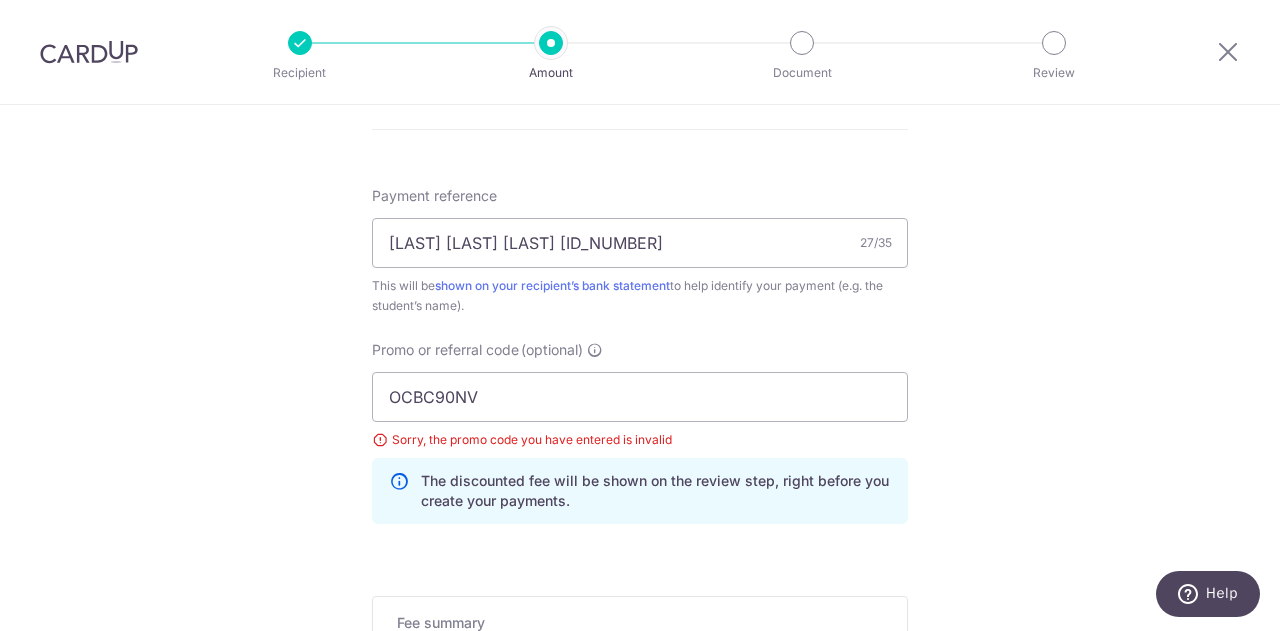 scroll, scrollTop: 1177, scrollLeft: 0, axis: vertical 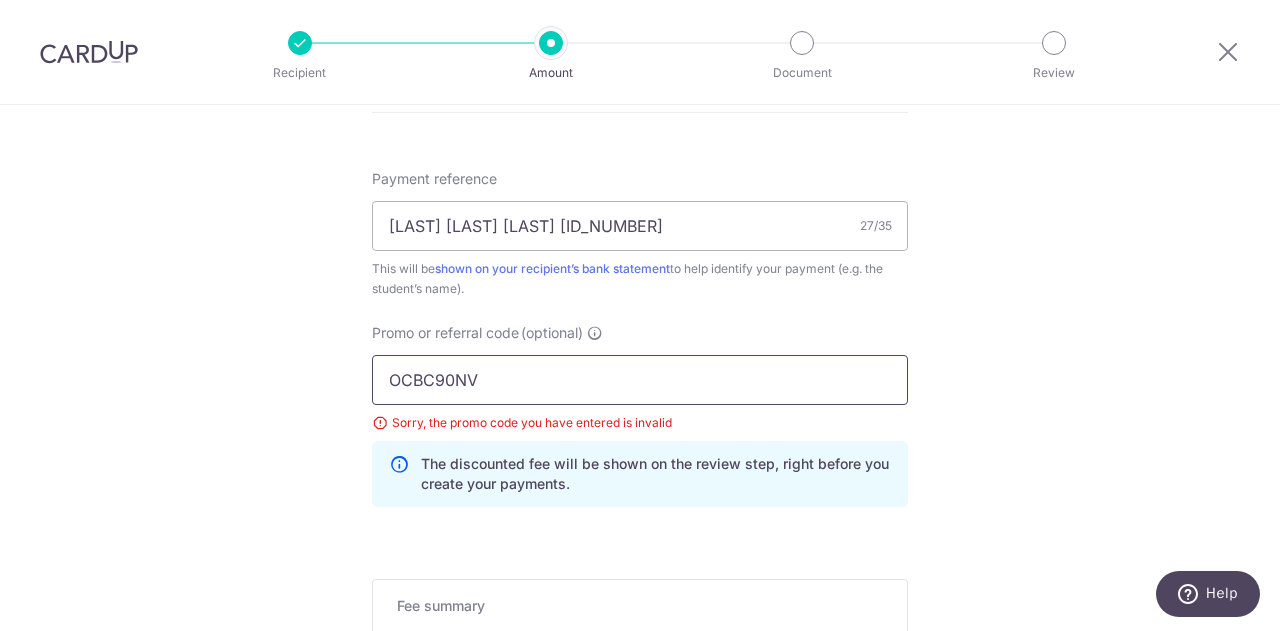 drag, startPoint x: 498, startPoint y: 375, endPoint x: 193, endPoint y: 355, distance: 305.65503 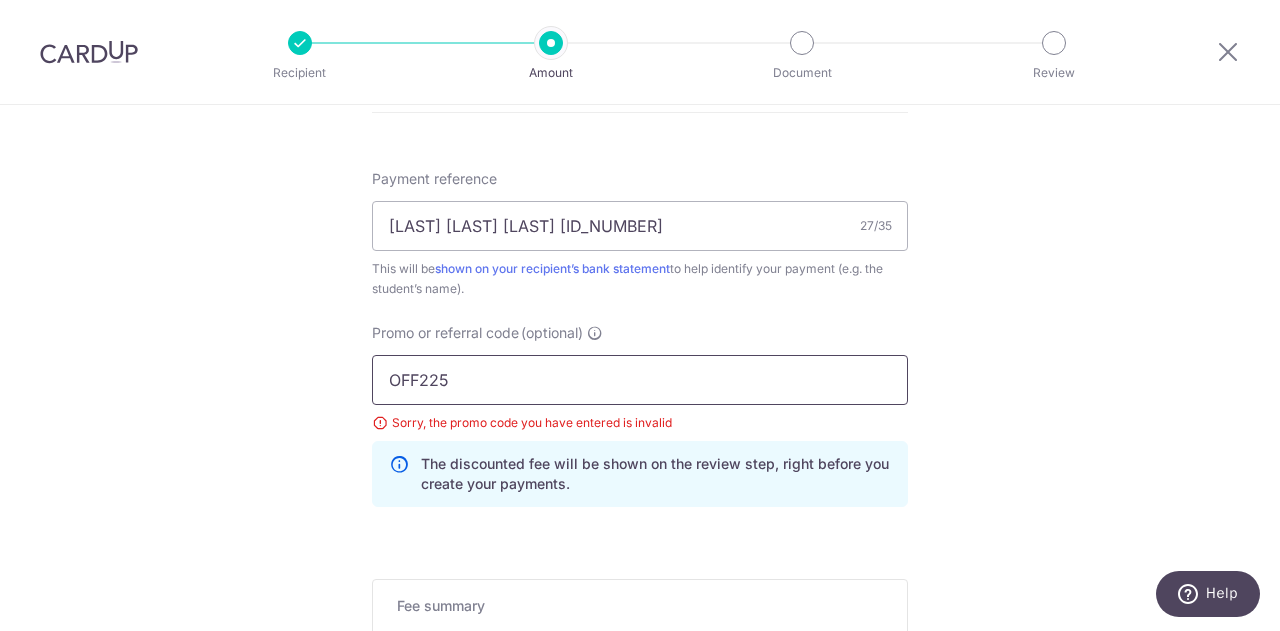 type on "OFF225" 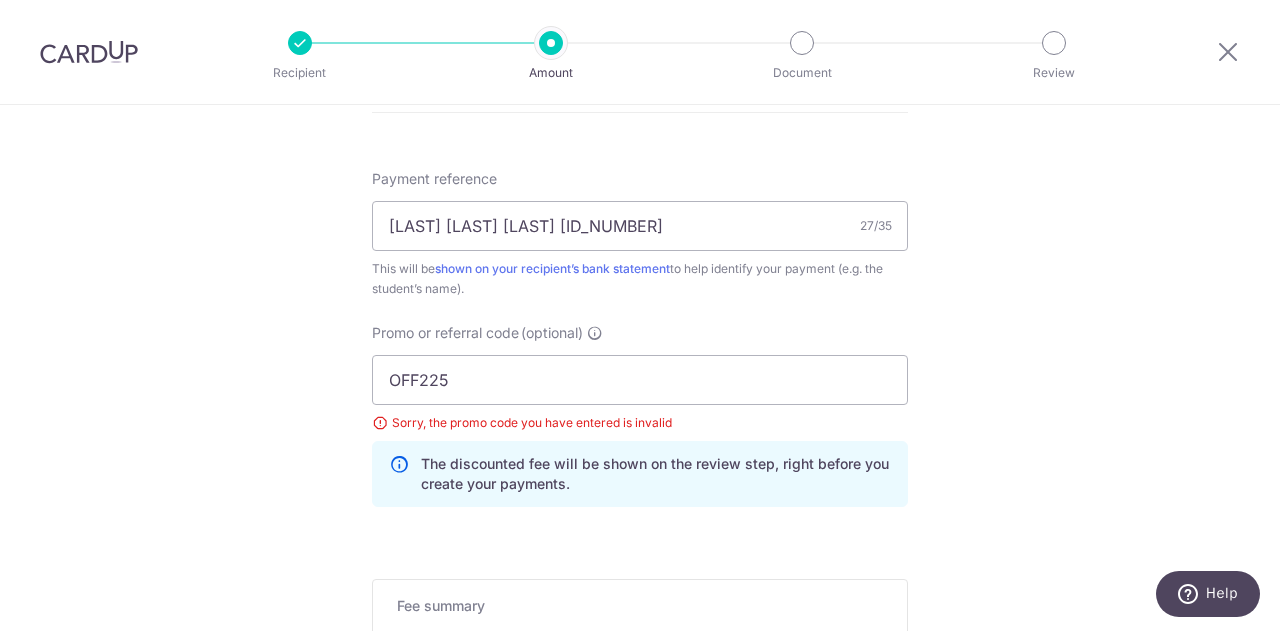 click on "SGD
784.80
784.80
Select Card
**** [CARD_LAST_FOUR]
Add credit card
Your Cards
**** [CARD_LAST_FOUR]
Secure 256-bit SSL
Text
New card details
Card
Secure 256-bit SSL" at bounding box center (640, -68) 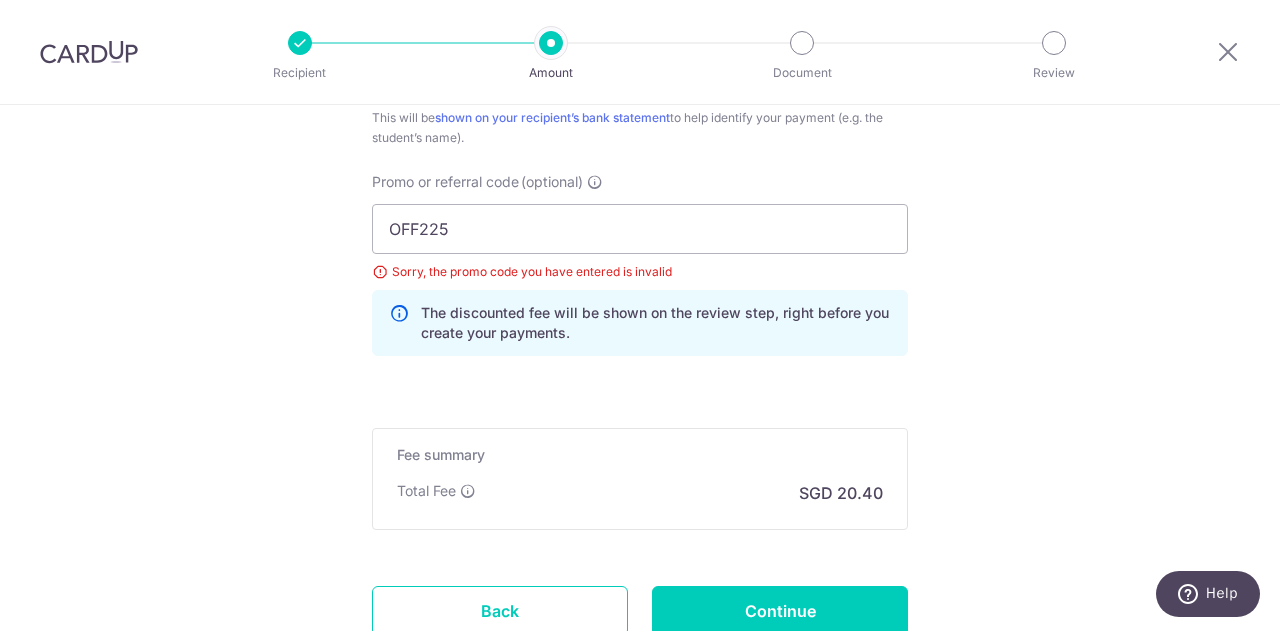 scroll, scrollTop: 1477, scrollLeft: 0, axis: vertical 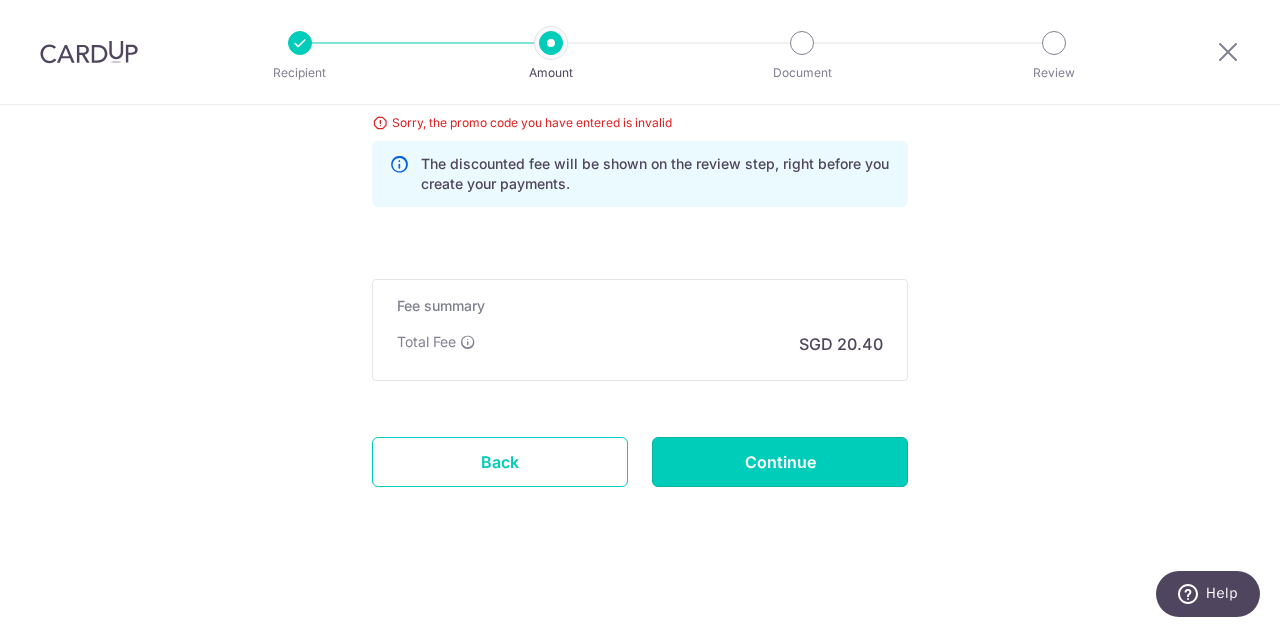 click on "Continue" at bounding box center [780, 462] 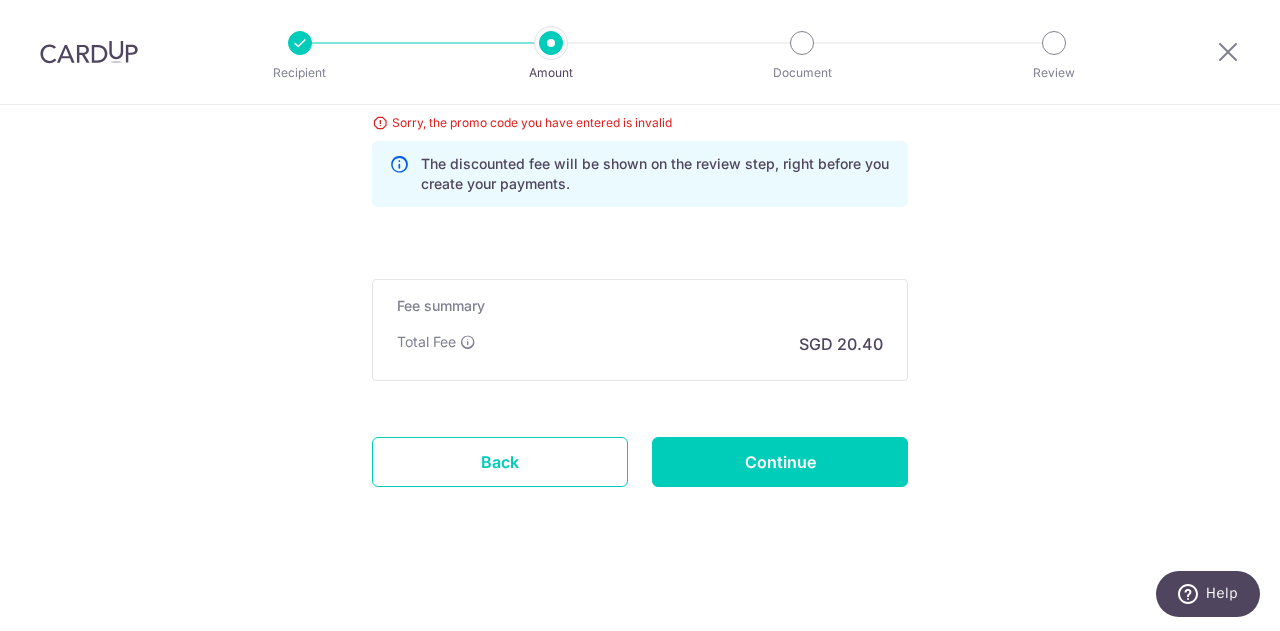 type on "Update Schedule" 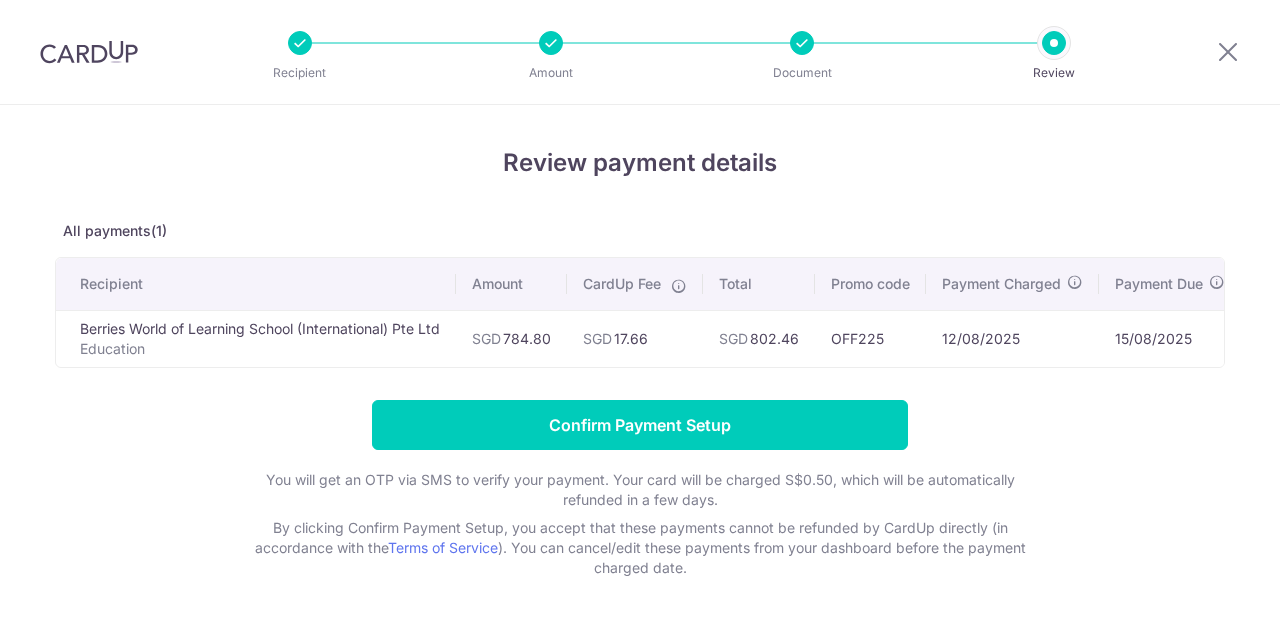 scroll, scrollTop: 0, scrollLeft: 0, axis: both 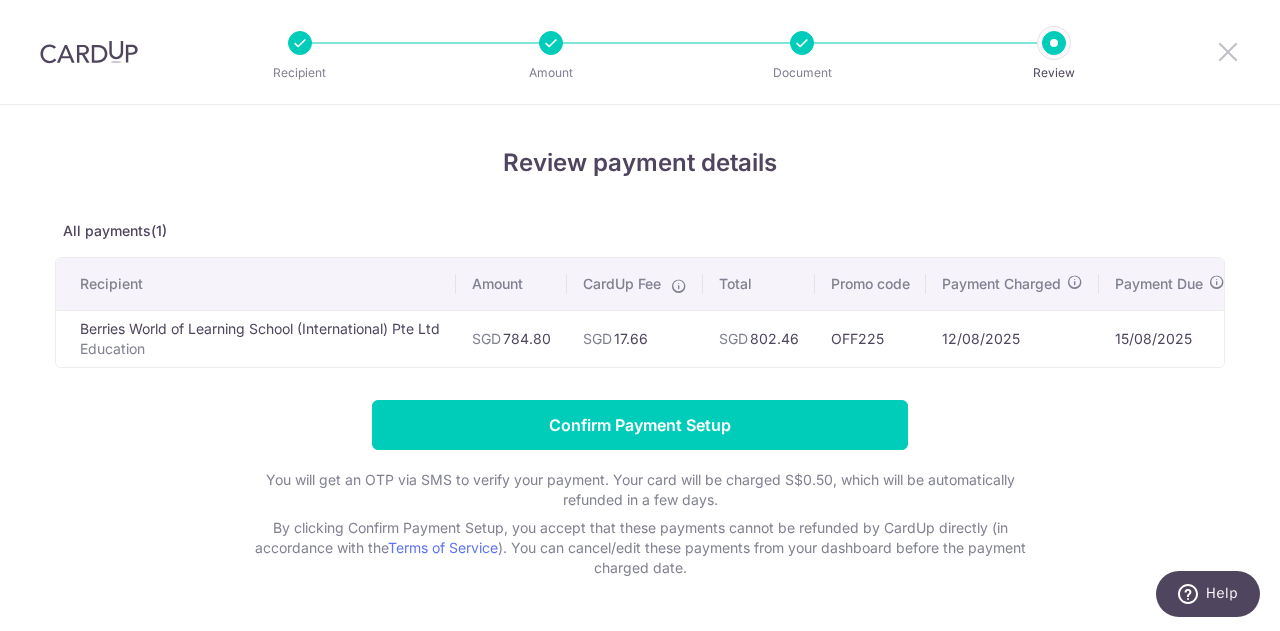 click at bounding box center (1228, 51) 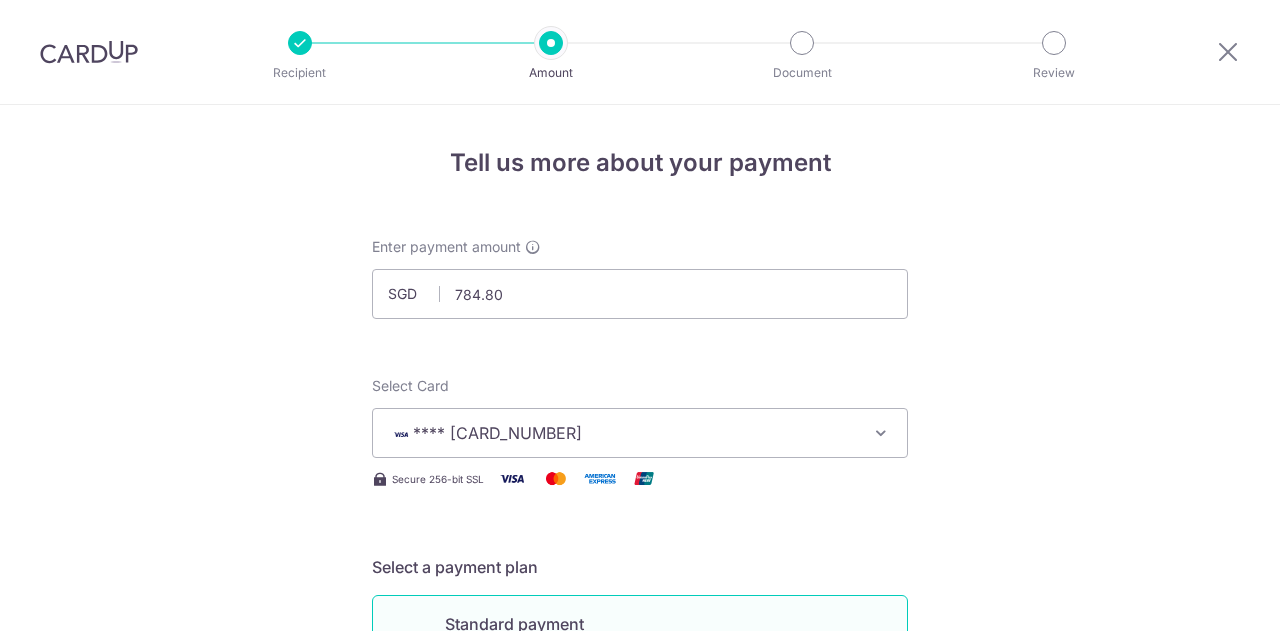 scroll, scrollTop: 0, scrollLeft: 0, axis: both 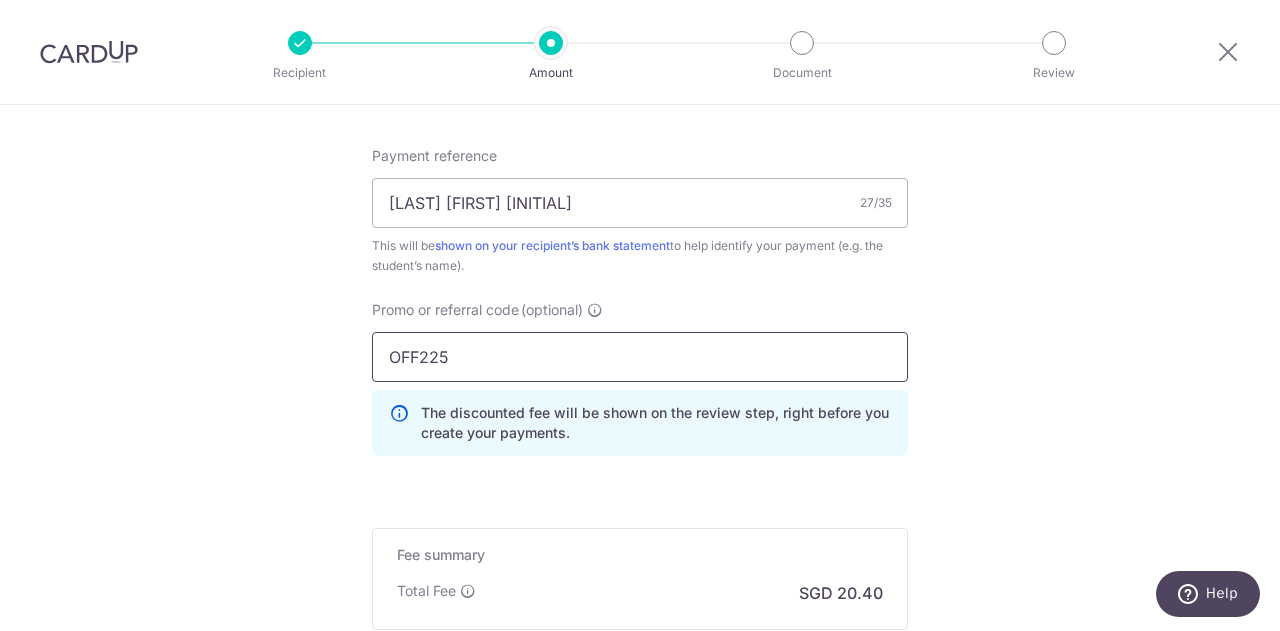 drag, startPoint x: 516, startPoint y: 358, endPoint x: 200, endPoint y: 359, distance: 316.0016 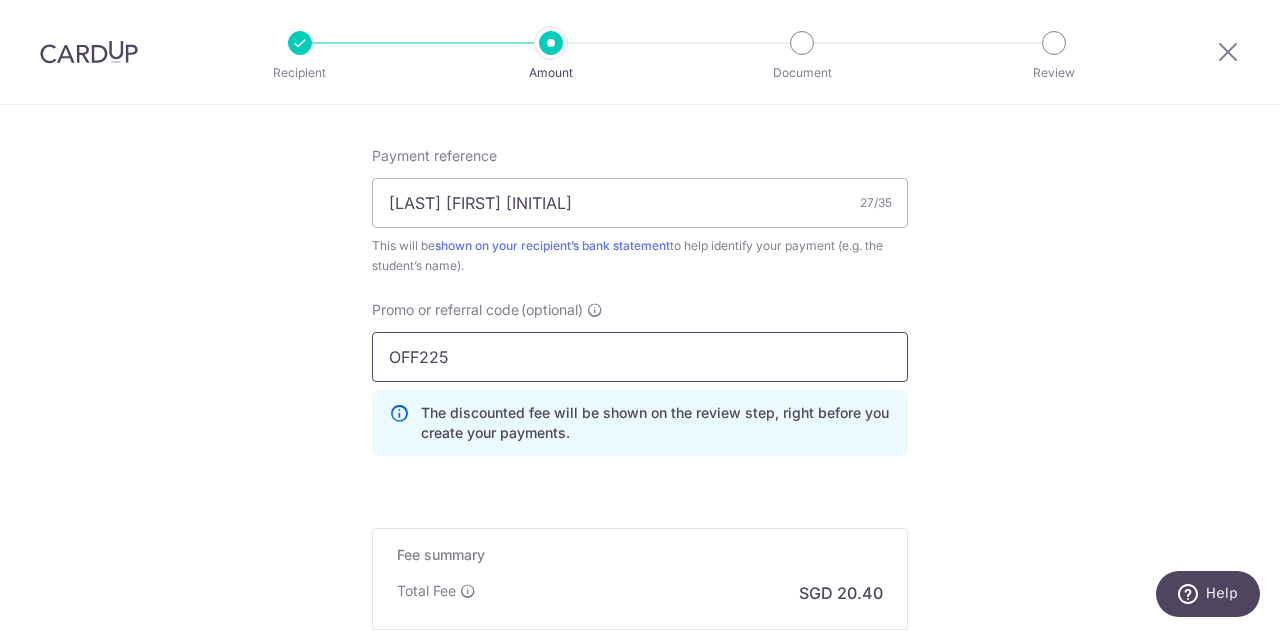 paste on "CBC90NV" 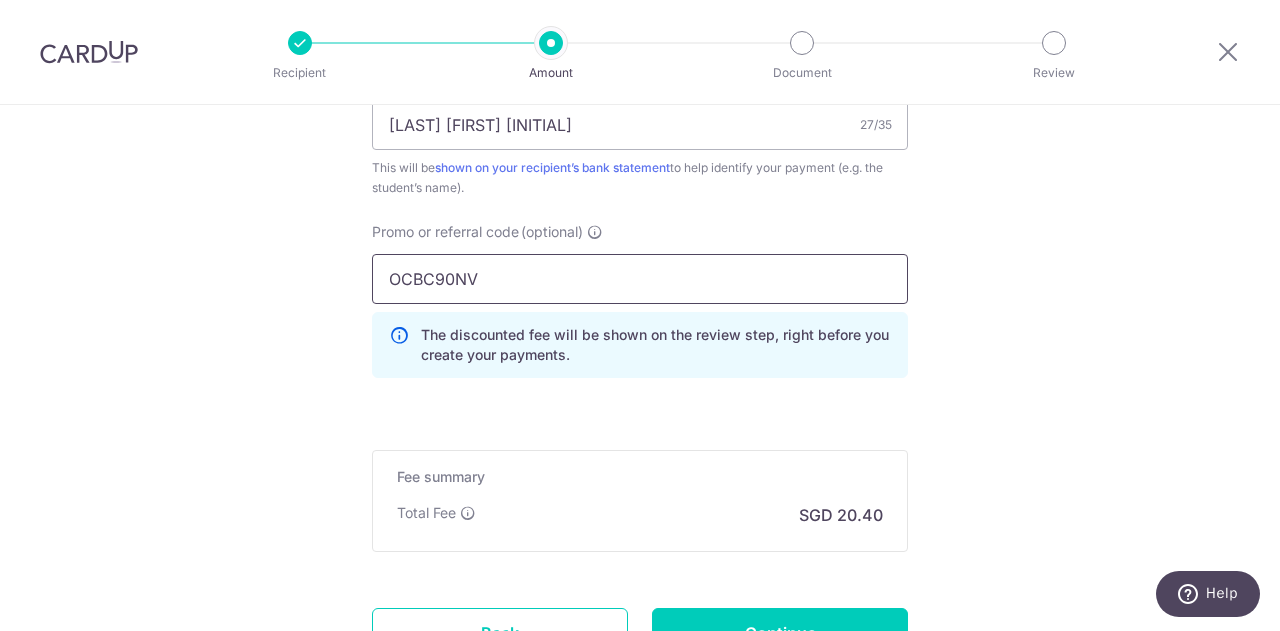 scroll, scrollTop: 1449, scrollLeft: 0, axis: vertical 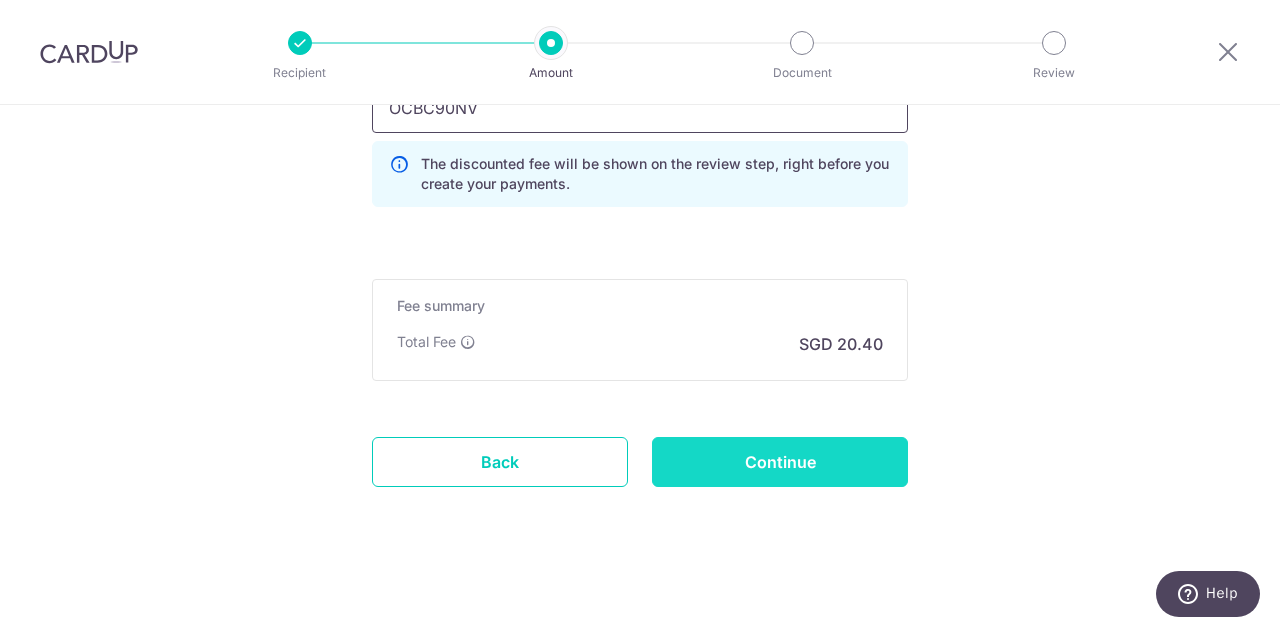 type on "OCBC90NV" 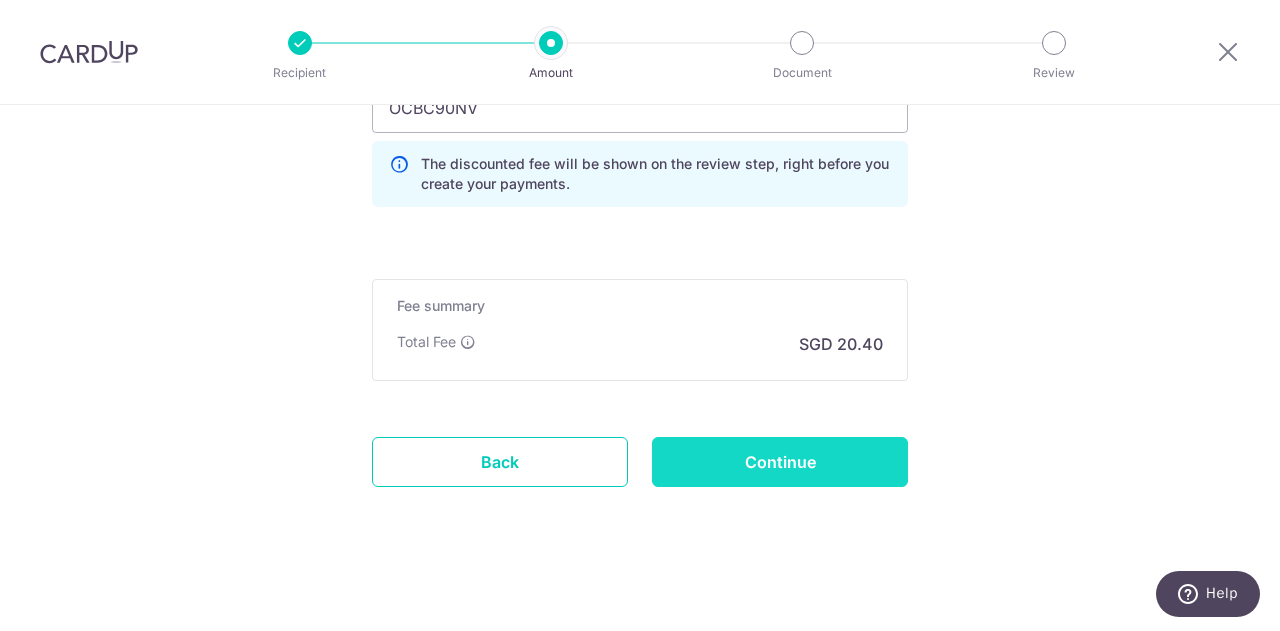 click on "Continue" at bounding box center (780, 462) 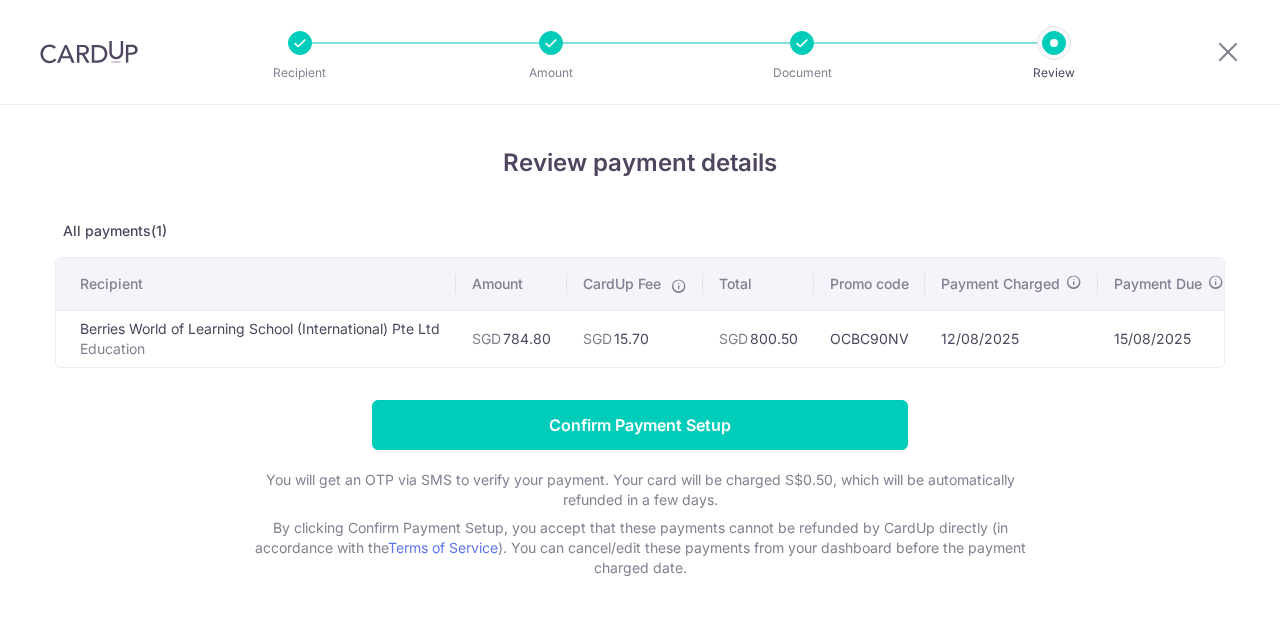 scroll, scrollTop: 0, scrollLeft: 0, axis: both 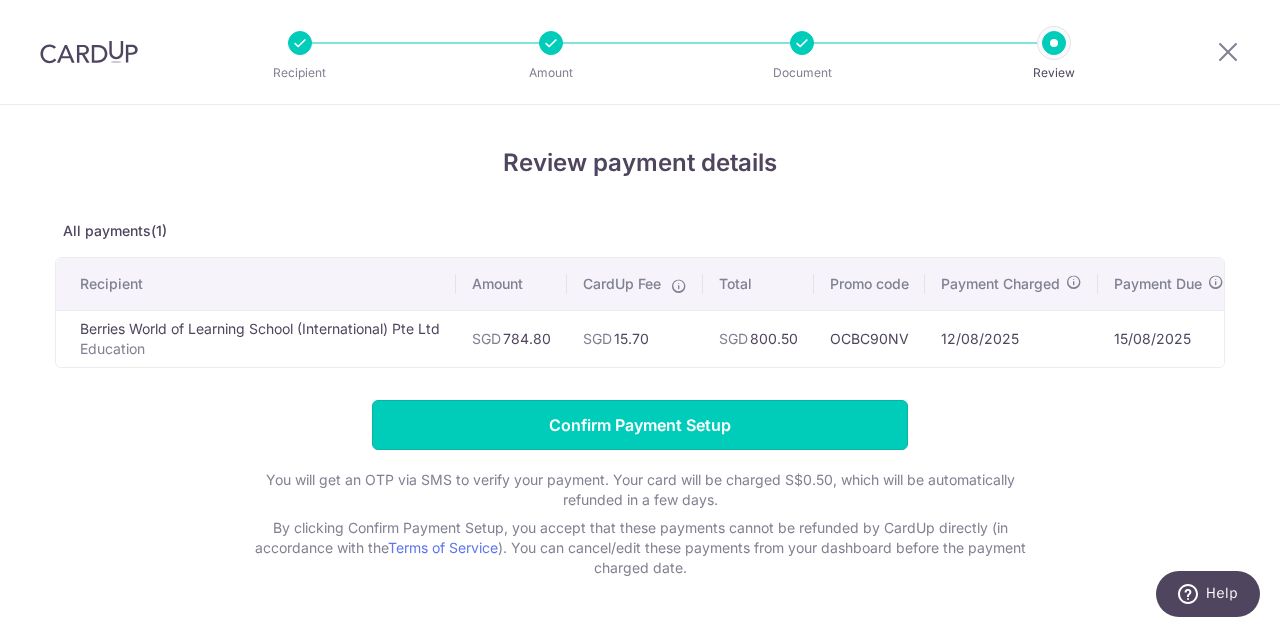 click on "Confirm Payment Setup" at bounding box center (640, 425) 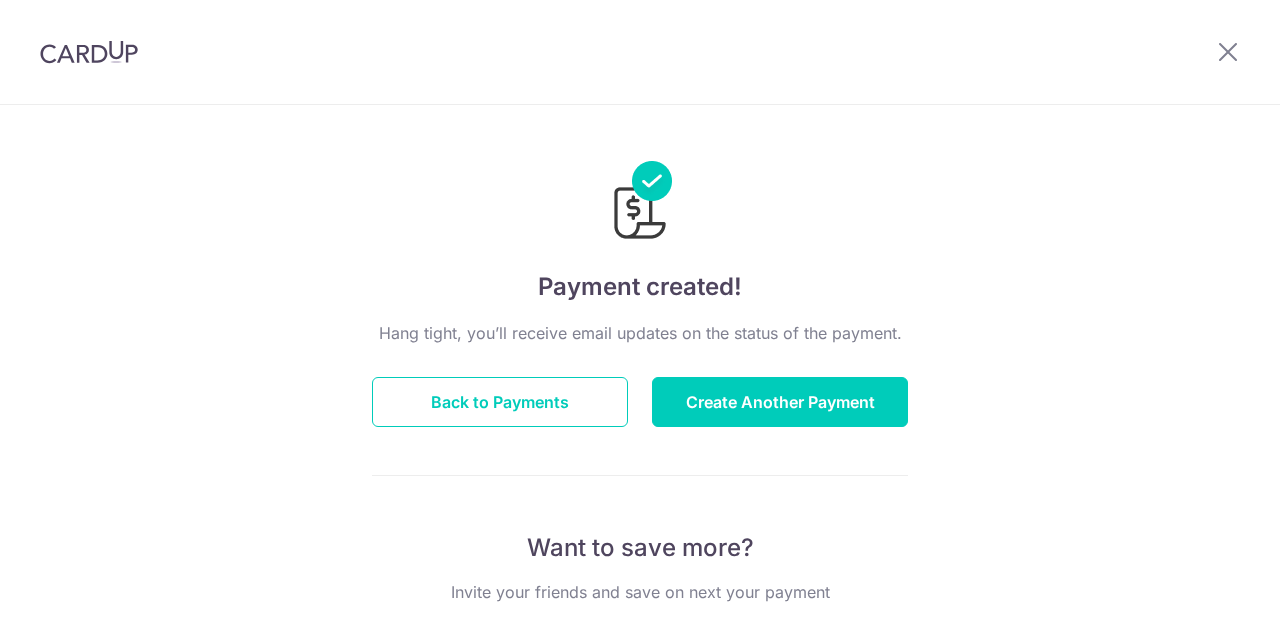scroll, scrollTop: 0, scrollLeft: 0, axis: both 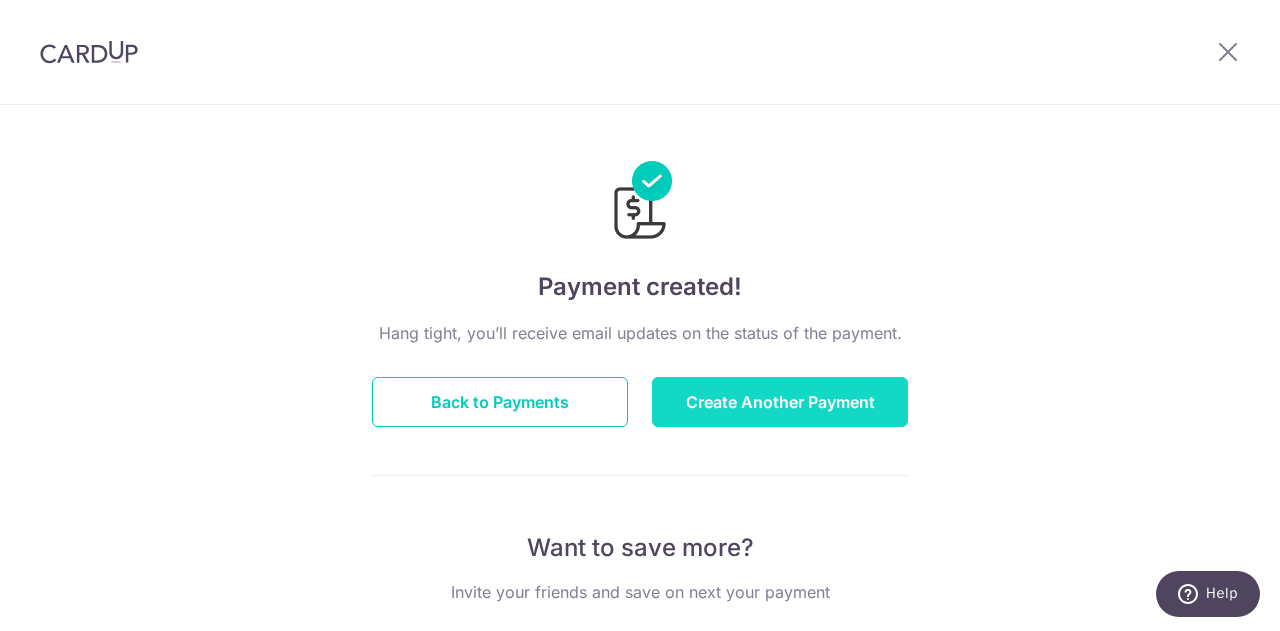 click on "Create Another Payment" at bounding box center [780, 402] 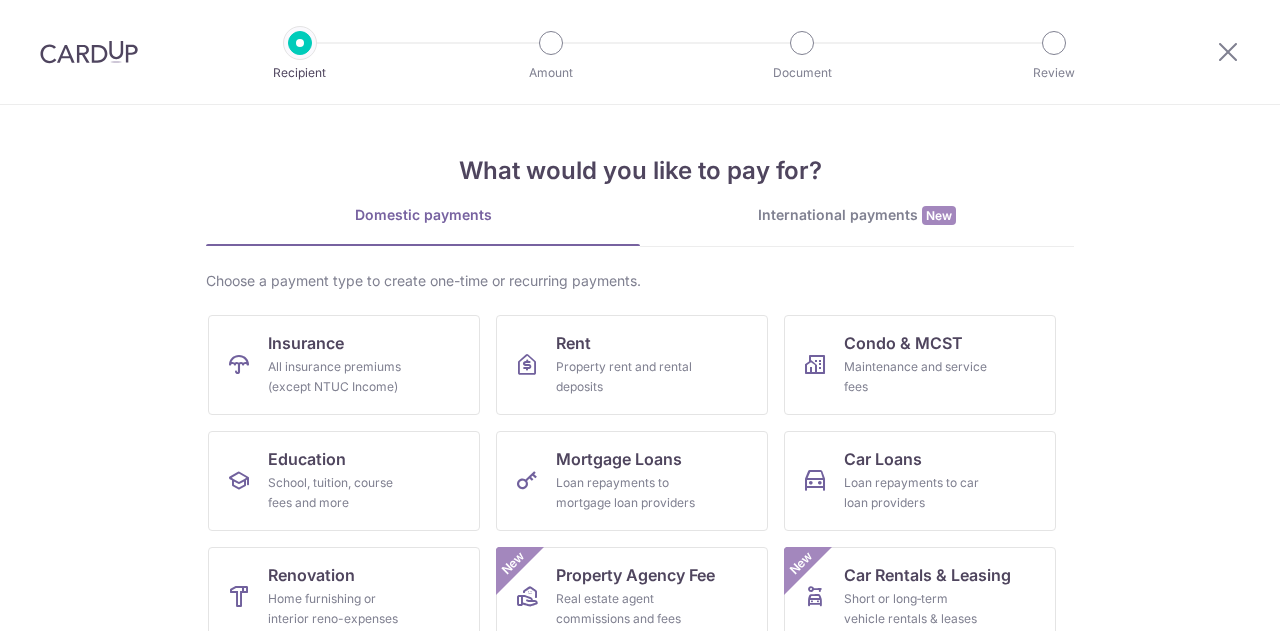 scroll, scrollTop: 0, scrollLeft: 0, axis: both 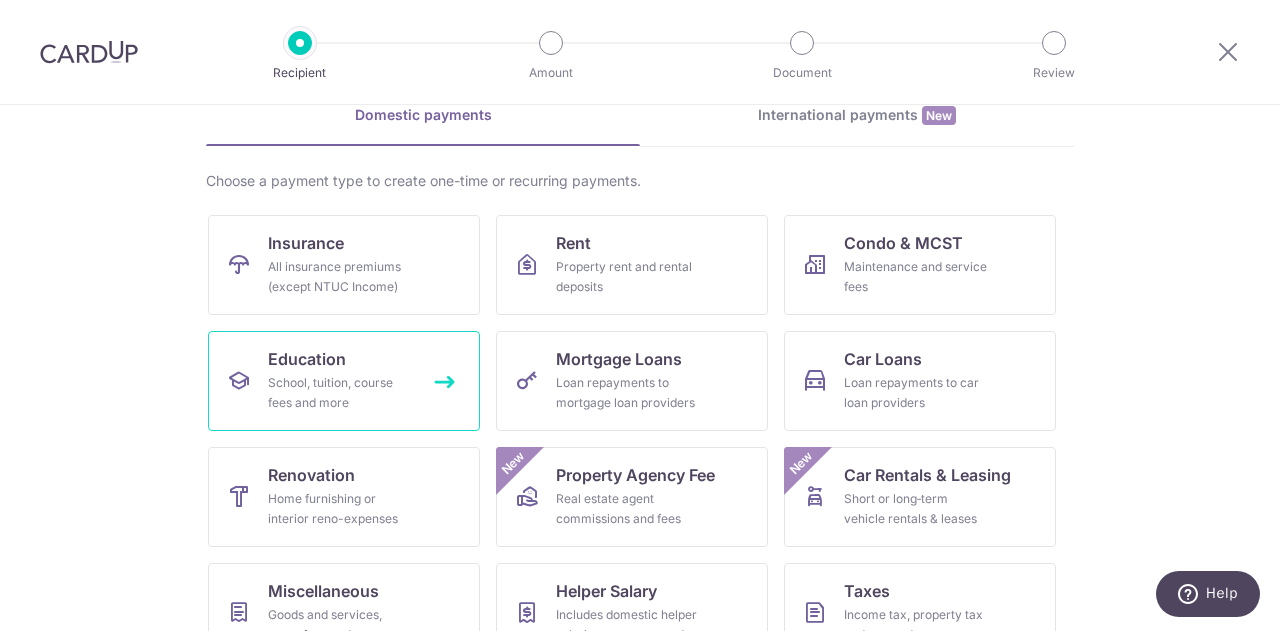 click on "Education School, tuition, course fees and more" at bounding box center (344, 381) 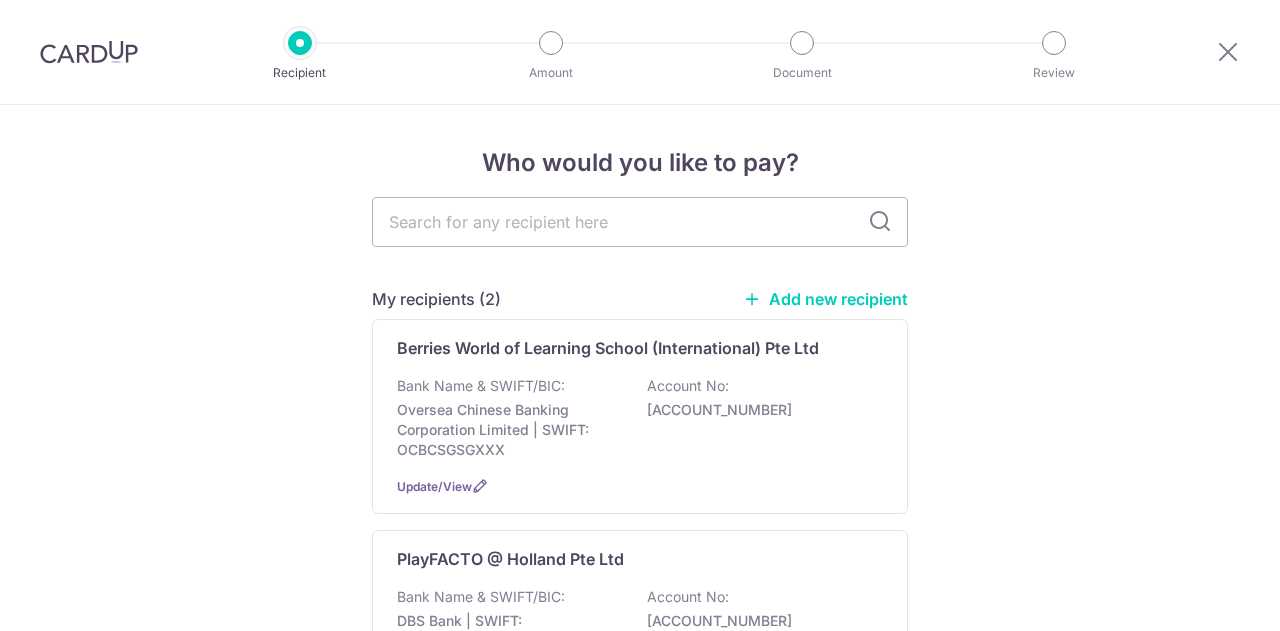 scroll, scrollTop: 0, scrollLeft: 0, axis: both 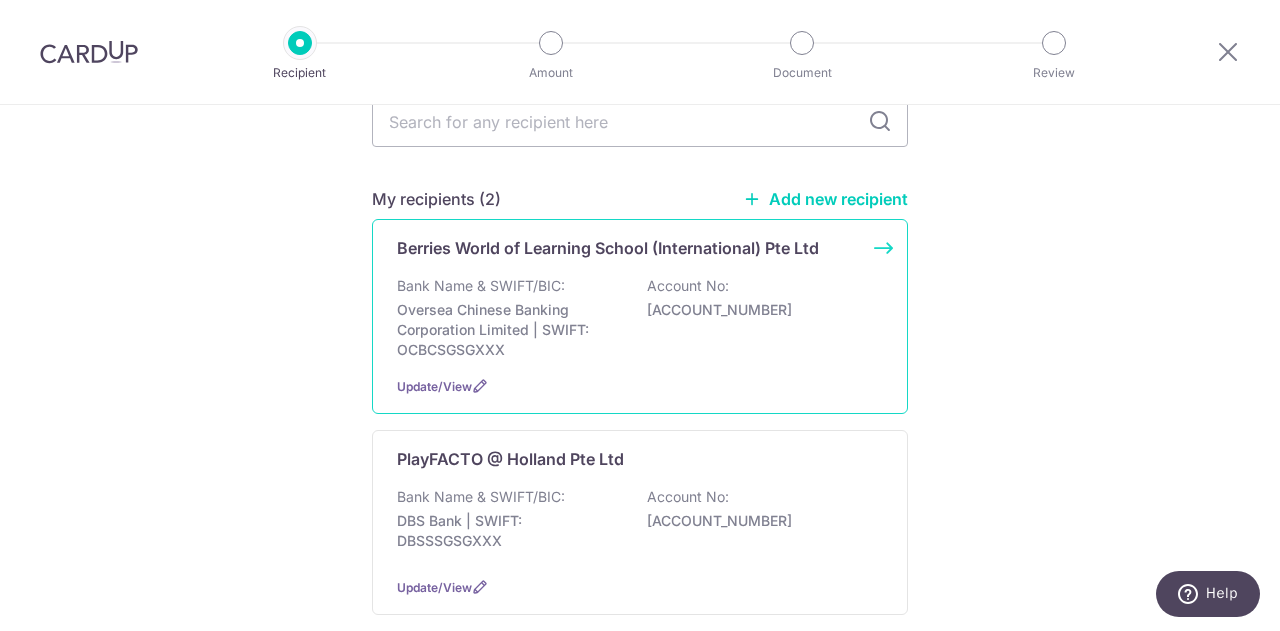 click on "Berries World of Learning School (International) Pte Ltd
Bank Name & SWIFT/BIC:
Oversea Chinese Banking Corporation Limited | SWIFT: OCBCSGSGXXX
Account No:
[ACCOUNT_NUMBER]
Update/View" at bounding box center (640, 316) 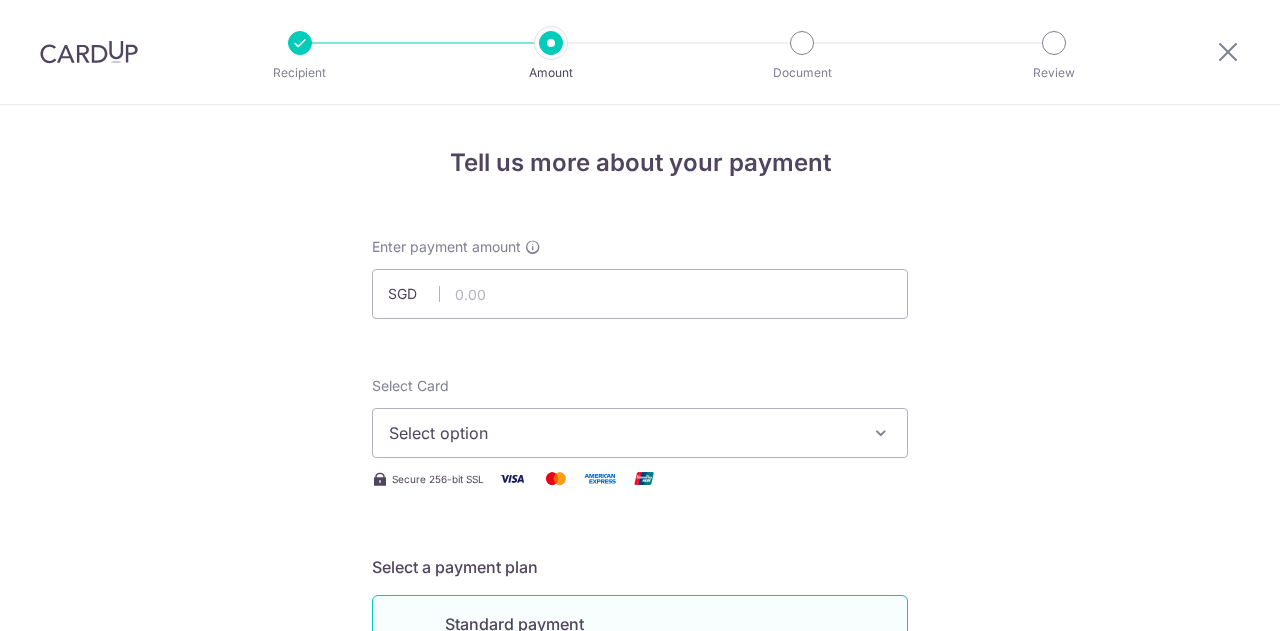 scroll, scrollTop: 0, scrollLeft: 0, axis: both 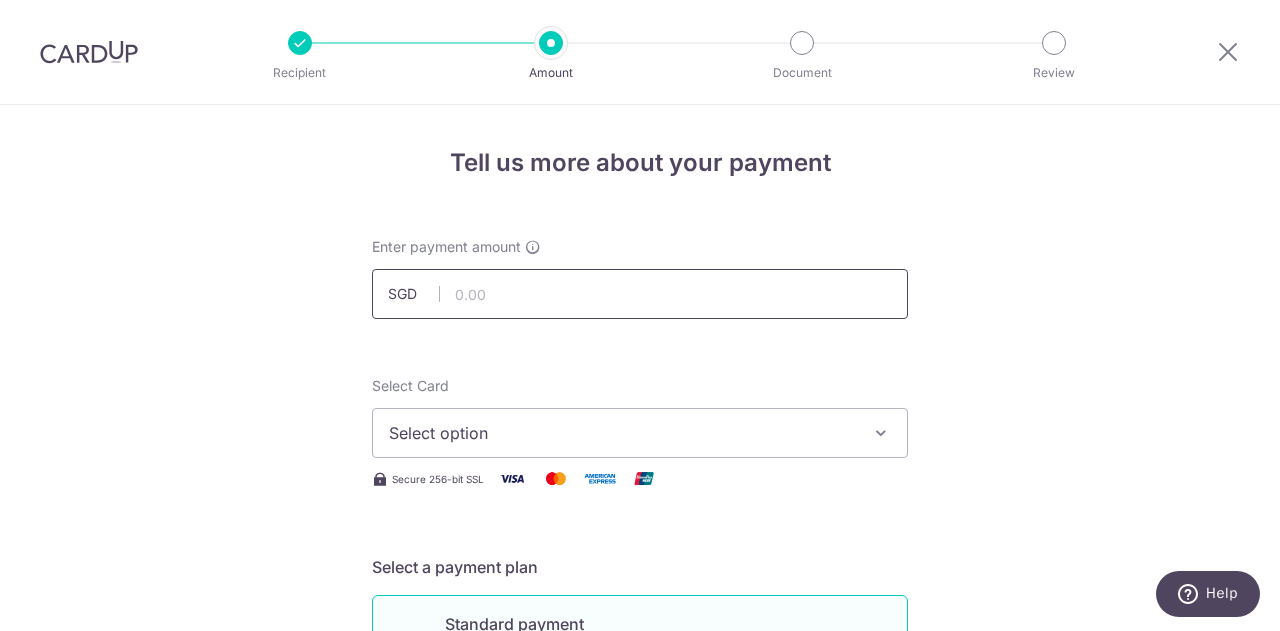click at bounding box center (640, 294) 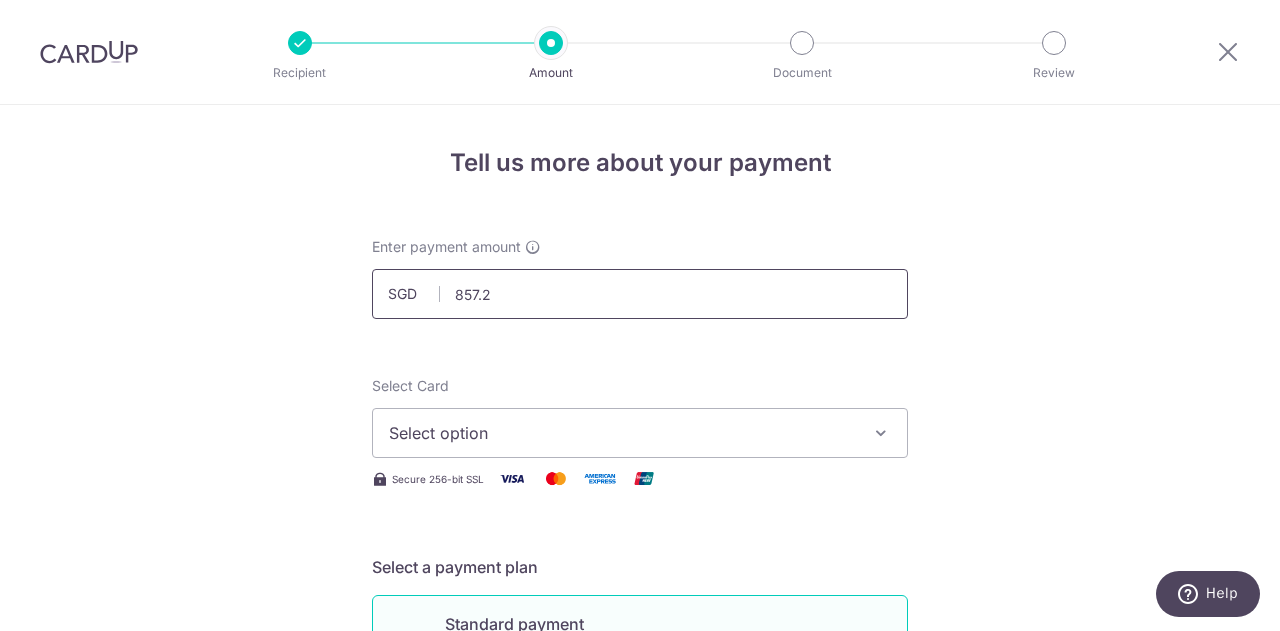 type on "857.29" 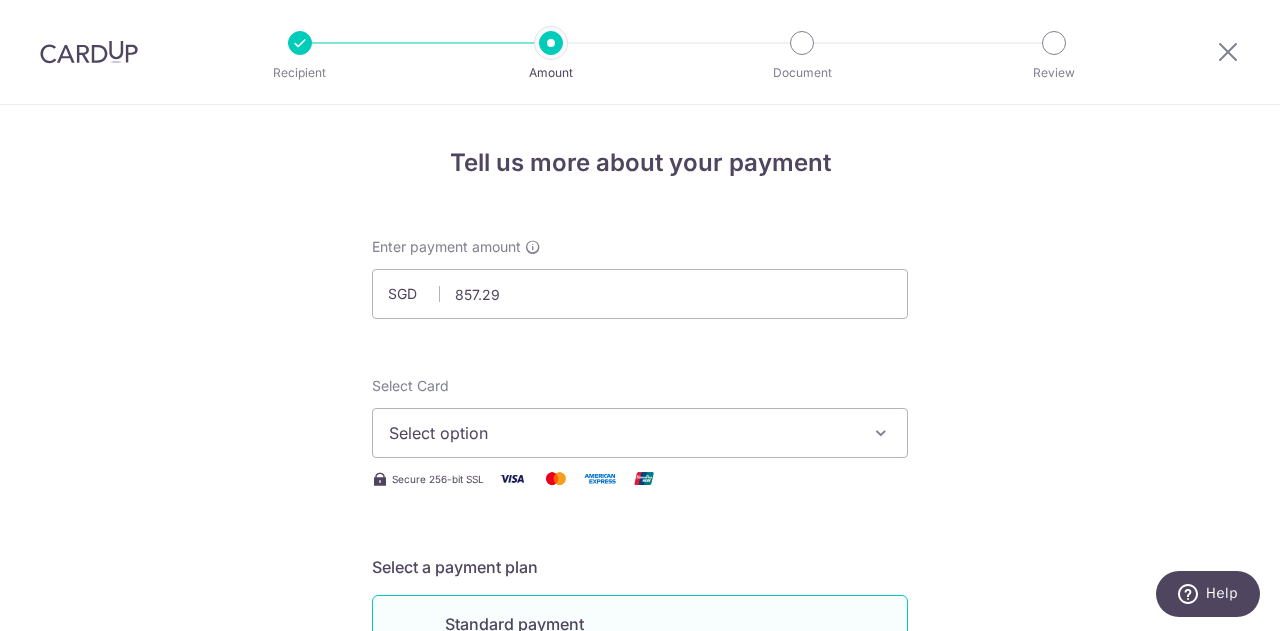 click on "Tell us more about your payment
Enter payment amount
SGD
857.29
857.29
Select Card
Select option
Add credit card
Your Cards
**** 2110
Secure 256-bit SSL
Text
New card details
Card
Secure 256-bit SSL" at bounding box center [640, 1009] 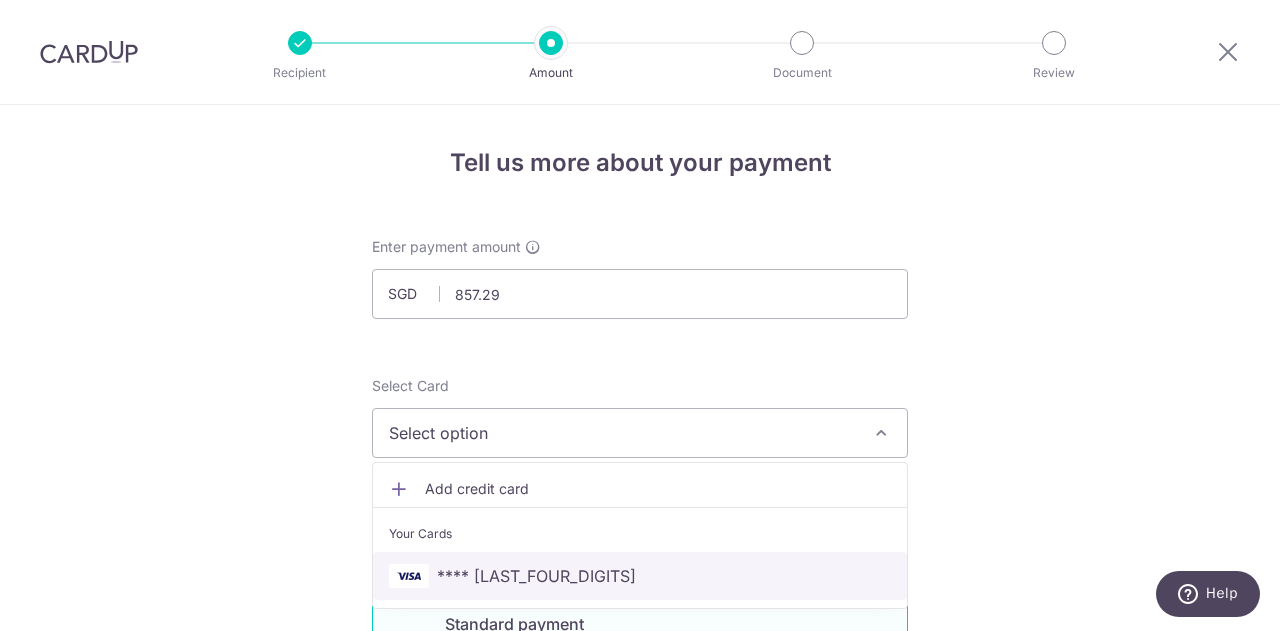 click on "**** 2110" at bounding box center (640, 576) 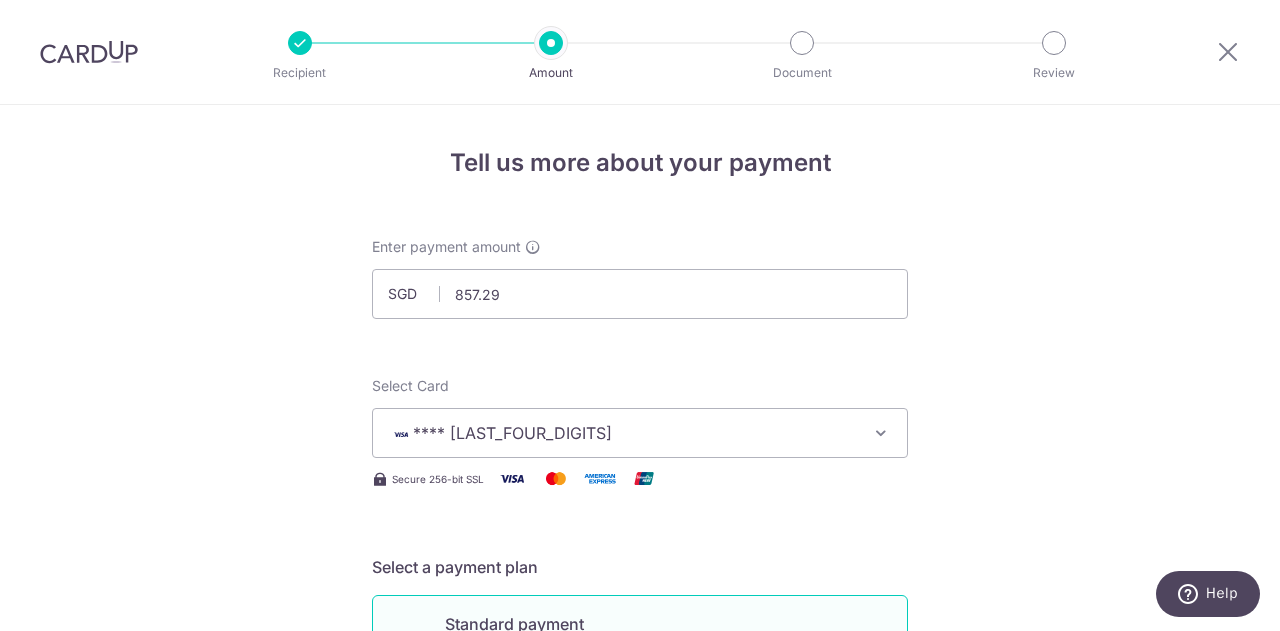 click on "Tell us more about your payment
Enter payment amount
SGD
857.29
857.29
Select Card
**** 2110
Add credit card
Your Cards
**** 2110
Secure 256-bit SSL
Text
New card details
Card
Secure 256-bit SSL" at bounding box center (640, 1009) 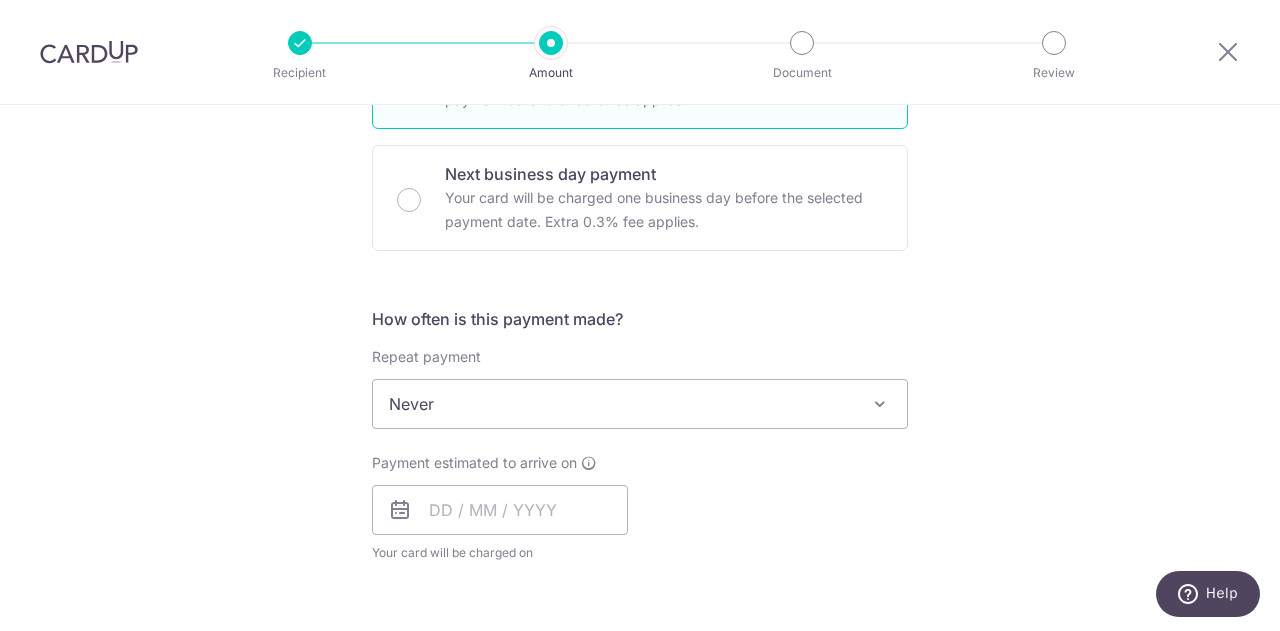 scroll, scrollTop: 700, scrollLeft: 0, axis: vertical 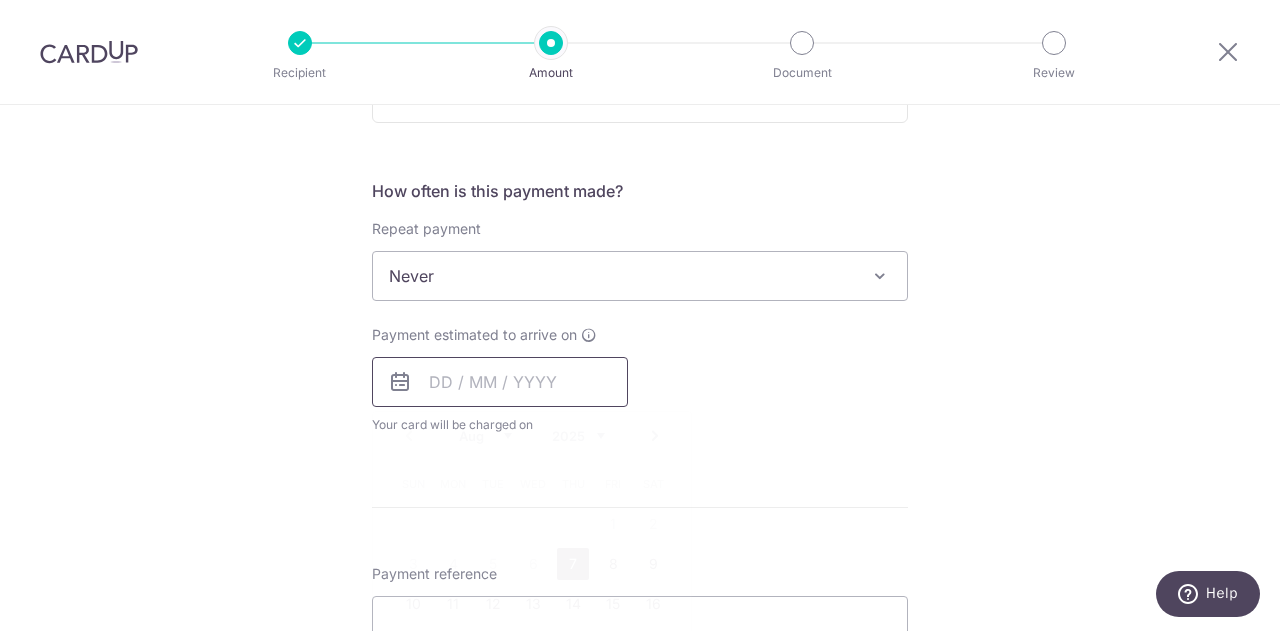 click at bounding box center [500, 382] 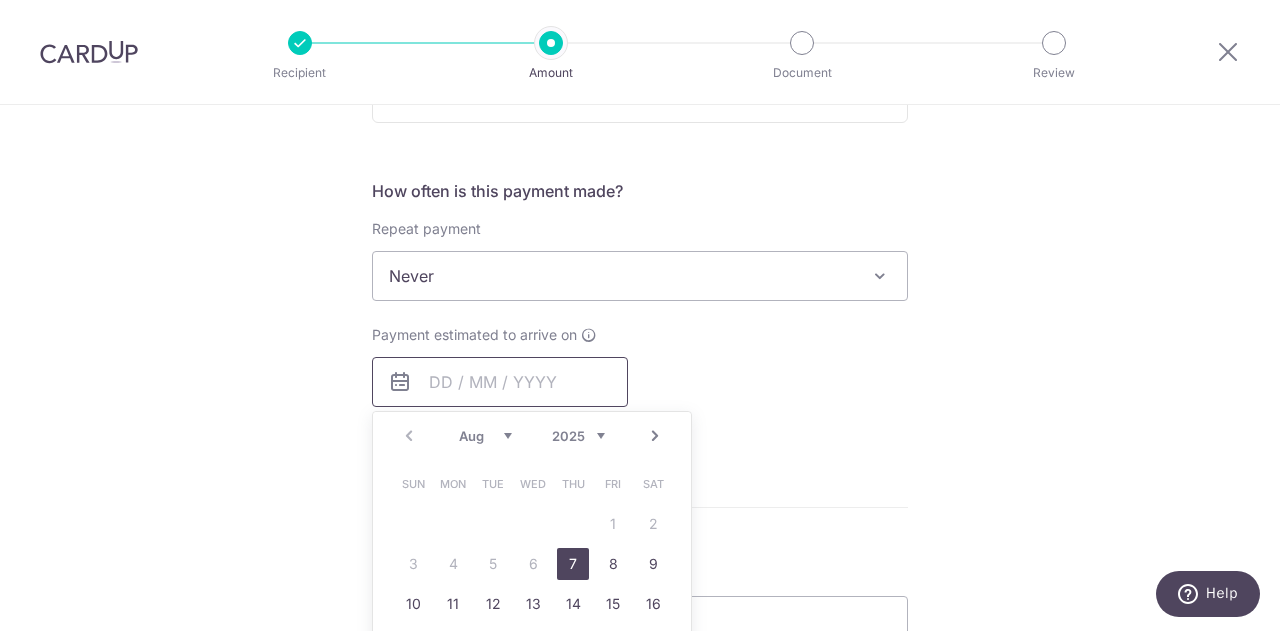 scroll, scrollTop: 800, scrollLeft: 0, axis: vertical 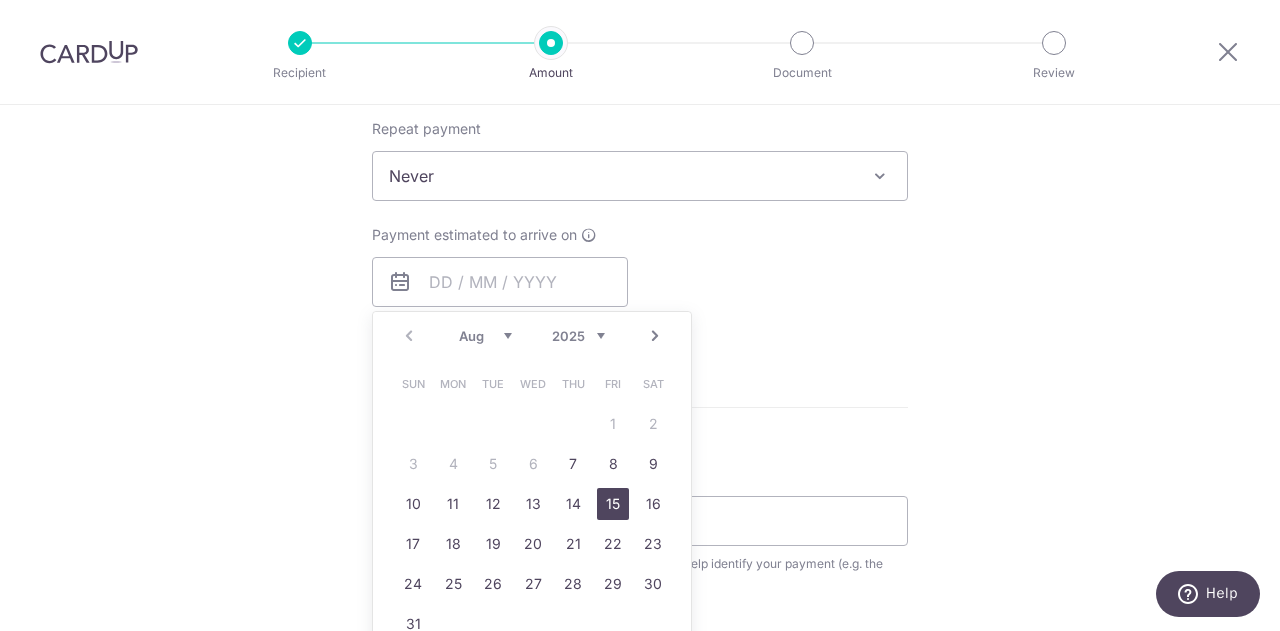 click on "15" at bounding box center (613, 504) 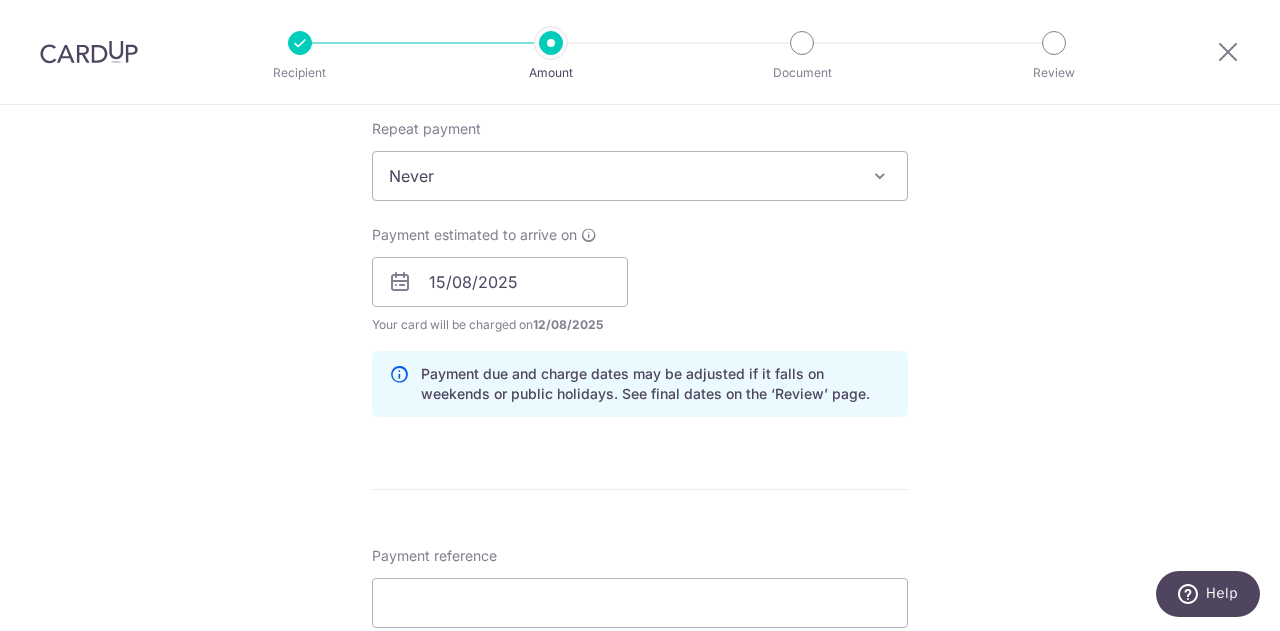 click on "Tell us more about your payment
Enter payment amount
SGD
857.29
857.29
Select Card
**** 2110
Add credit card
Your Cards
**** 2110
Secure 256-bit SSL
Text
New card details
Card
Secure 256-bit SSL" at bounding box center [640, 250] 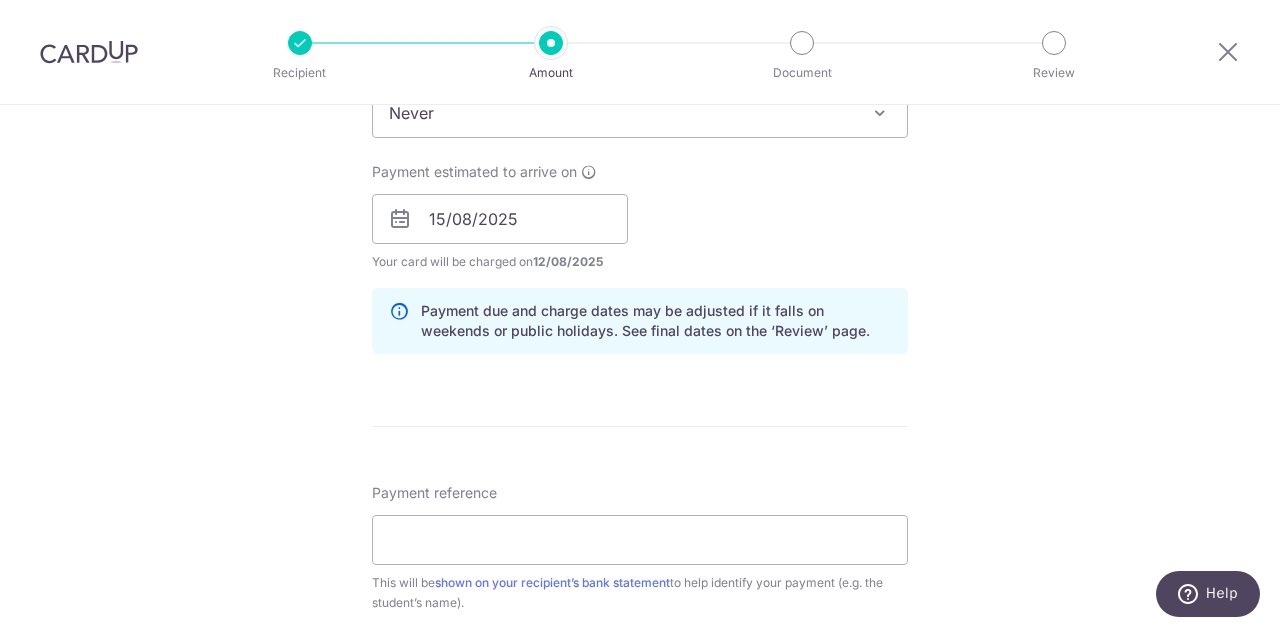 scroll, scrollTop: 1000, scrollLeft: 0, axis: vertical 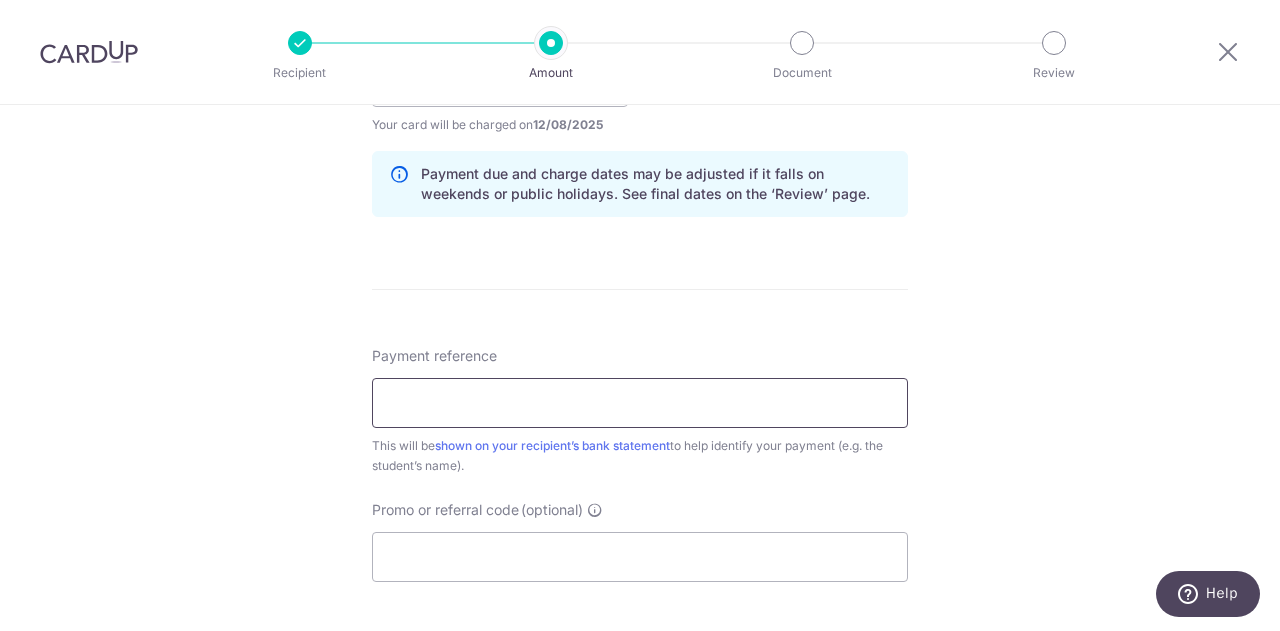 click on "Payment reference" at bounding box center (640, 403) 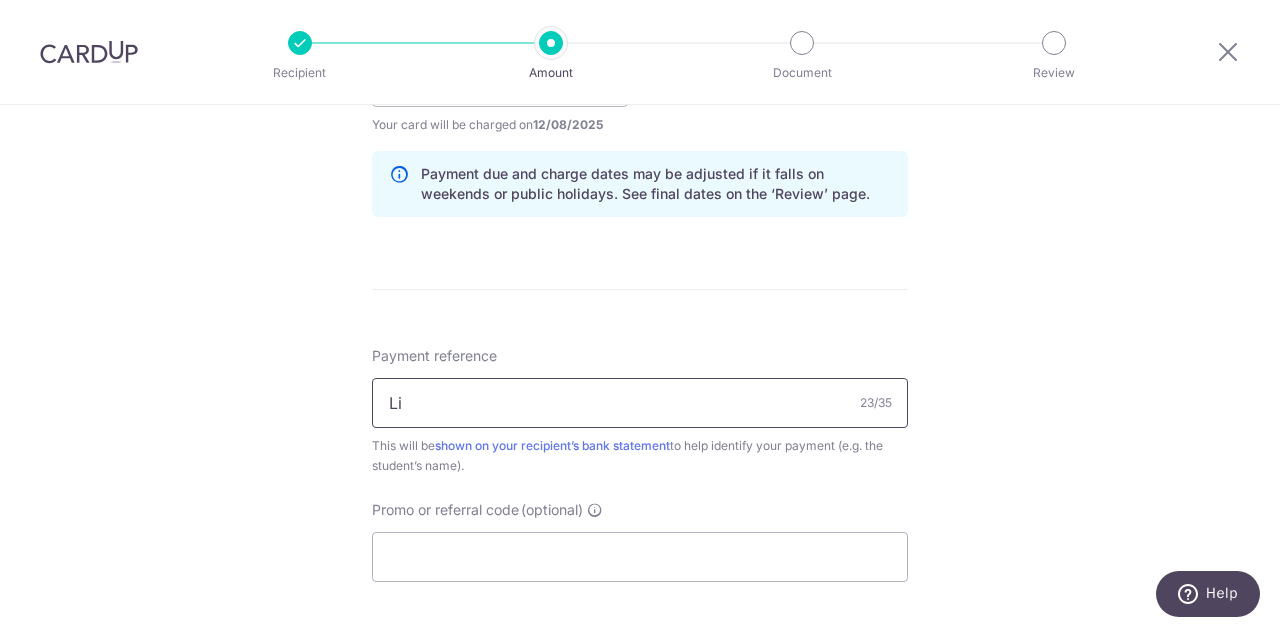 type on "L" 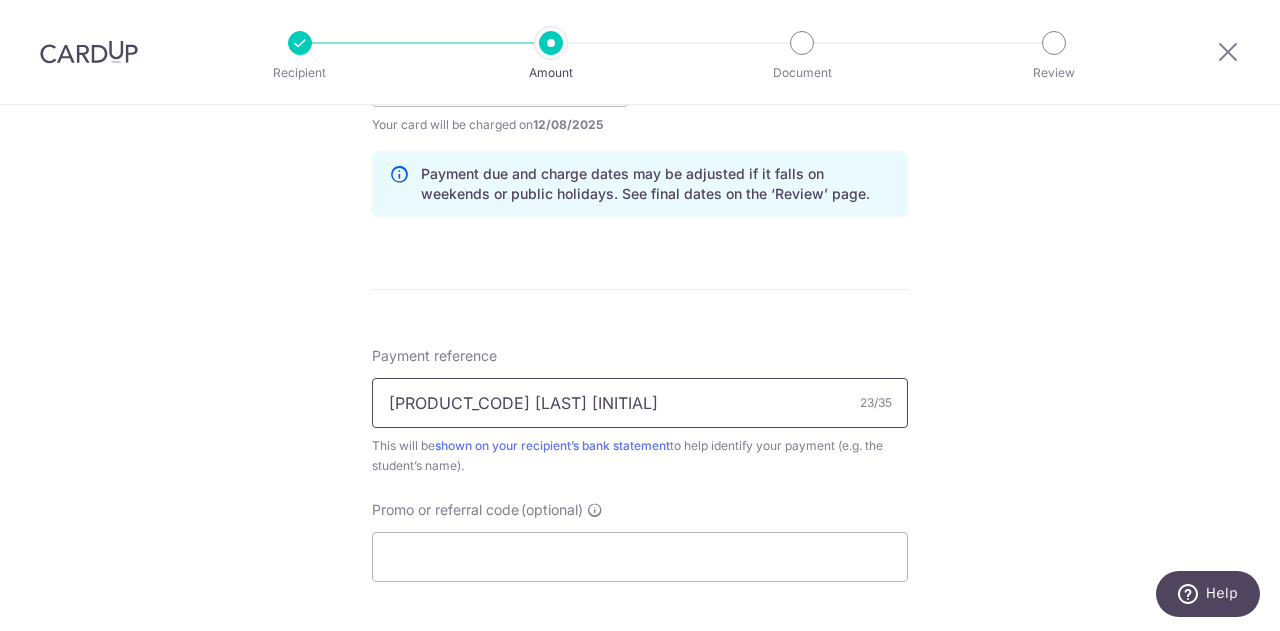 type on "EO-I25000698 [FIRST] [LAST]" 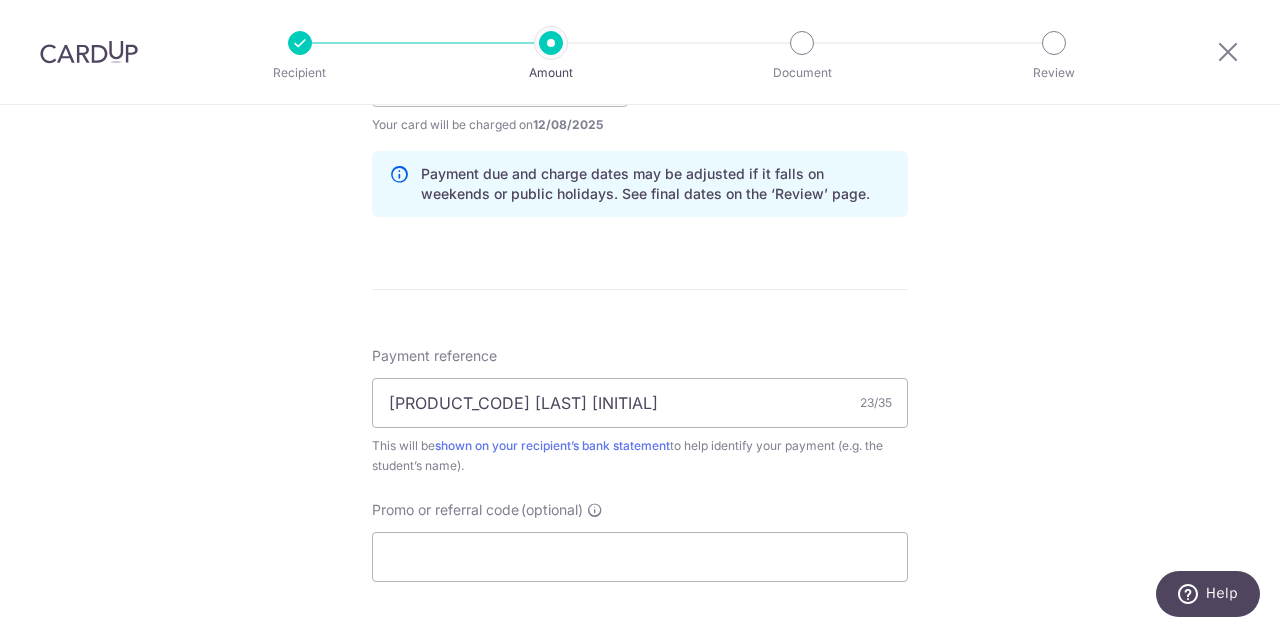 click on "Enter payment amount
SGD
857.29
857.29
Select Card
**** 2110
Add credit card
Your Cards
**** 2110
Secure 256-bit SSL
Text
New card details
Card
Secure 256-bit SSL" at bounding box center [640, 69] 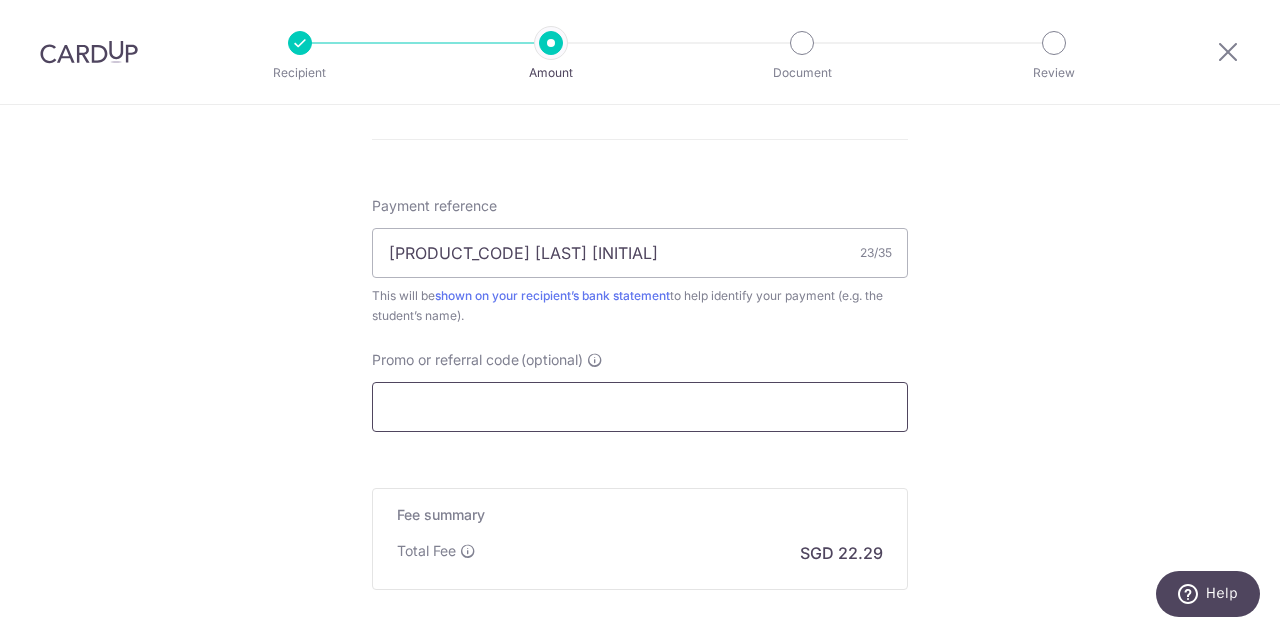 scroll, scrollTop: 1200, scrollLeft: 0, axis: vertical 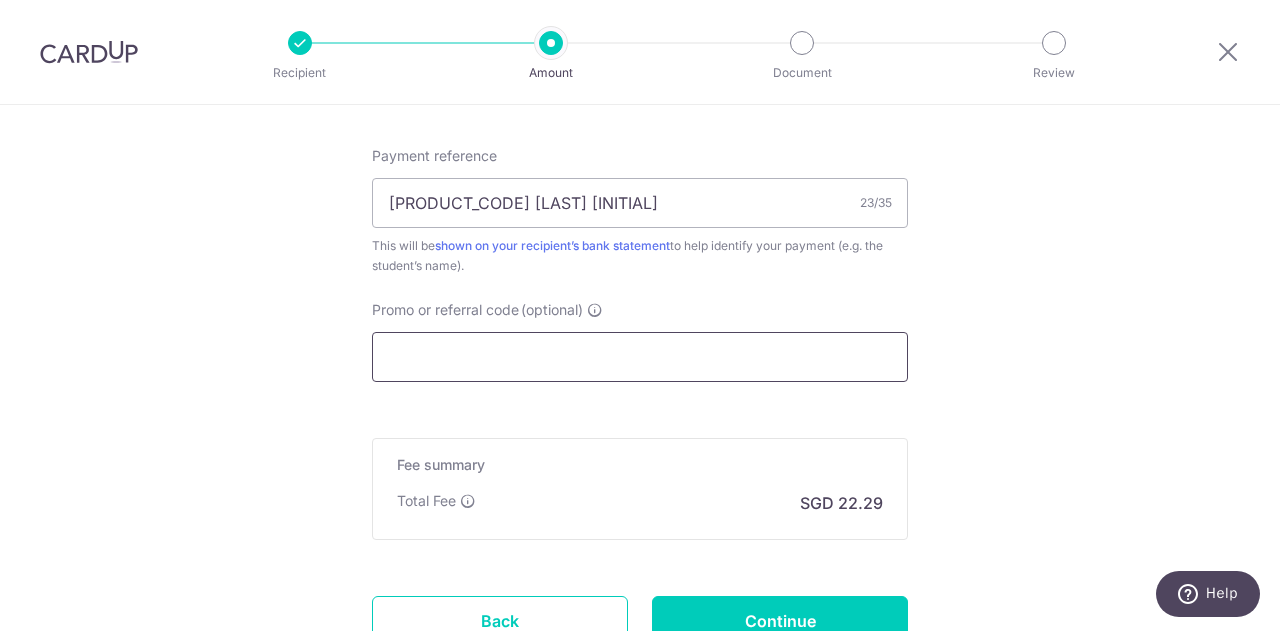 click on "Promo or referral code
(optional)" at bounding box center [640, 357] 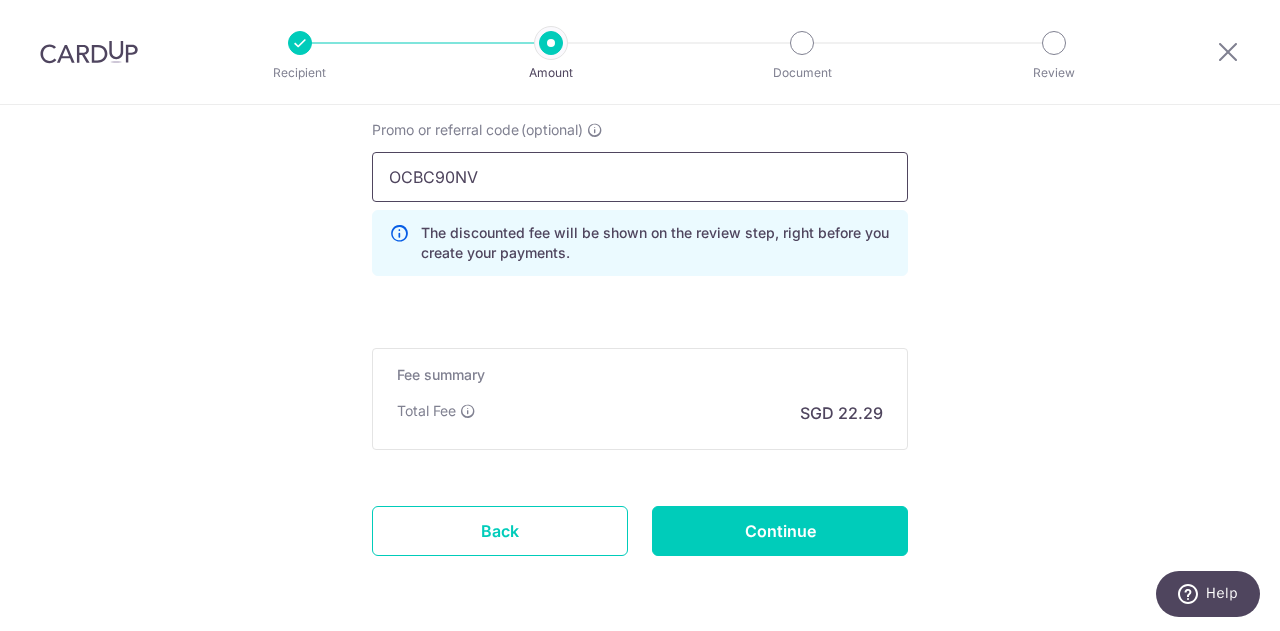 scroll, scrollTop: 1400, scrollLeft: 0, axis: vertical 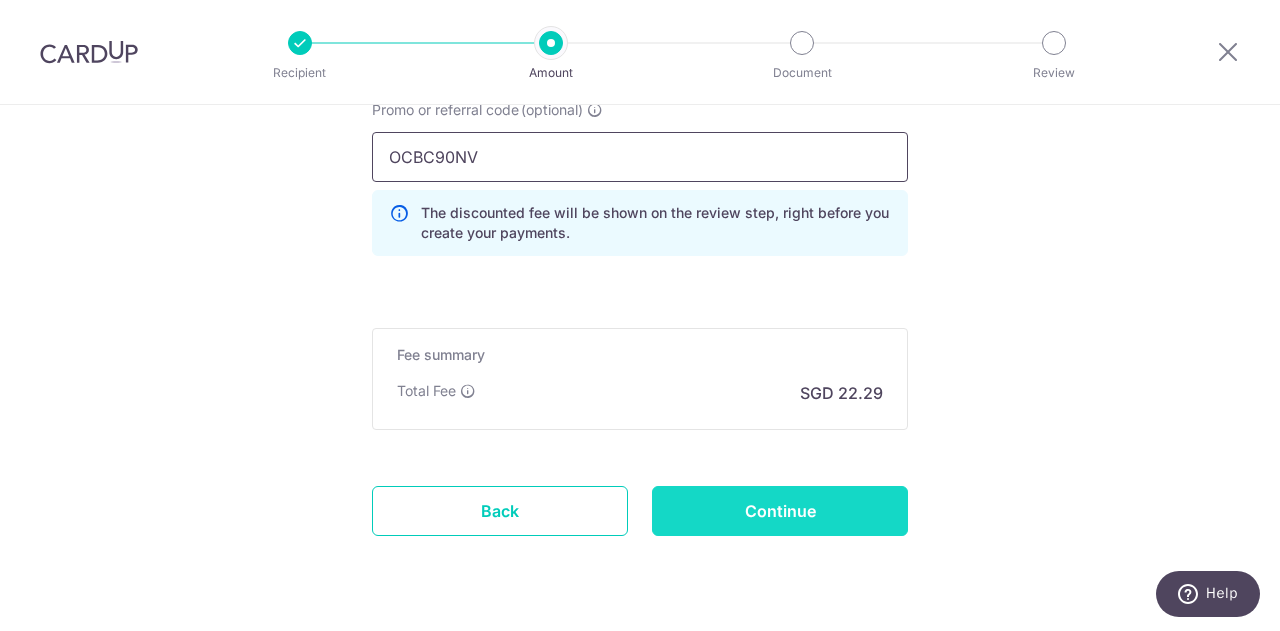 type on "OCBC90NV" 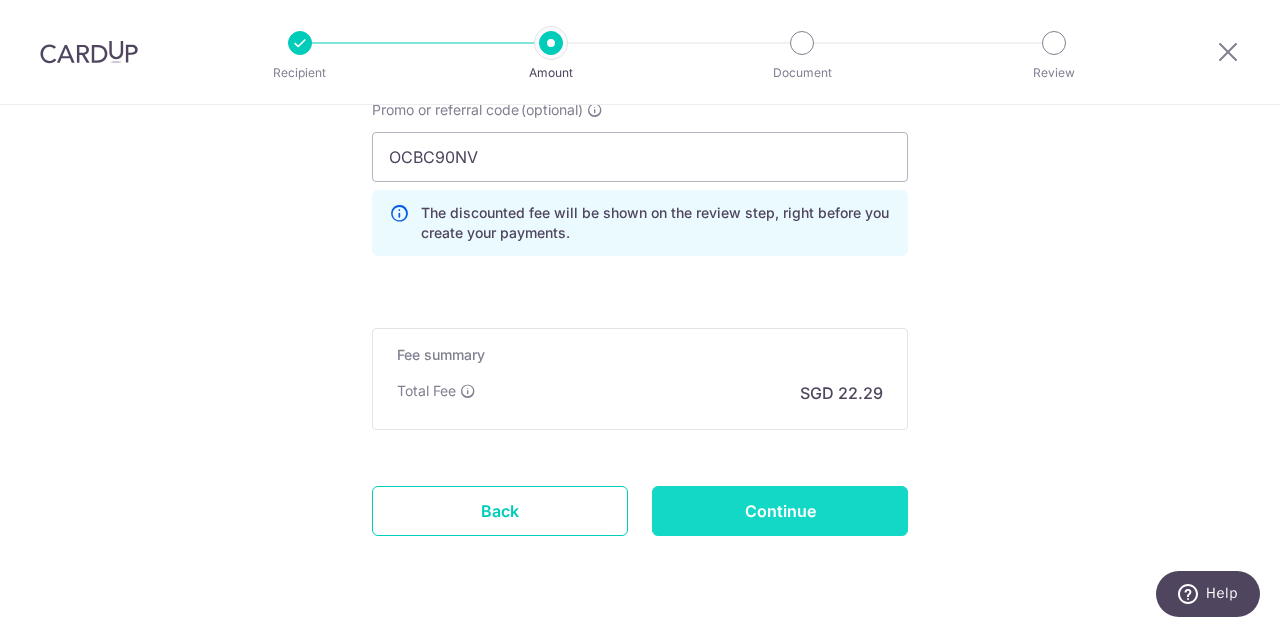 click on "Continue" at bounding box center (780, 511) 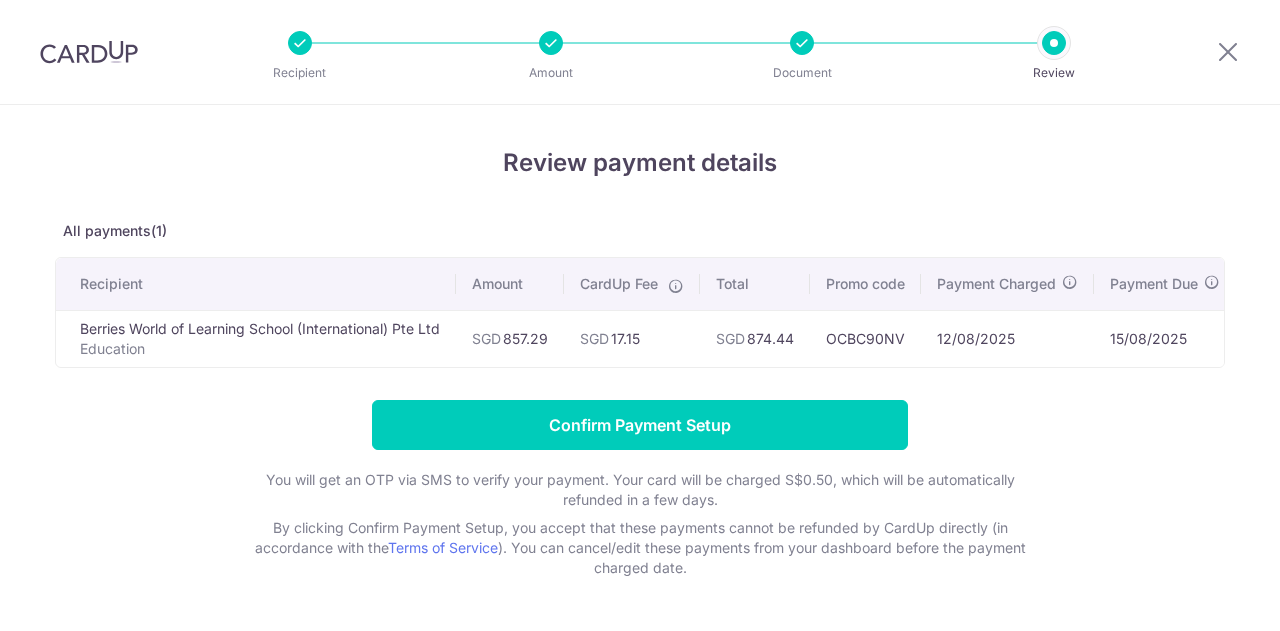 scroll, scrollTop: 0, scrollLeft: 0, axis: both 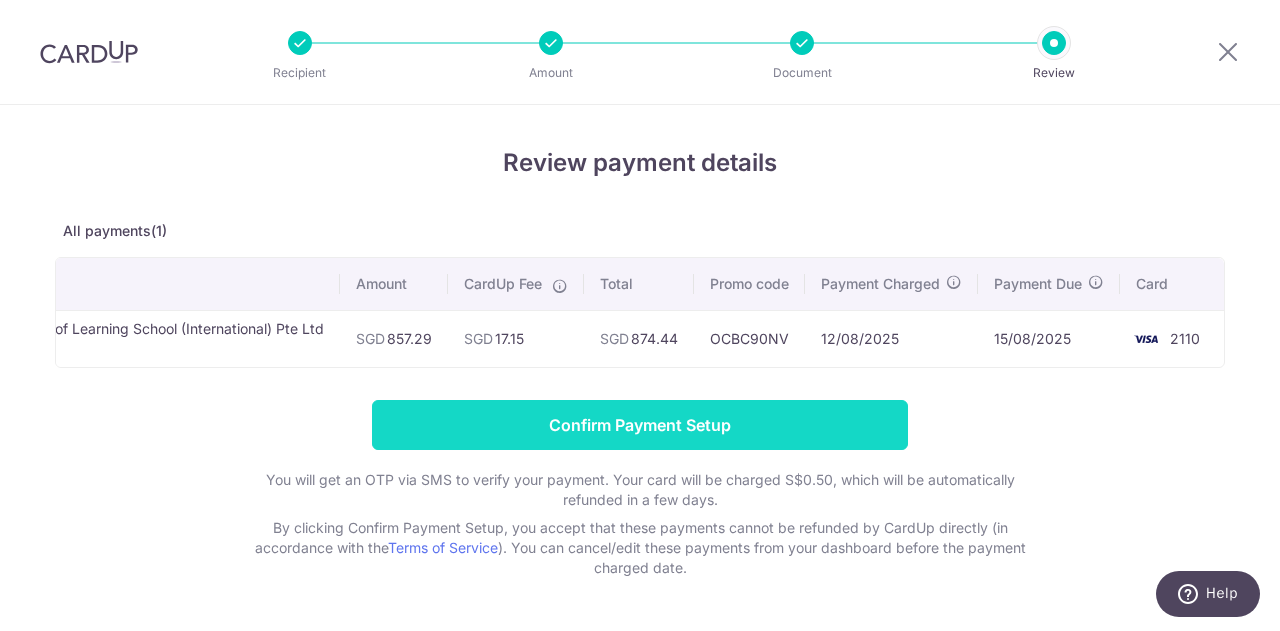 click on "Confirm Payment Setup" at bounding box center [640, 425] 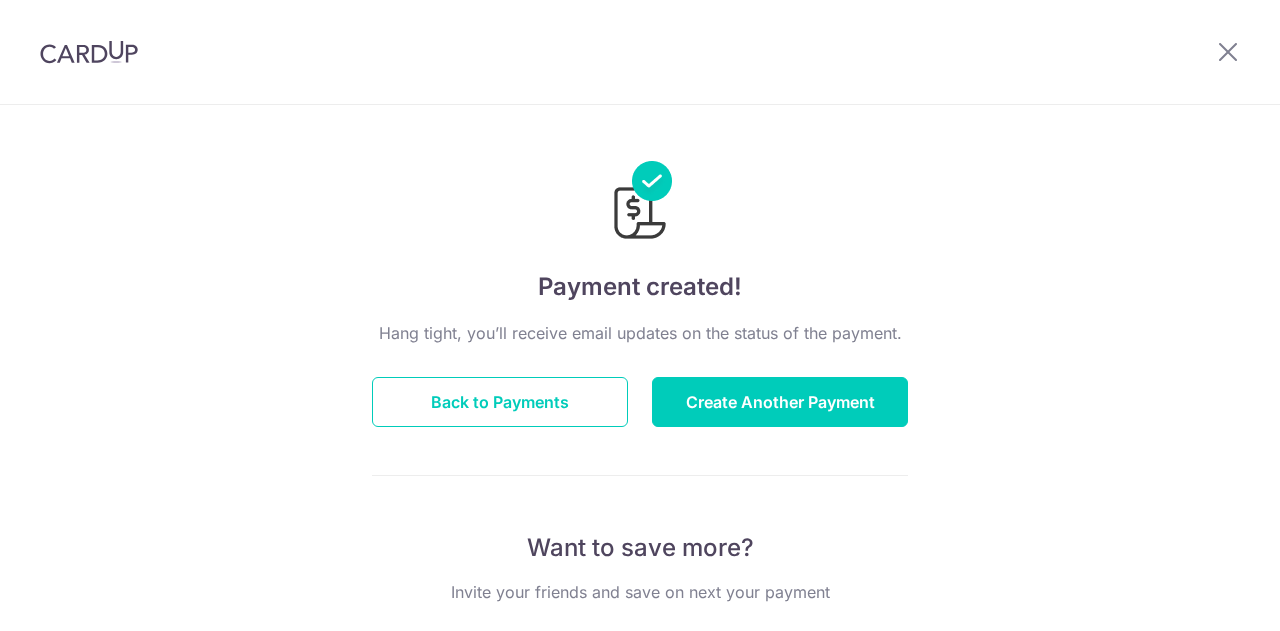 scroll, scrollTop: 0, scrollLeft: 0, axis: both 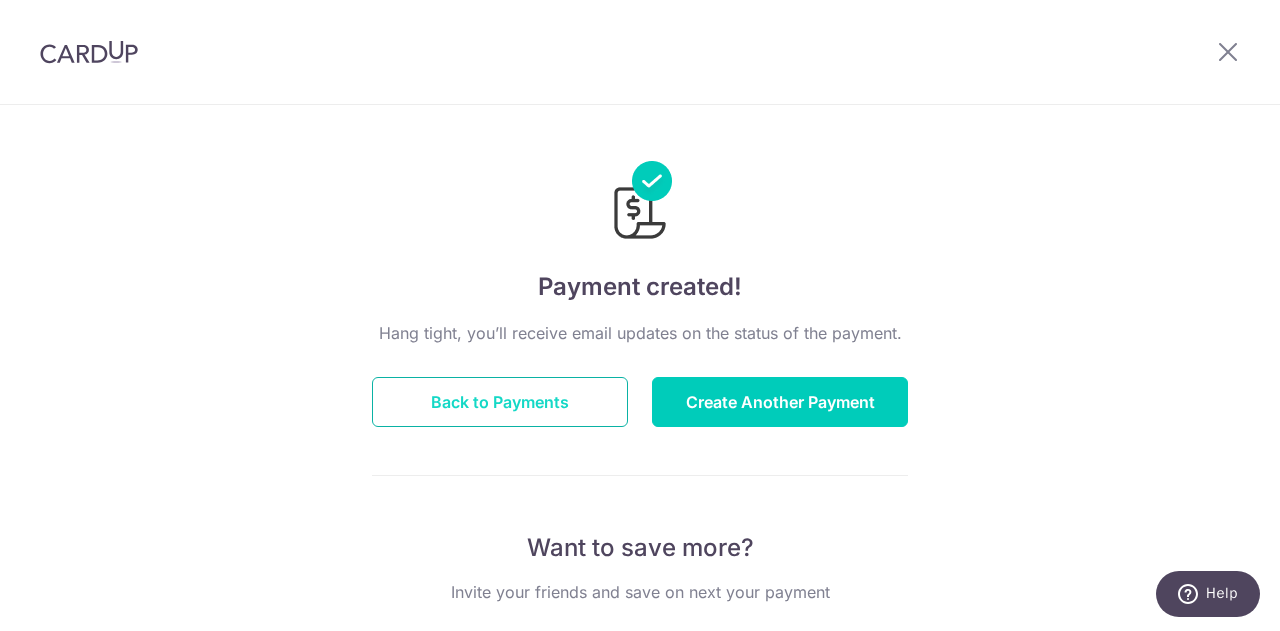 click on "Back to Payments" at bounding box center [500, 402] 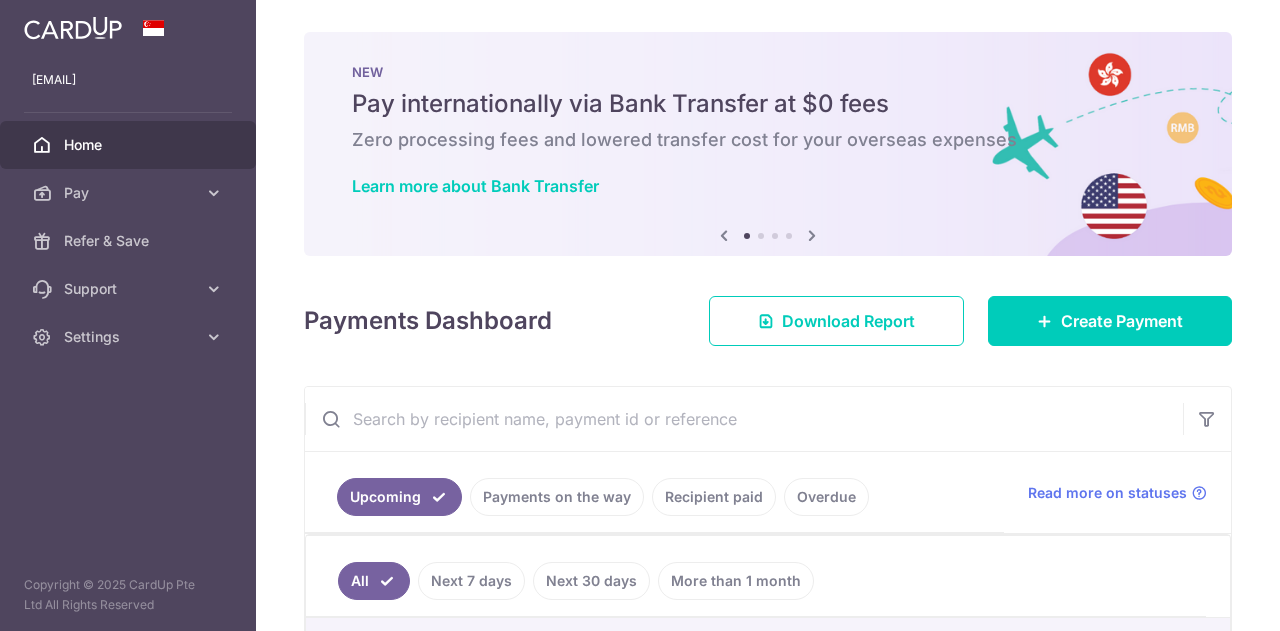 scroll, scrollTop: 0, scrollLeft: 0, axis: both 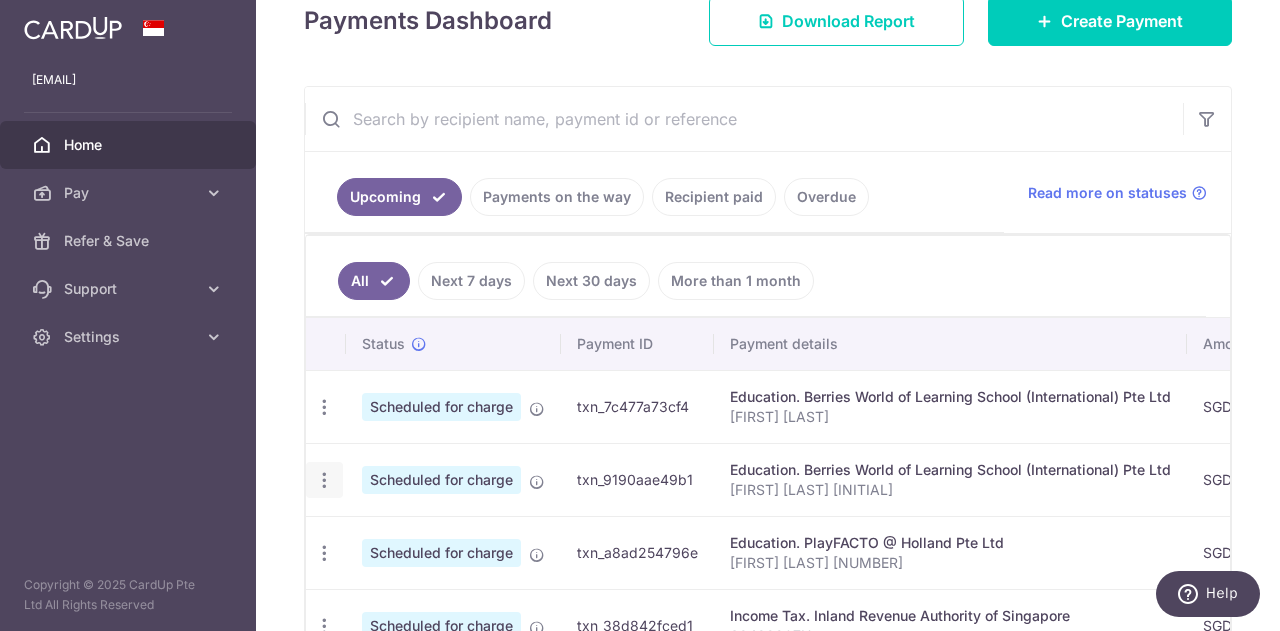 click on "Update payment
Cancel payment" at bounding box center (324, 480) 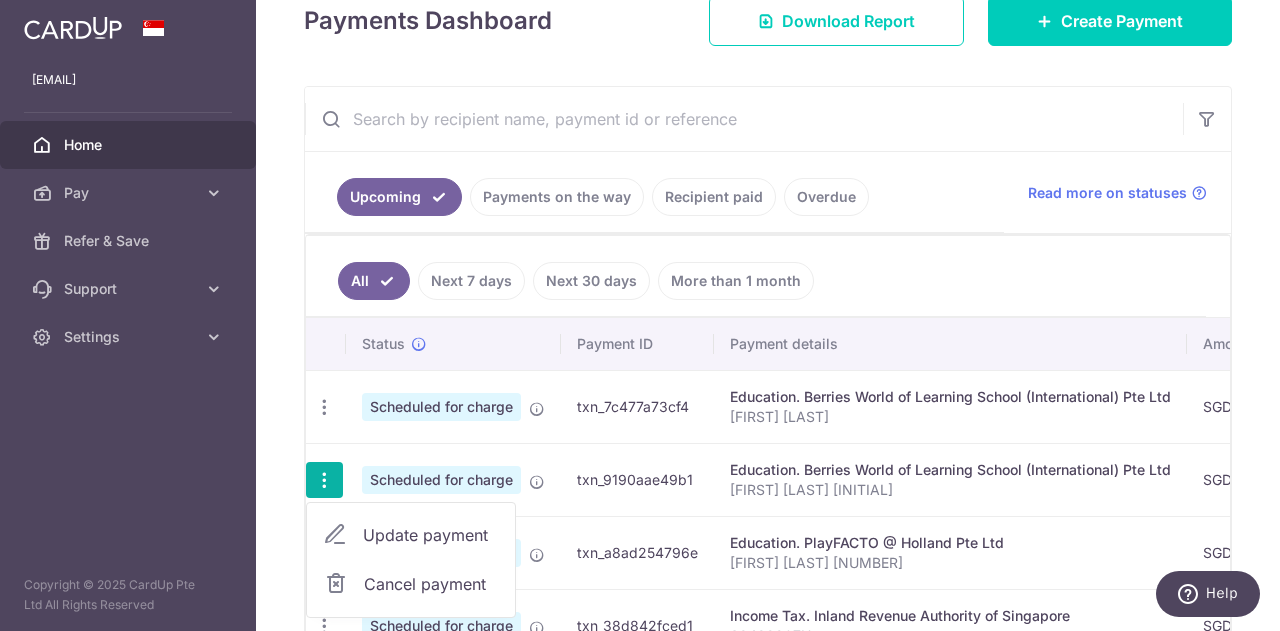 click on "Update payment" at bounding box center [431, 535] 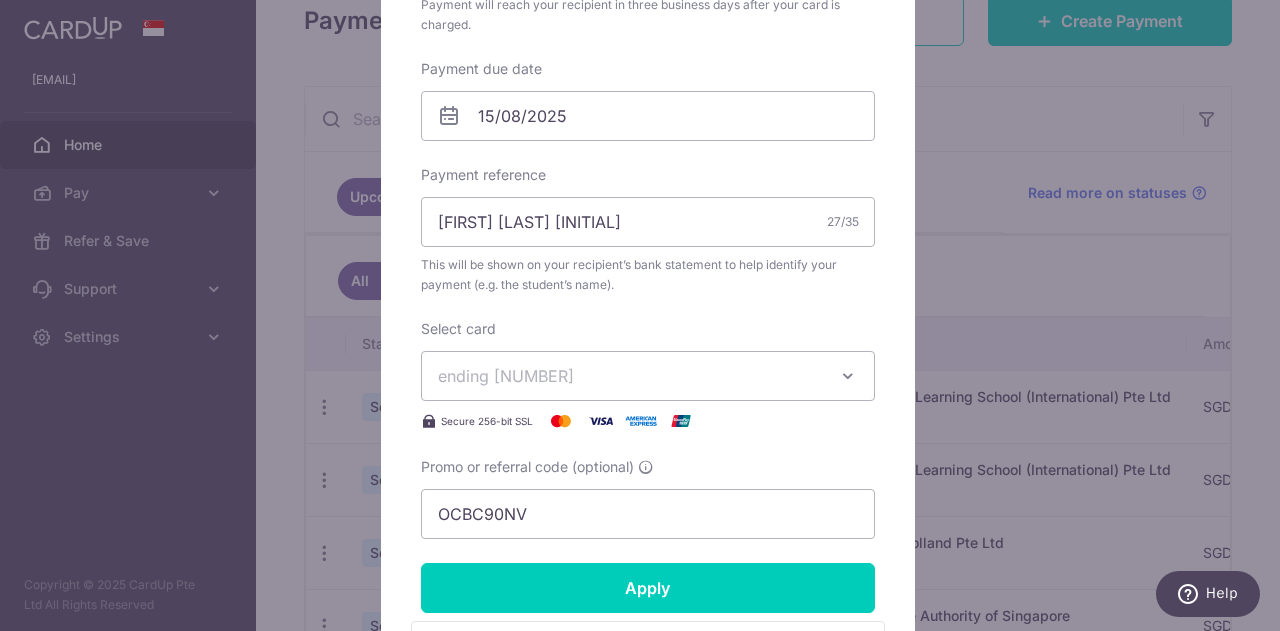 scroll, scrollTop: 600, scrollLeft: 0, axis: vertical 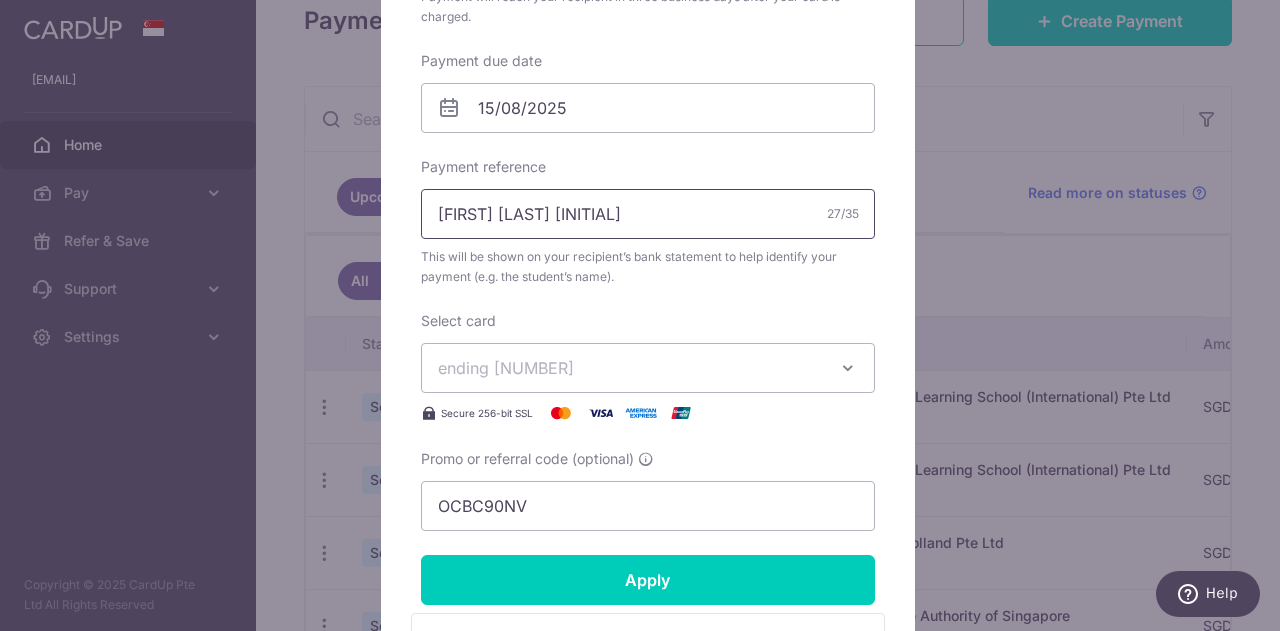 drag, startPoint x: 680, startPoint y: 216, endPoint x: 296, endPoint y: 213, distance: 384.01172 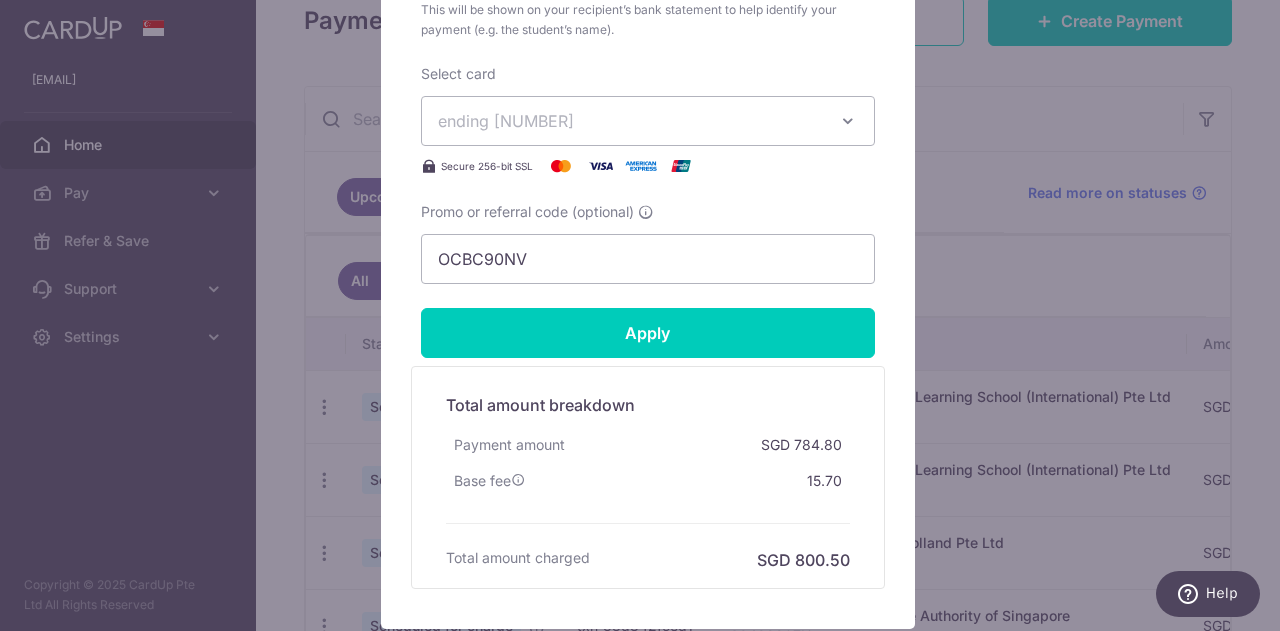 scroll, scrollTop: 900, scrollLeft: 0, axis: vertical 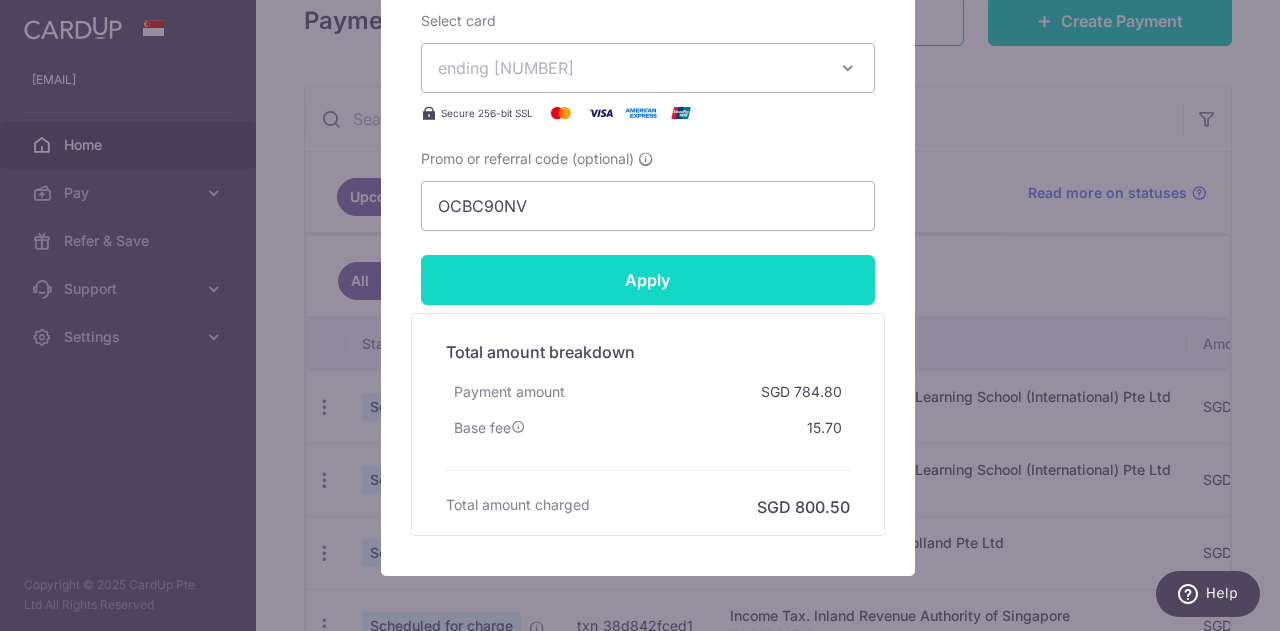 type on "EO-I25000030" 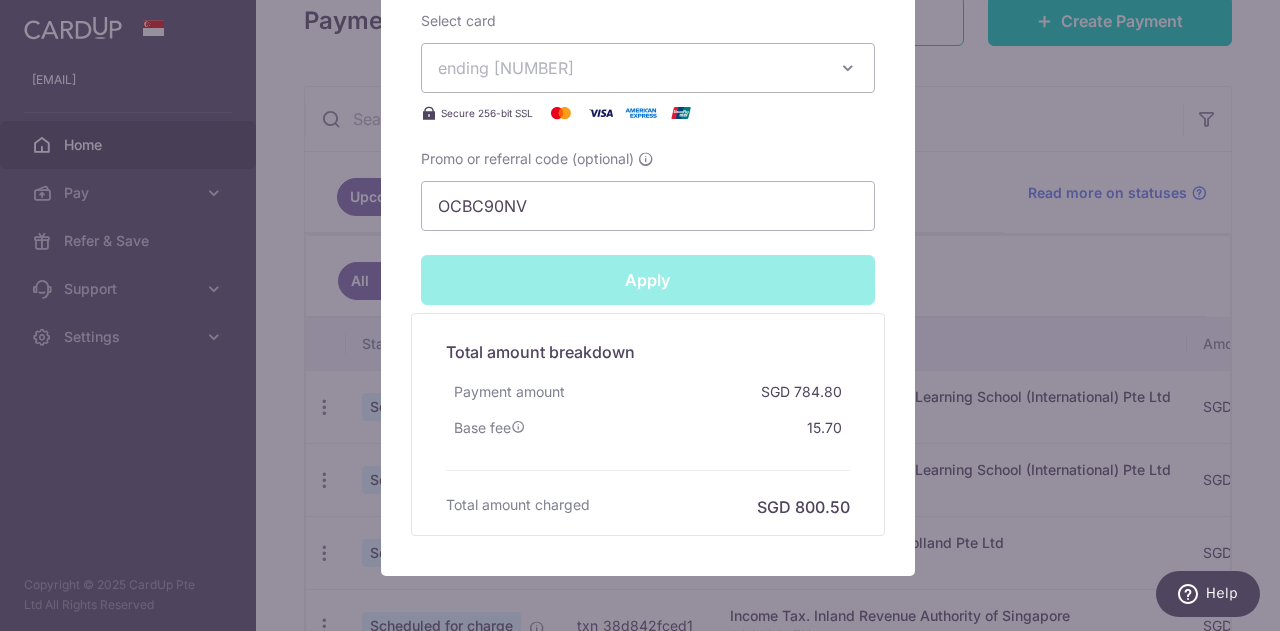 type on "Successfully Applied" 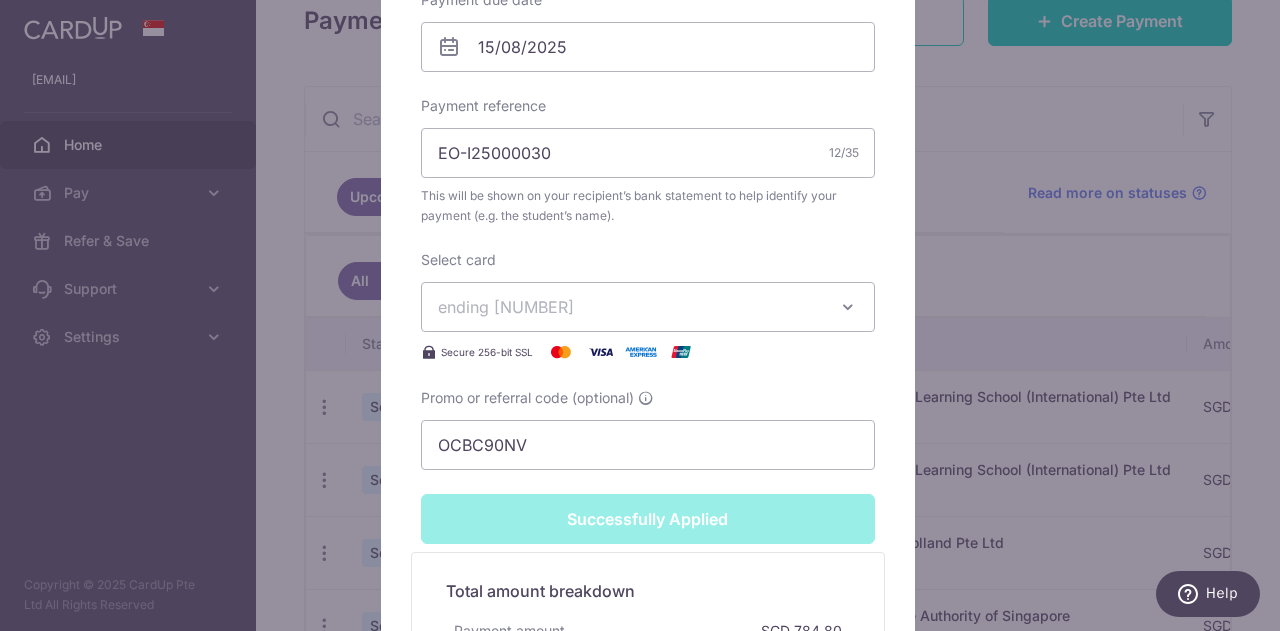 scroll, scrollTop: 700, scrollLeft: 0, axis: vertical 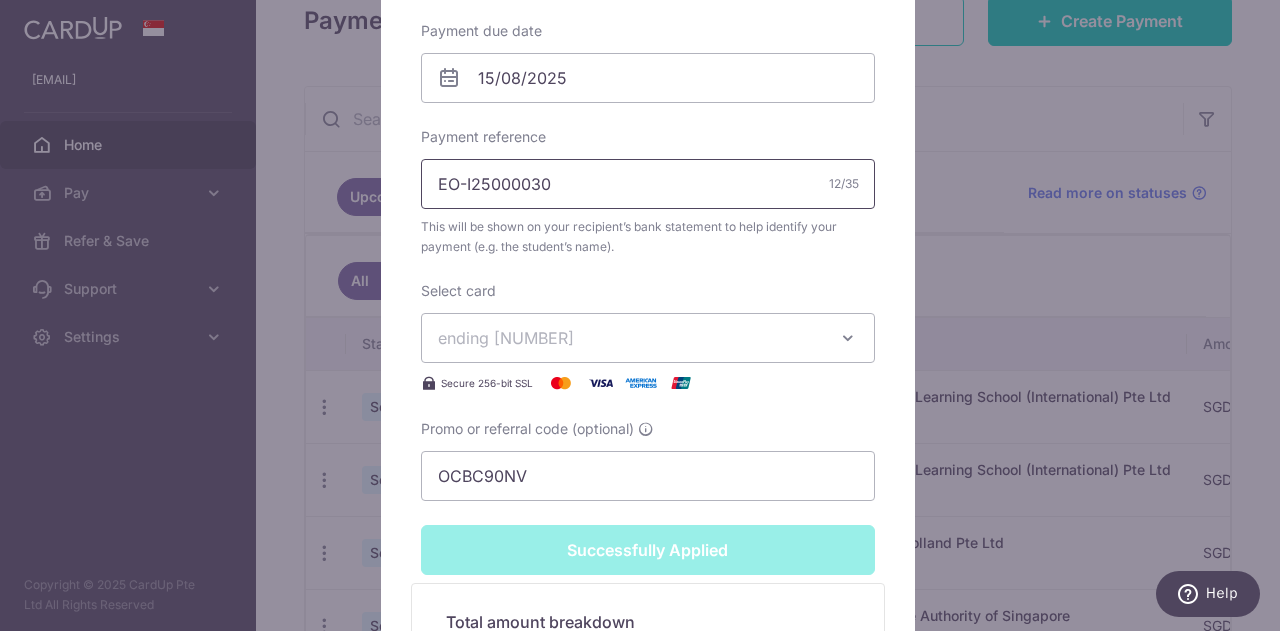 click on "EO-I25000030" at bounding box center (648, 184) 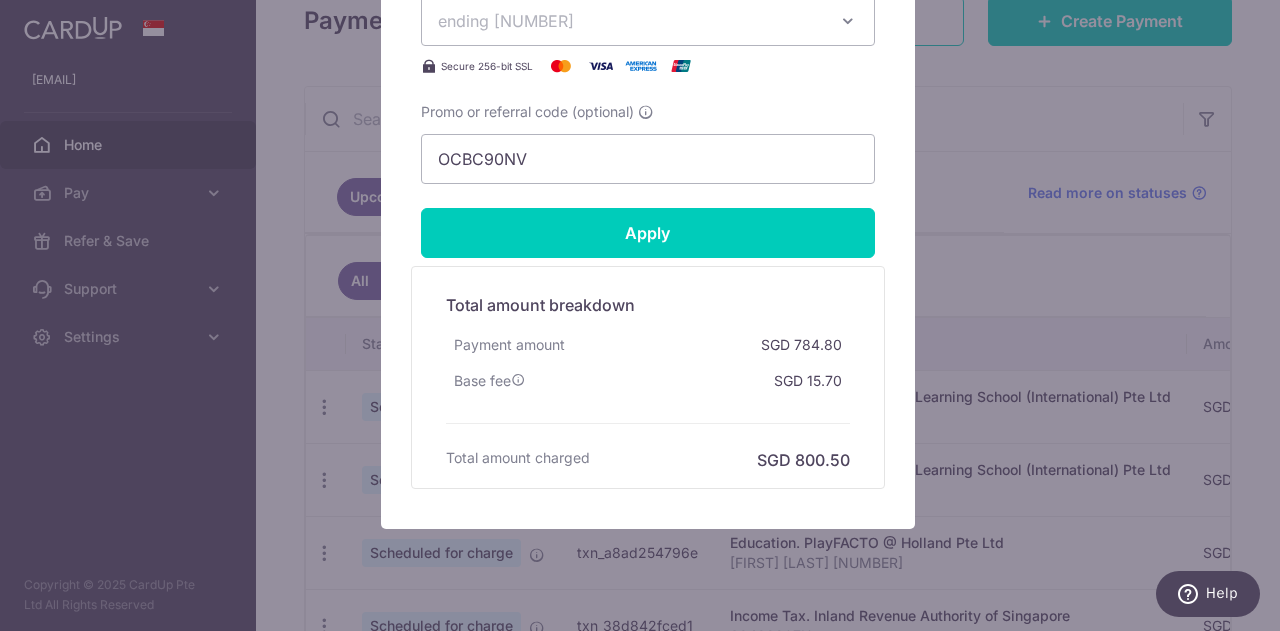 scroll, scrollTop: 985, scrollLeft: 0, axis: vertical 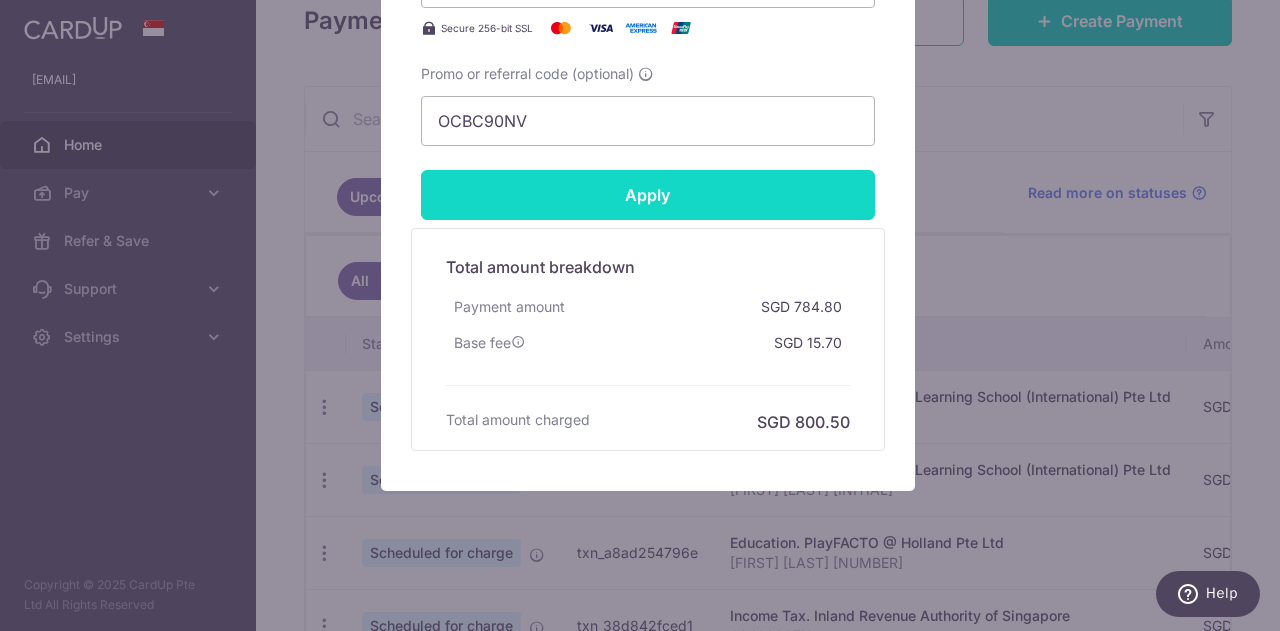 type on "EO-I25000030 Lin Yun Xiang" 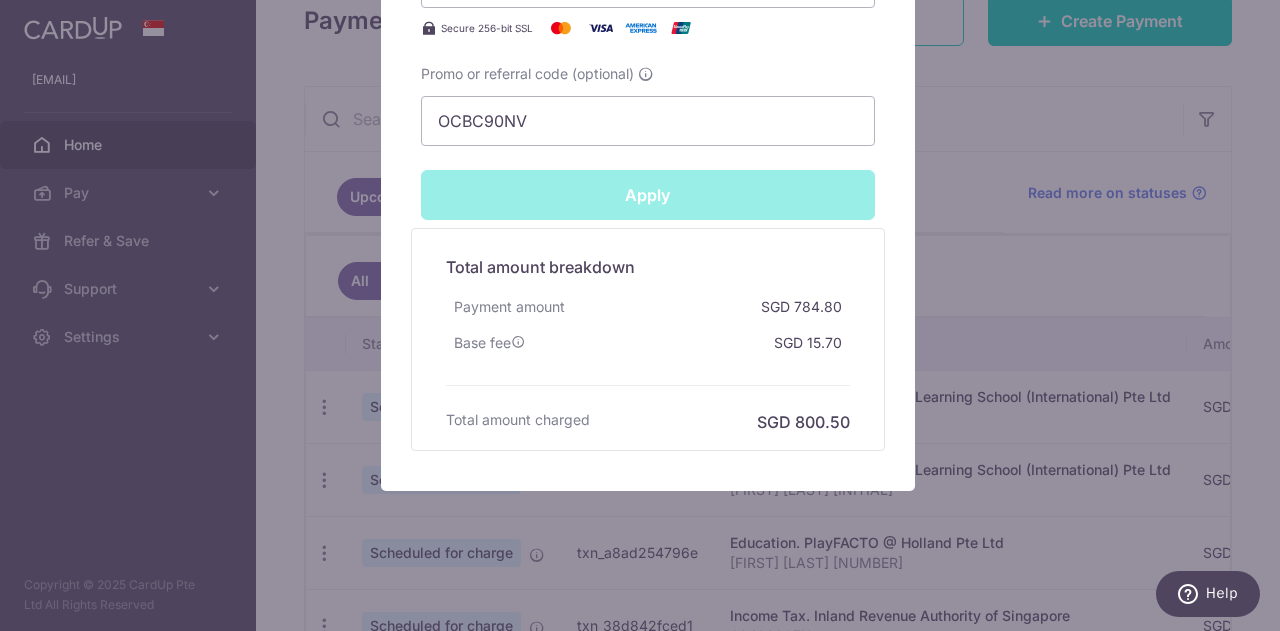 type on "Successfully Applied" 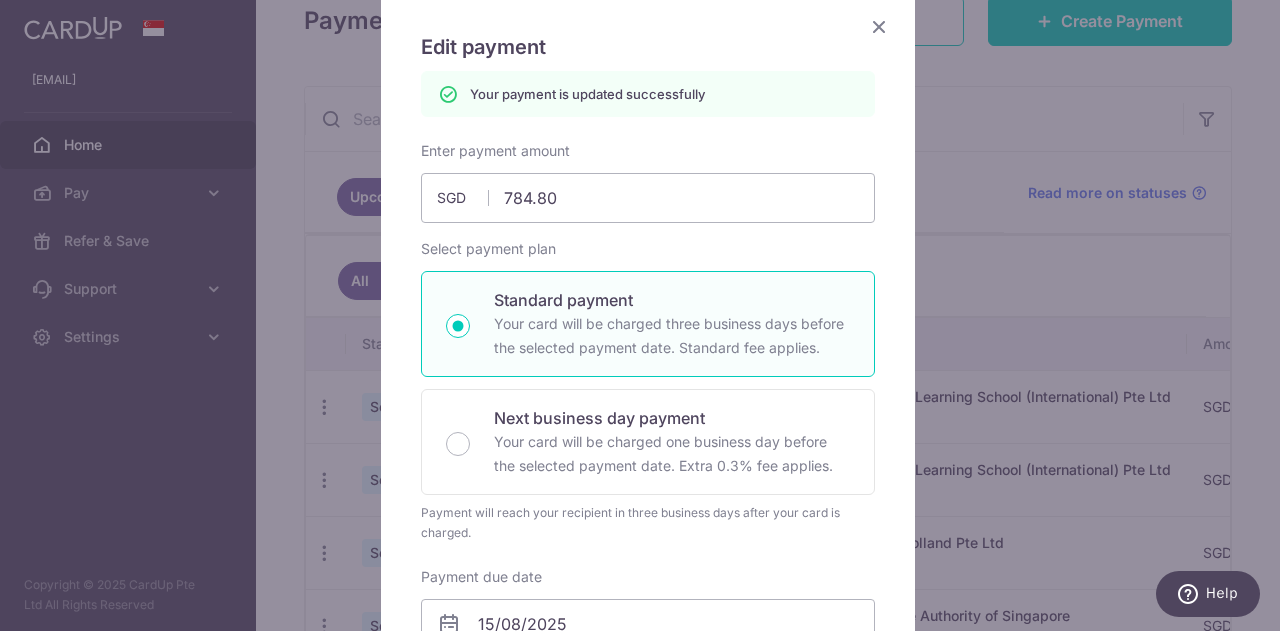 scroll, scrollTop: 0, scrollLeft: 0, axis: both 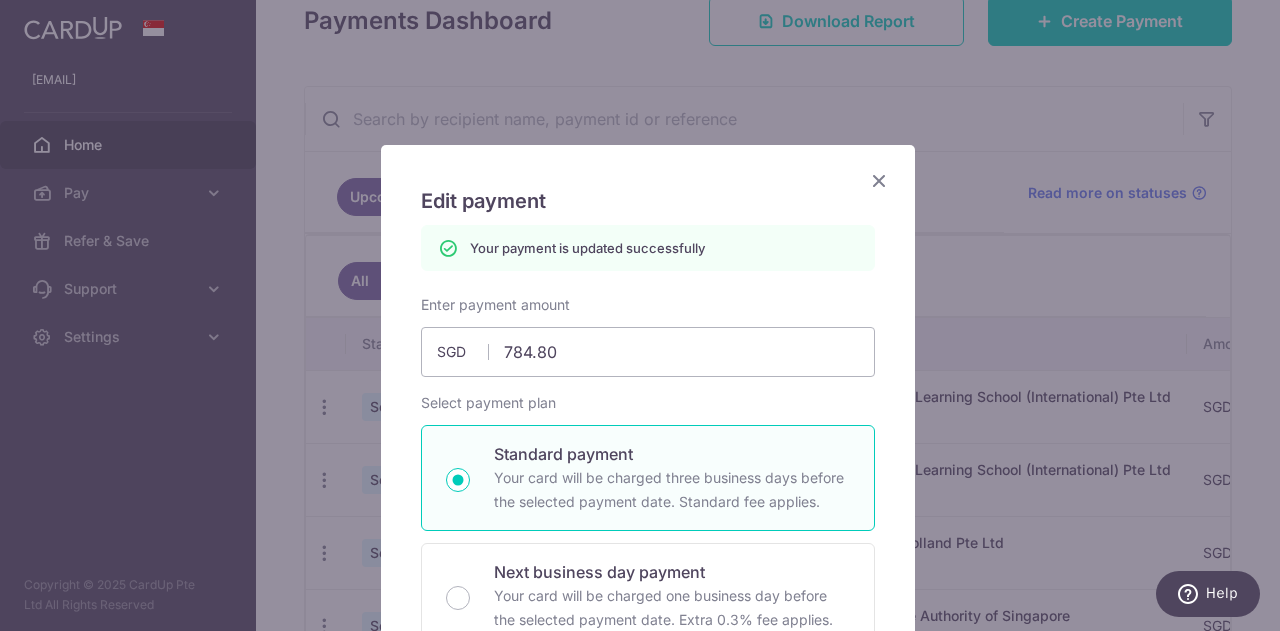 click at bounding box center [879, 180] 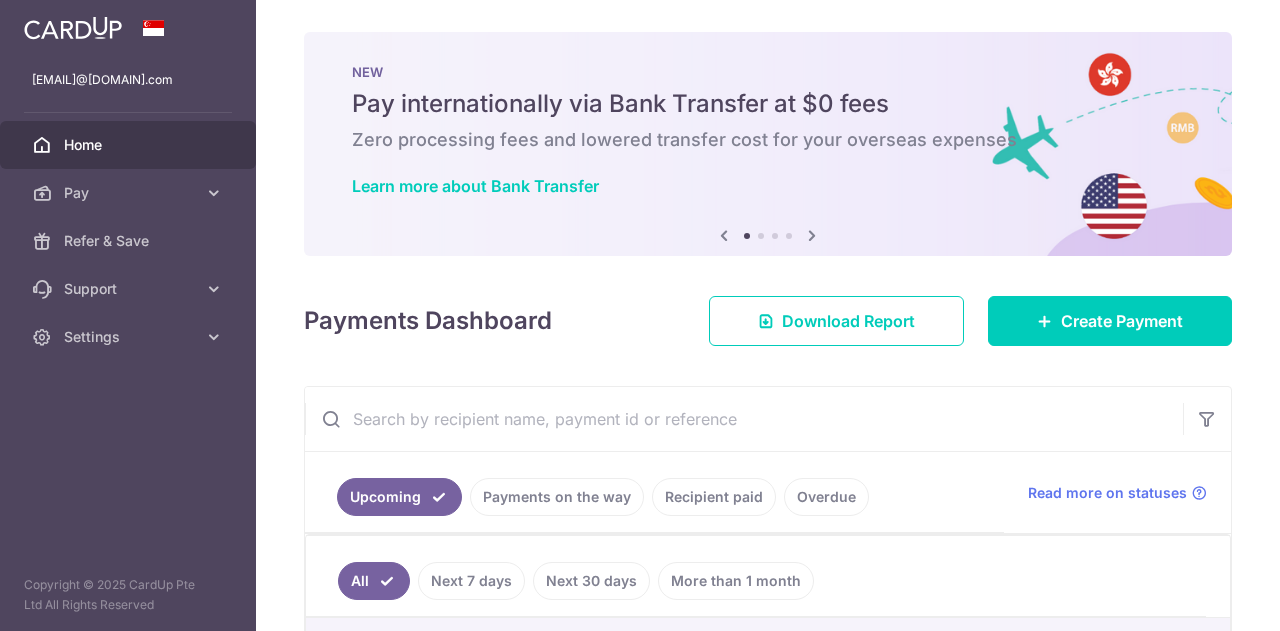 scroll, scrollTop: 0, scrollLeft: 0, axis: both 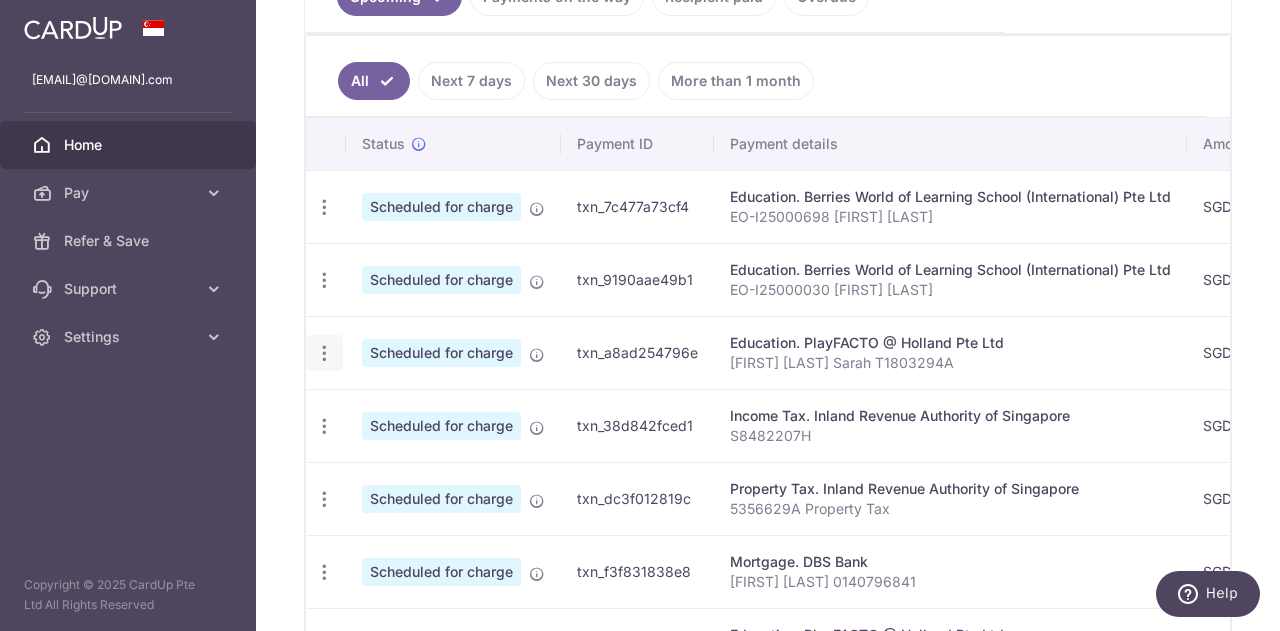 click at bounding box center [324, 207] 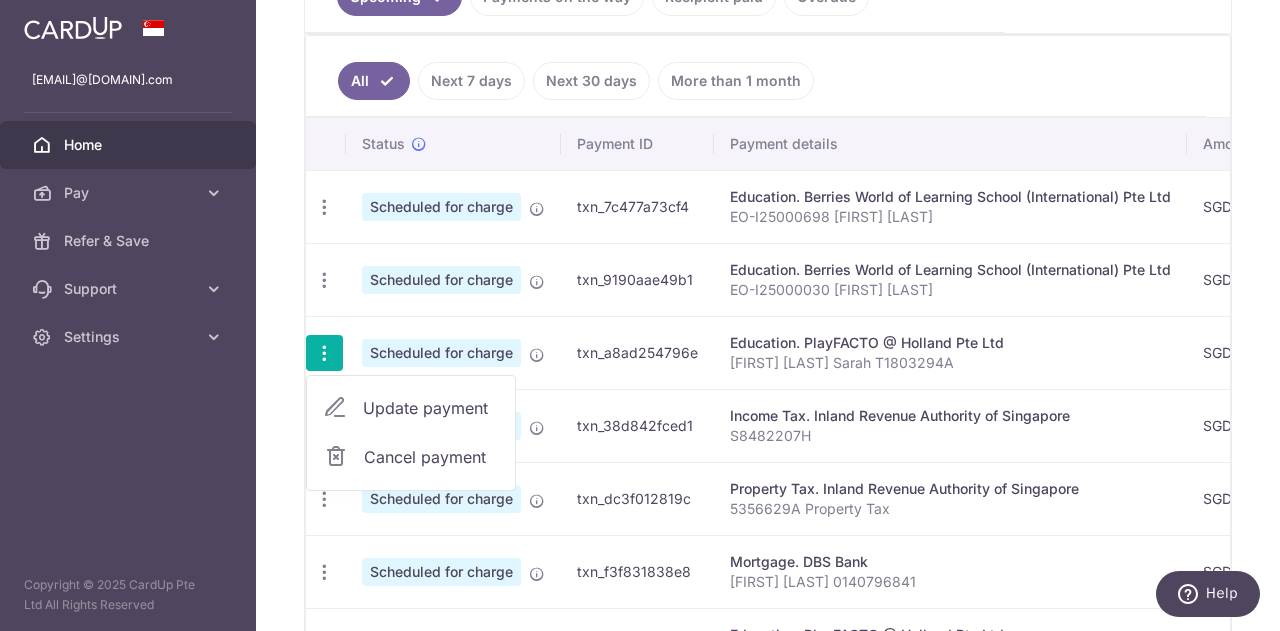 click on "Update payment" at bounding box center [431, 408] 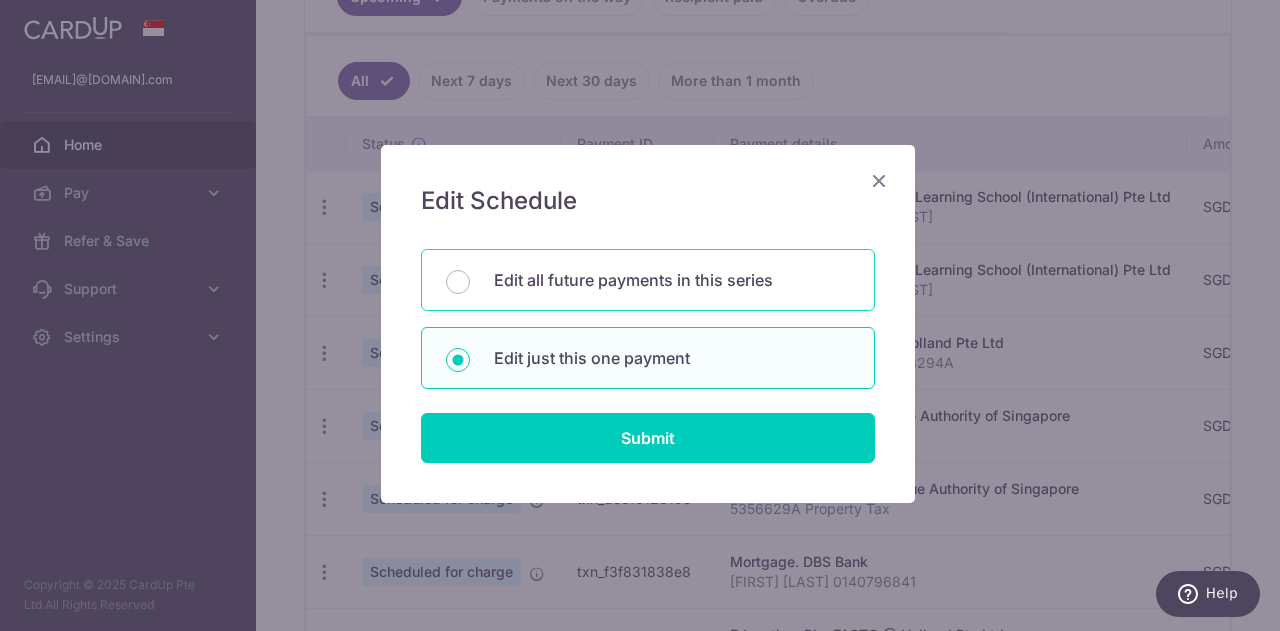click on "Edit all future payments in this series" at bounding box center [672, 280] 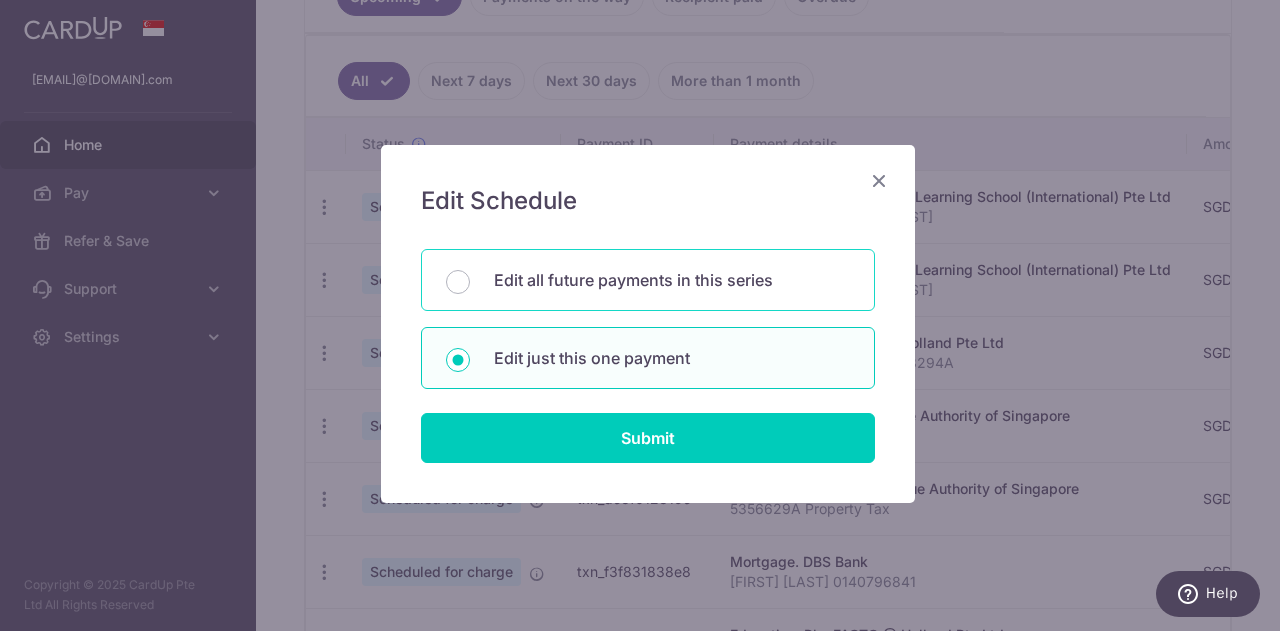 radio on "true" 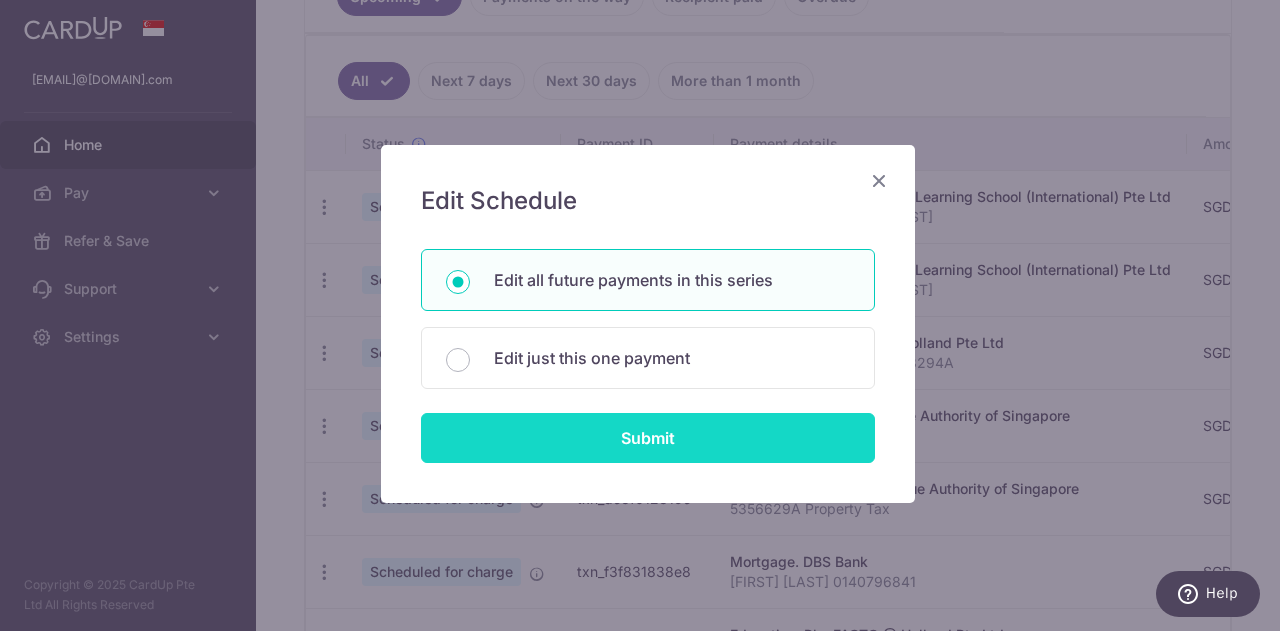 click on "Submit" at bounding box center [648, 438] 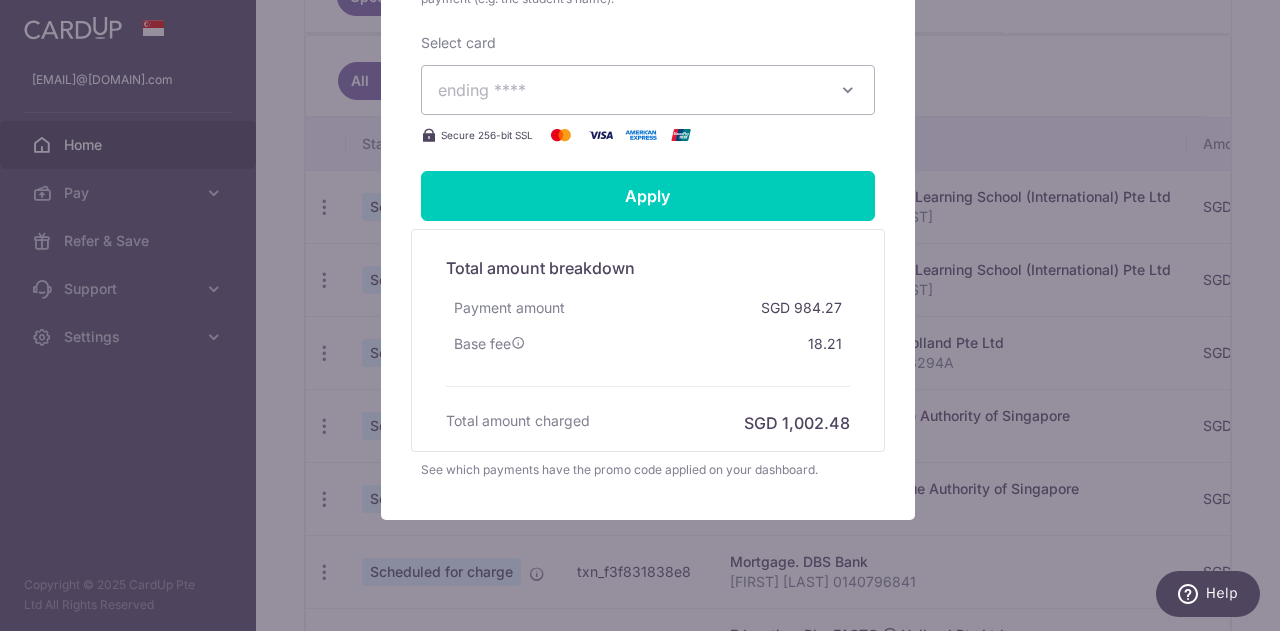 scroll, scrollTop: 885, scrollLeft: 0, axis: vertical 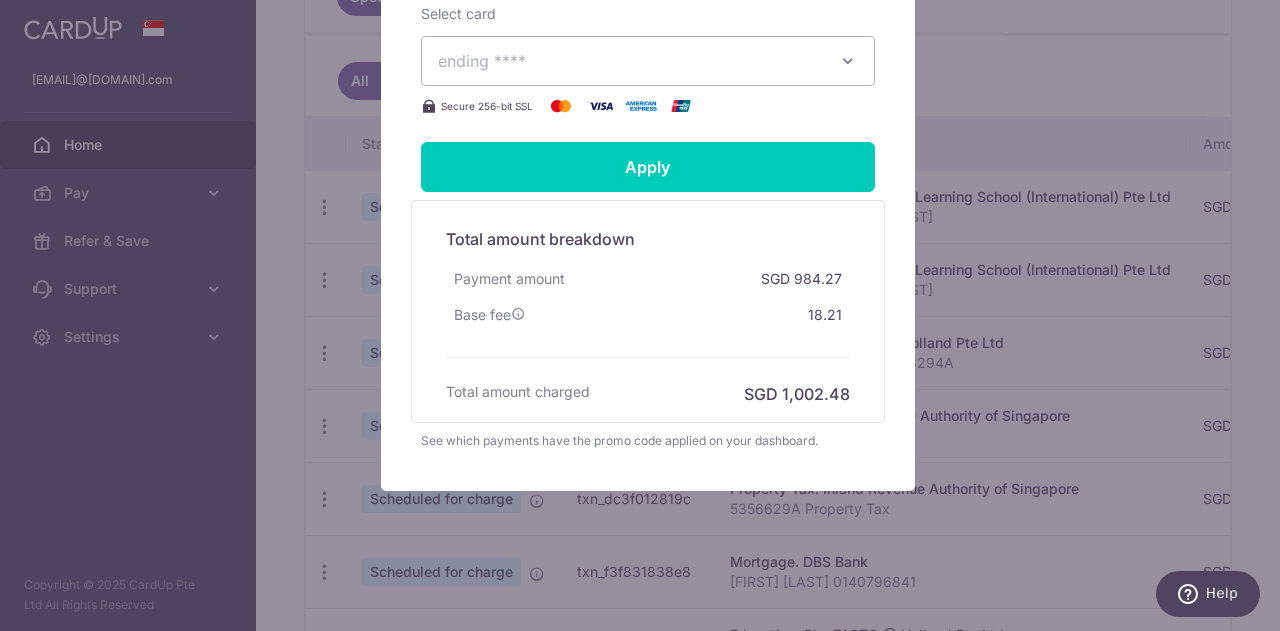 click on "See which payments have the promo code applied on your dashboard." at bounding box center [648, 441] 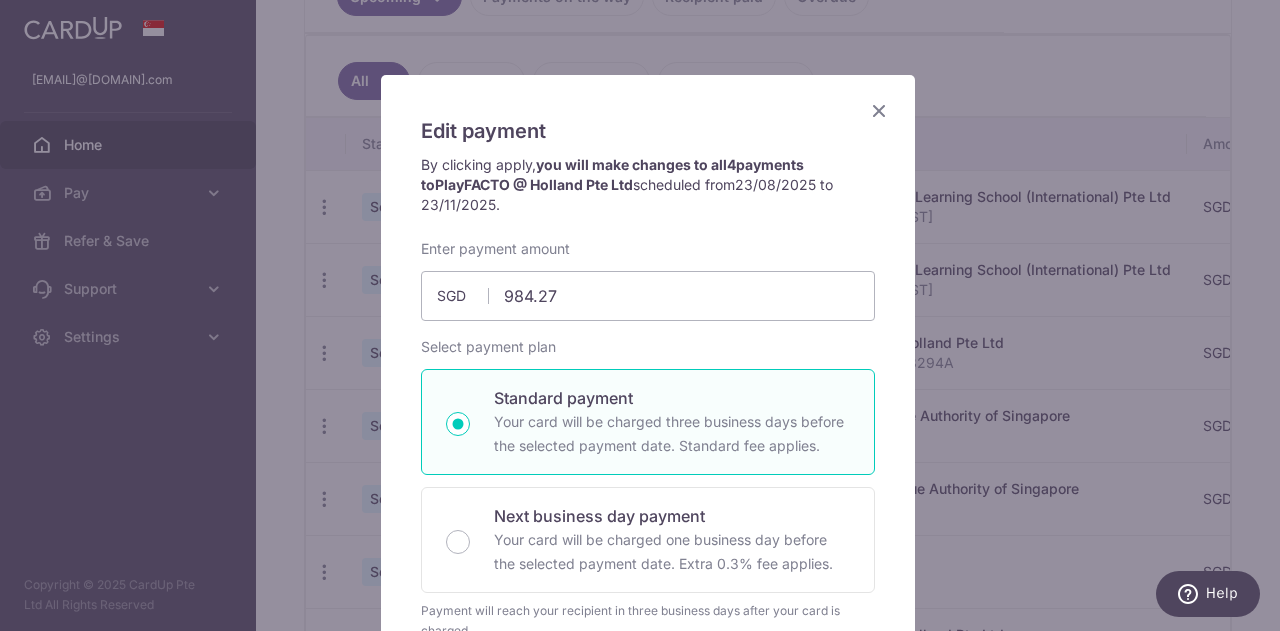 scroll, scrollTop: 0, scrollLeft: 0, axis: both 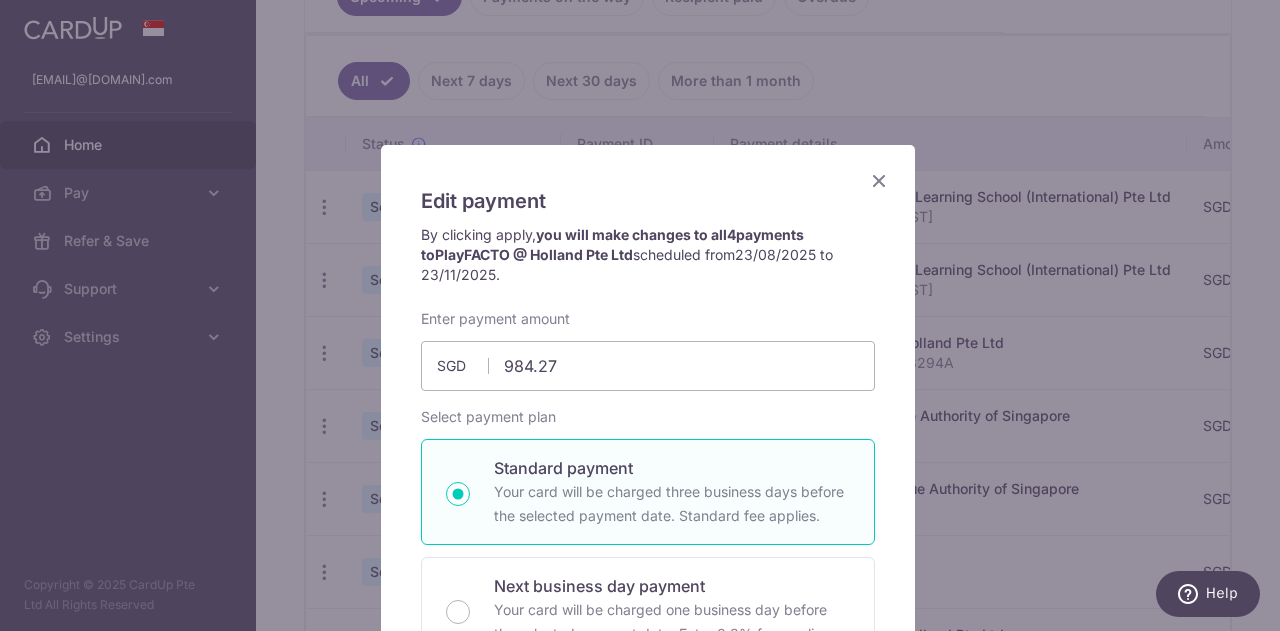 click at bounding box center (879, 180) 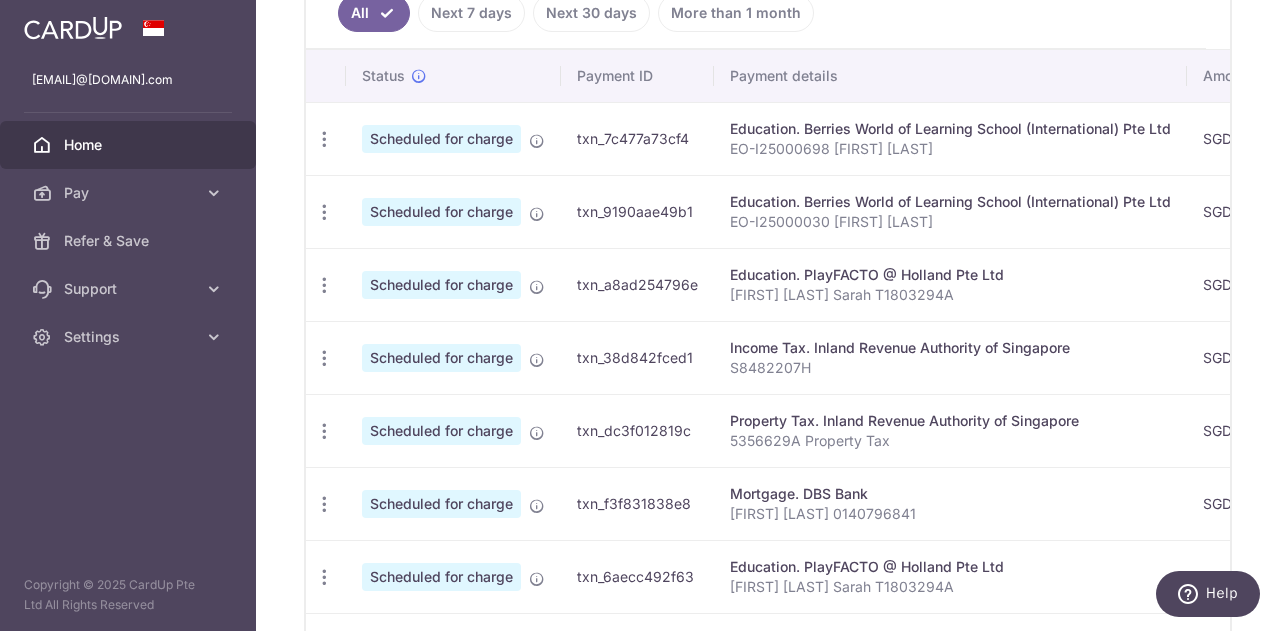 scroll, scrollTop: 600, scrollLeft: 0, axis: vertical 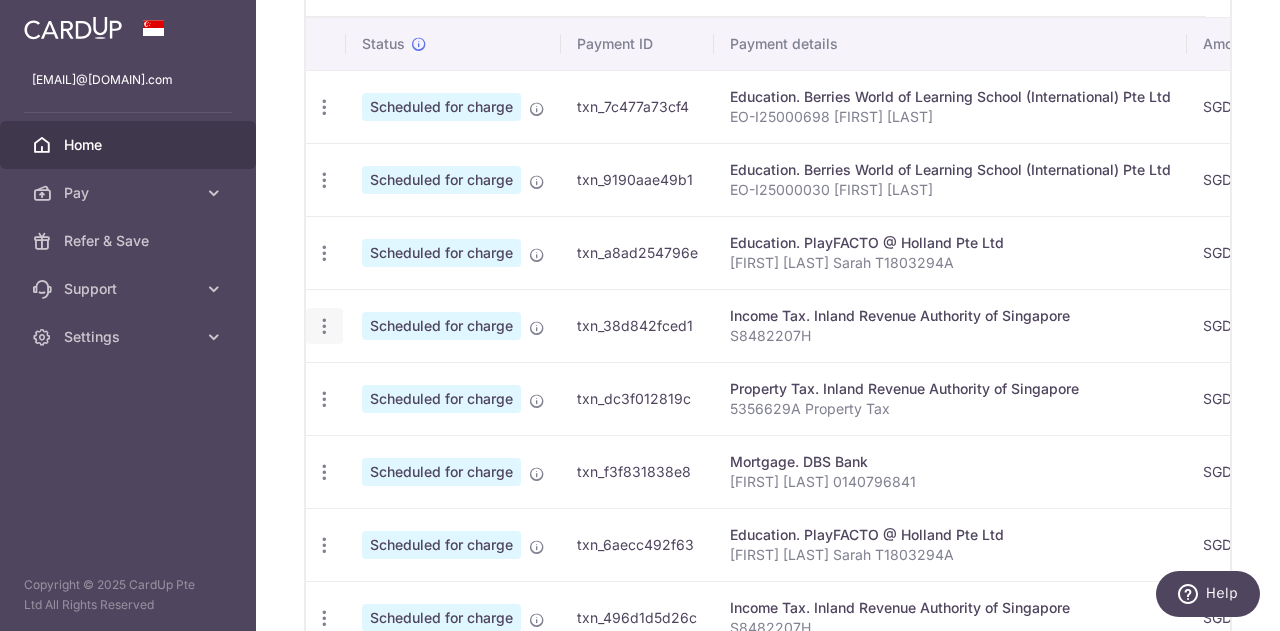 click at bounding box center (324, 107) 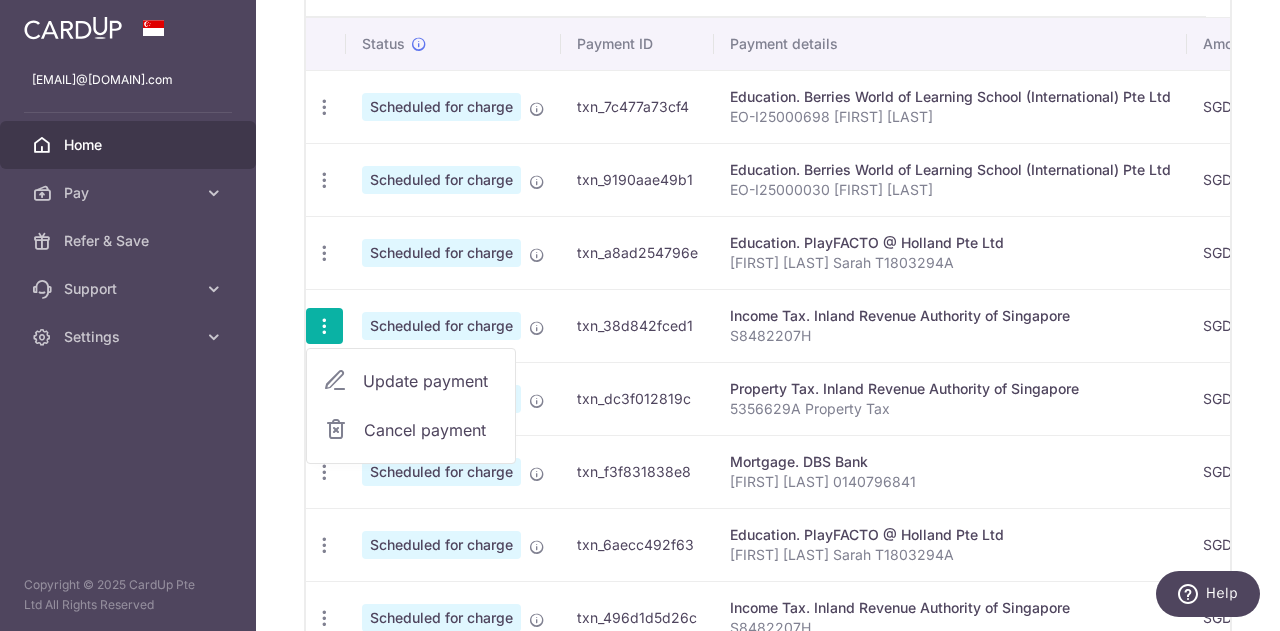 click on "S8482207H" at bounding box center [950, 336] 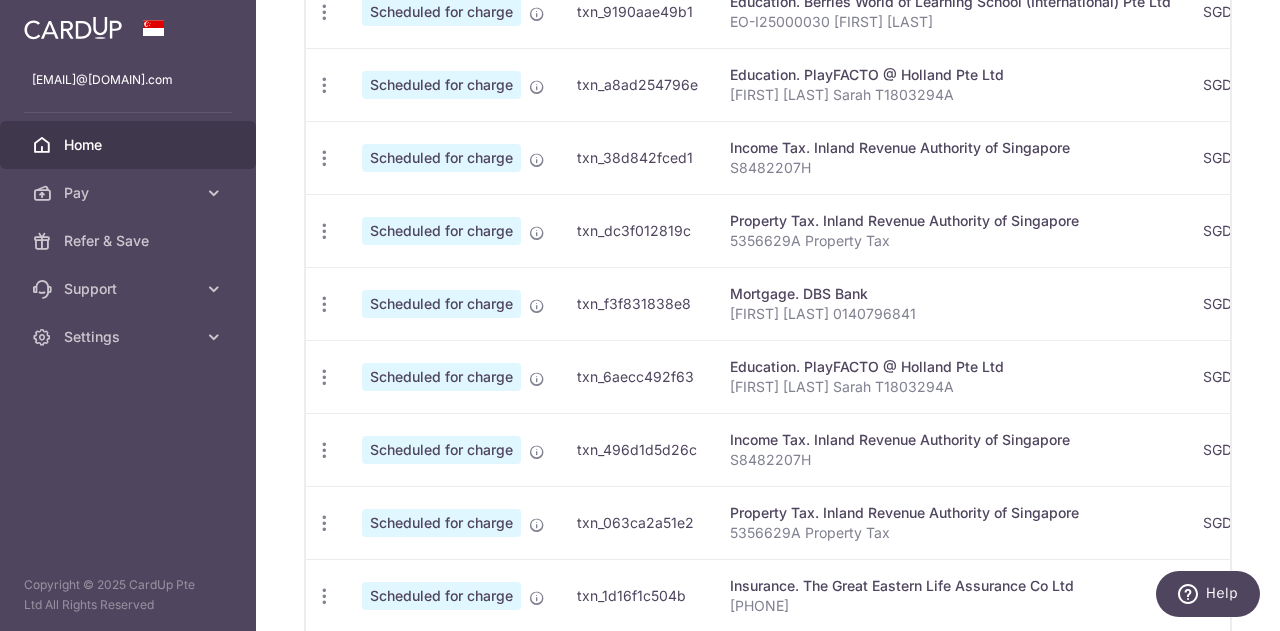 scroll, scrollTop: 915, scrollLeft: 0, axis: vertical 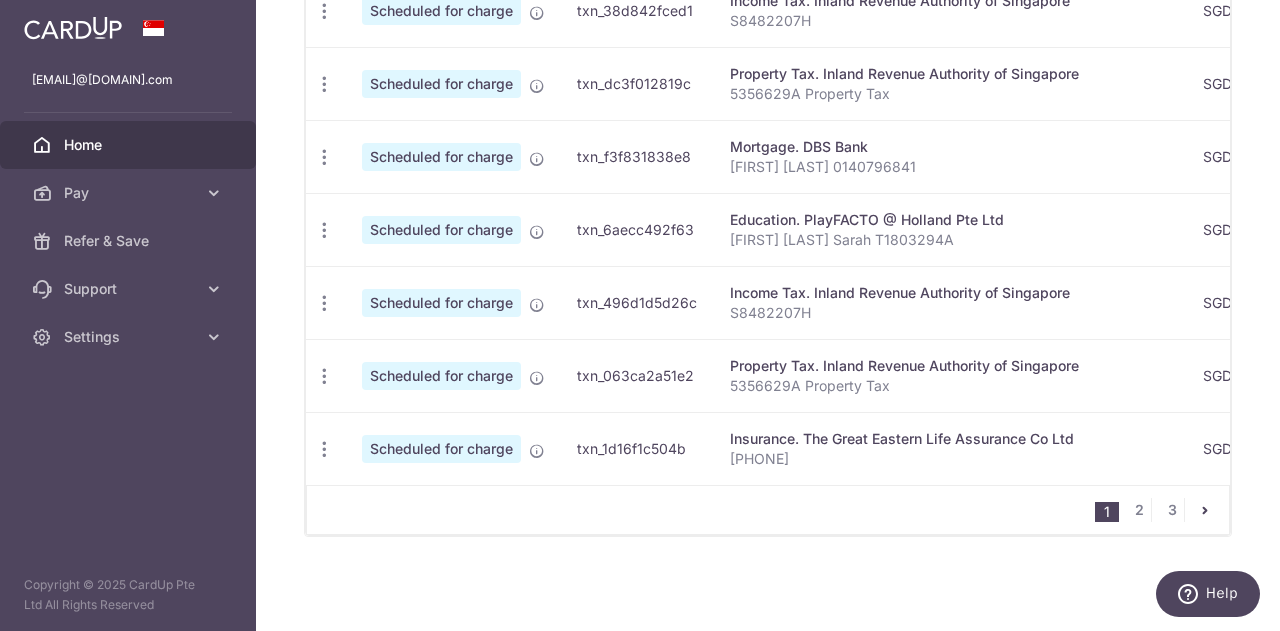 drag, startPoint x: 704, startPoint y: 474, endPoint x: 996, endPoint y: 494, distance: 292.68414 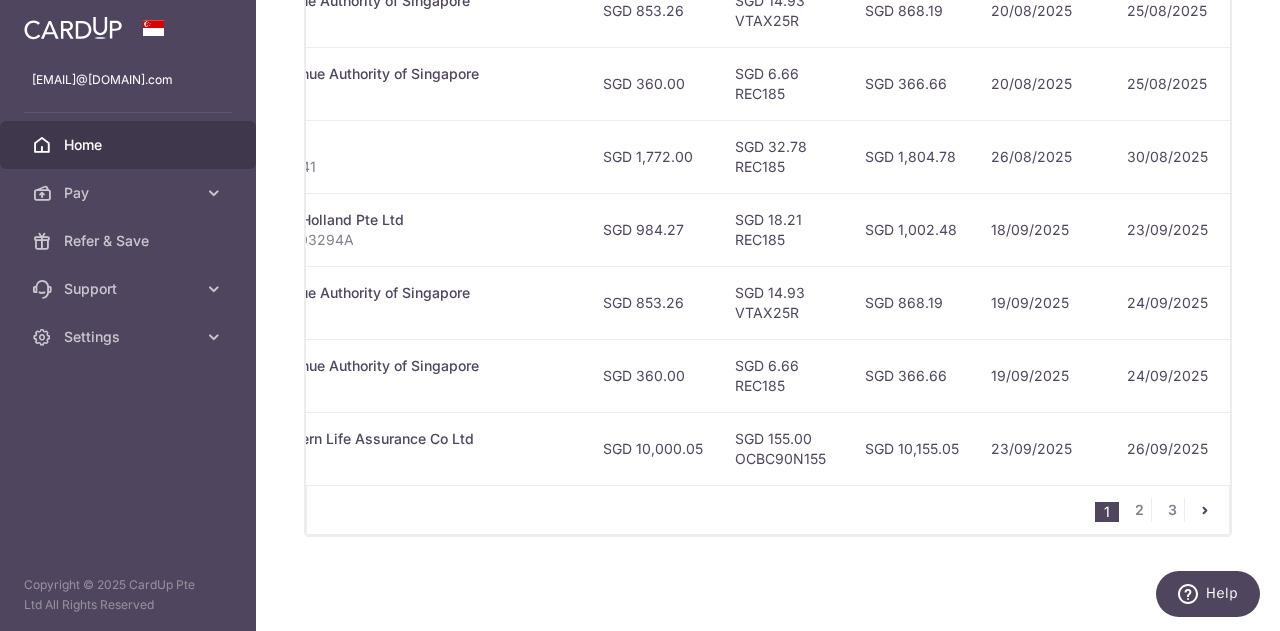 scroll, scrollTop: 0, scrollLeft: 626, axis: horizontal 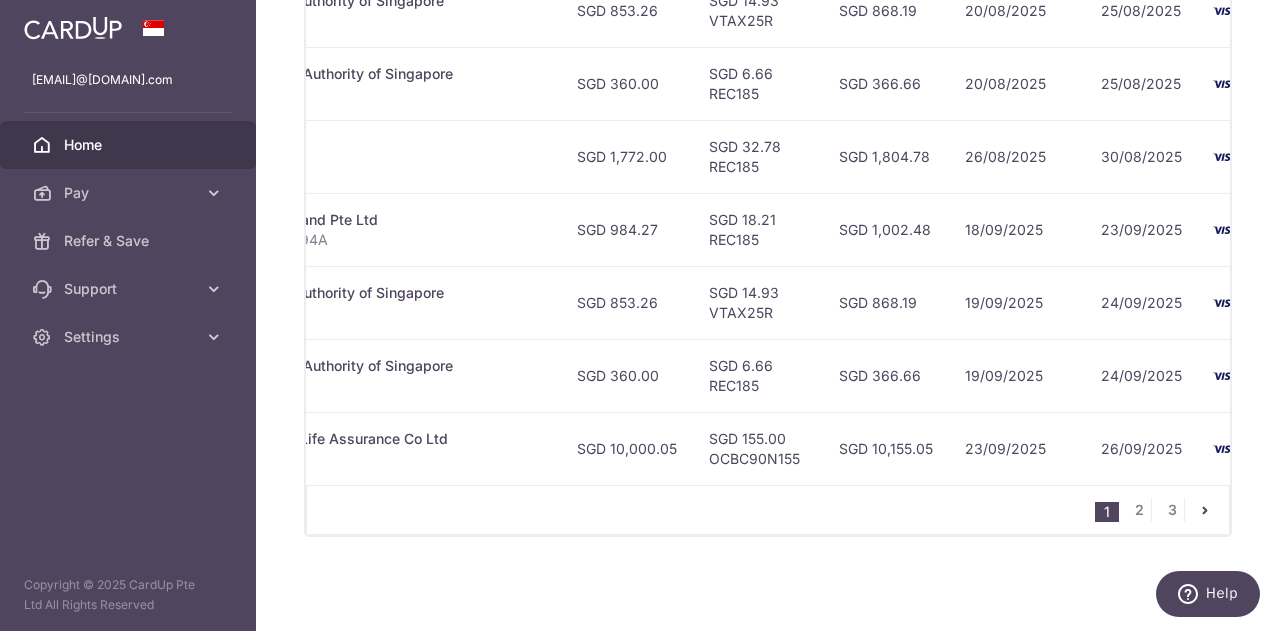 click on "SGD 868.19" at bounding box center (886, 302) 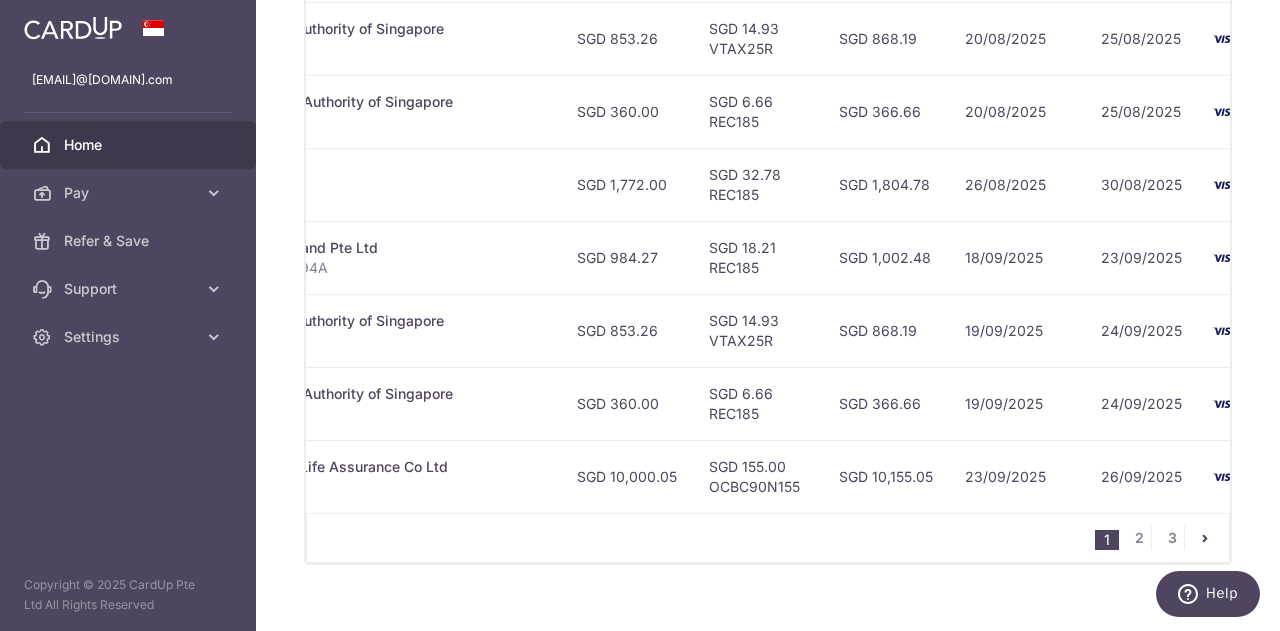scroll, scrollTop: 915, scrollLeft: 0, axis: vertical 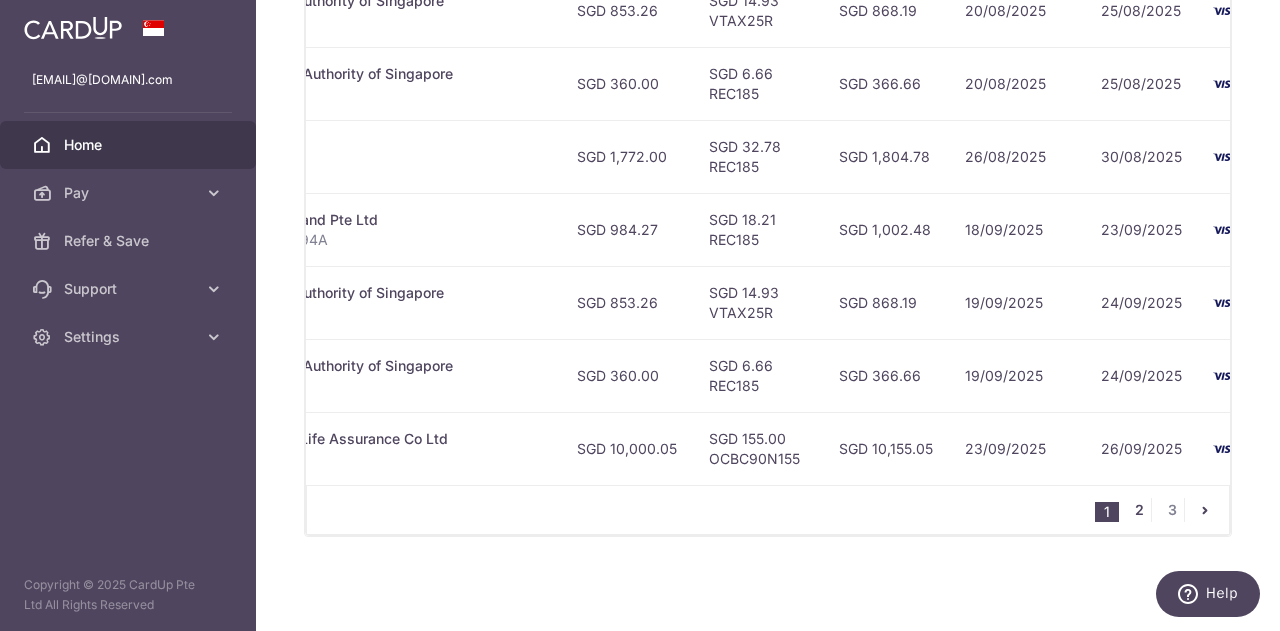 click on "2" at bounding box center (1139, 510) 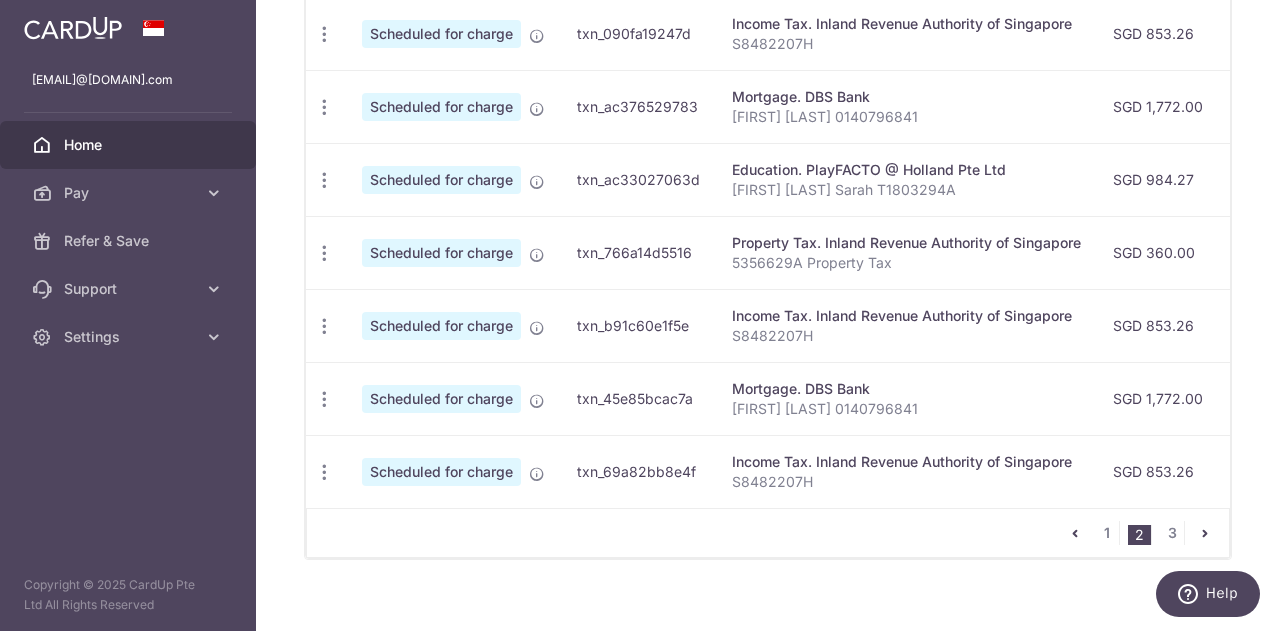 scroll, scrollTop: 915, scrollLeft: 0, axis: vertical 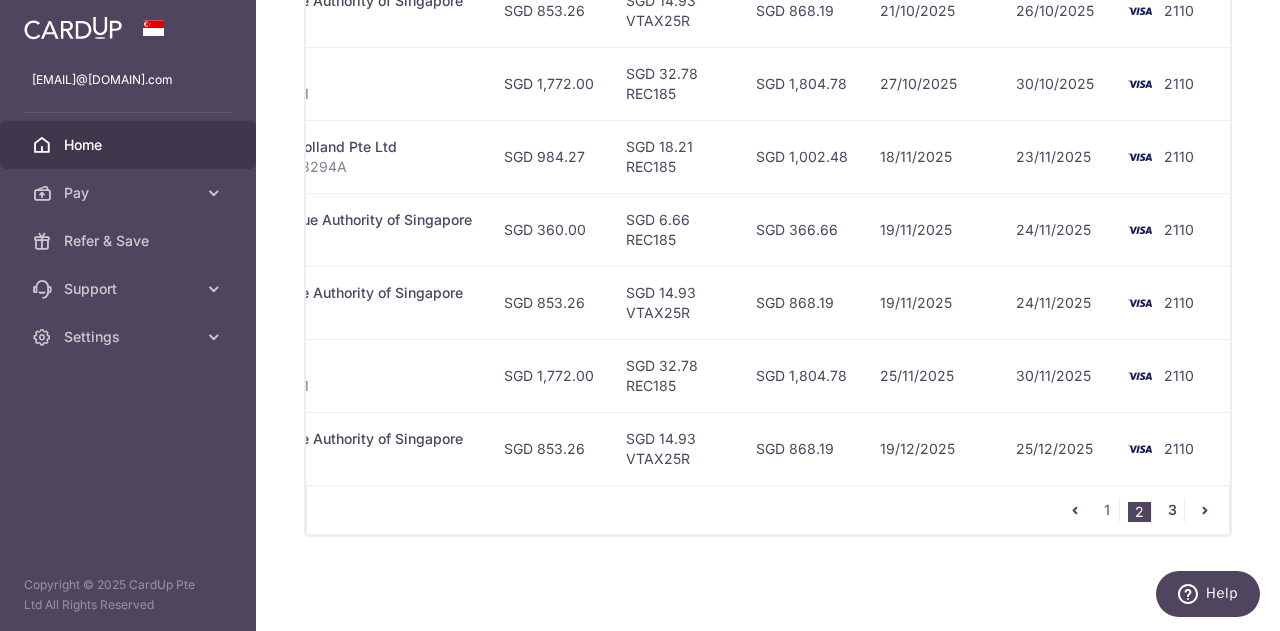 click on "3" at bounding box center (1172, 510) 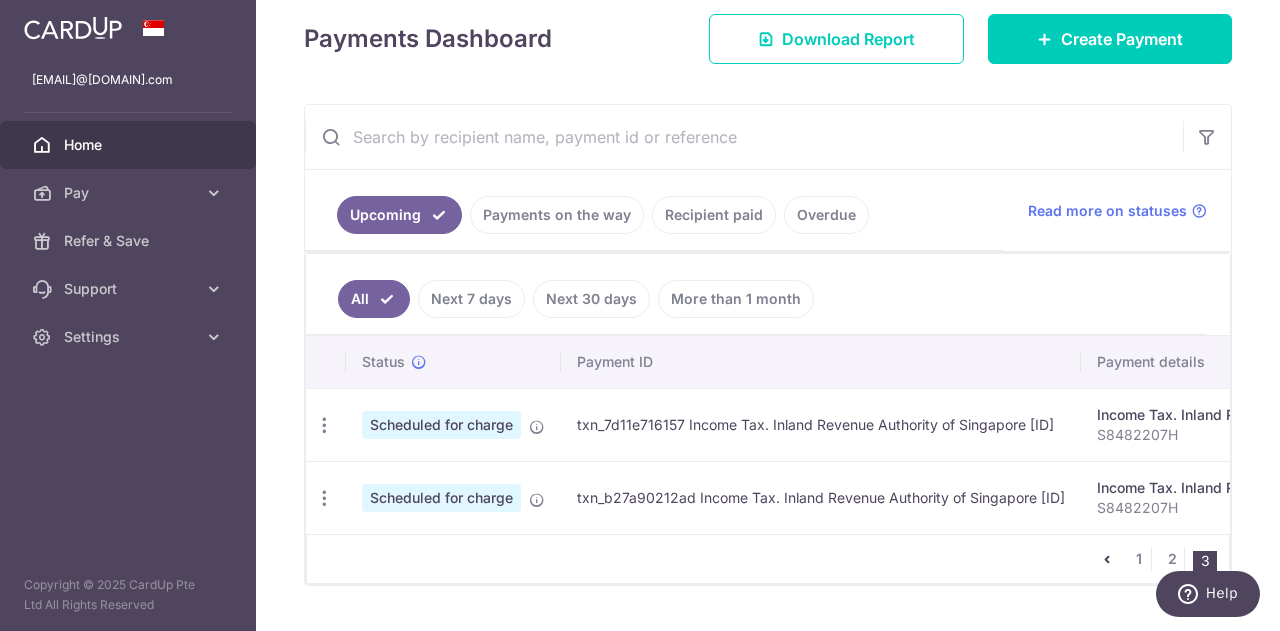 scroll, scrollTop: 334, scrollLeft: 0, axis: vertical 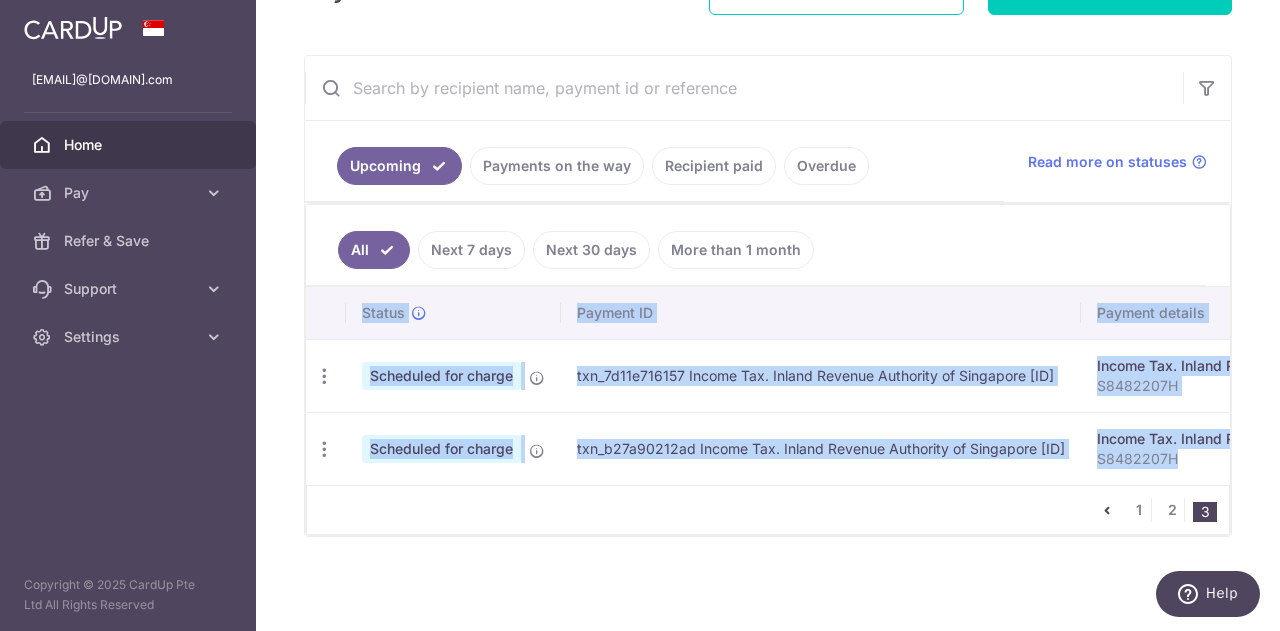 drag, startPoint x: 806, startPoint y: 475, endPoint x: 873, endPoint y: 477, distance: 67.02985 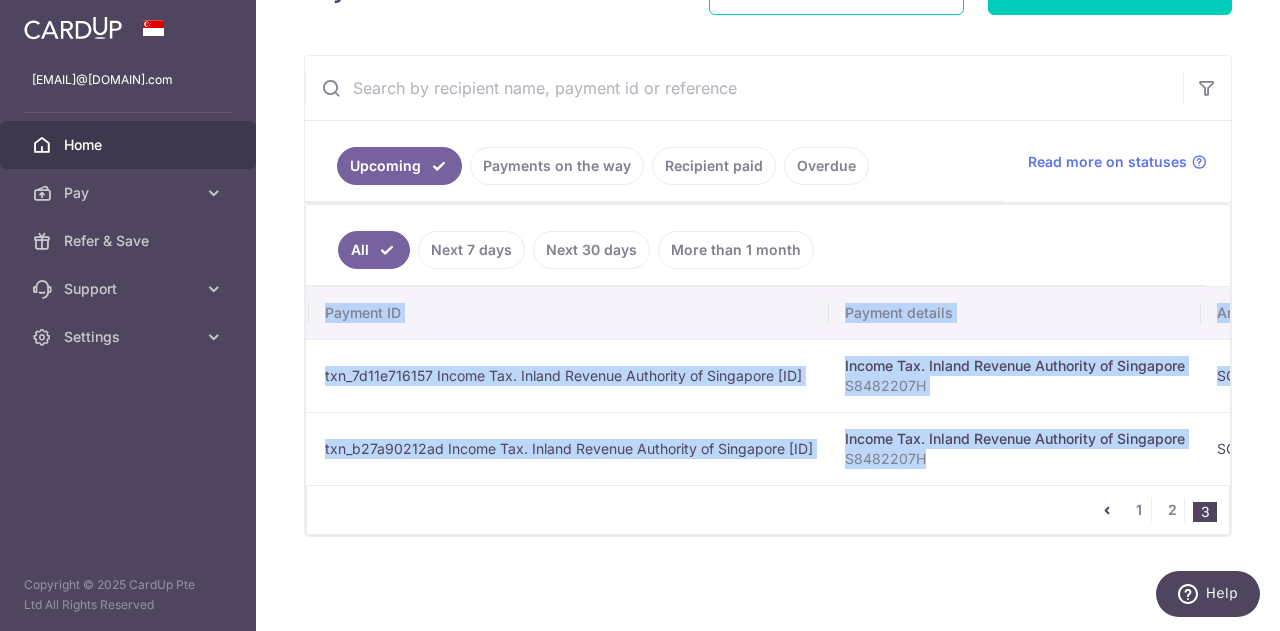 scroll, scrollTop: 0, scrollLeft: 255, axis: horizontal 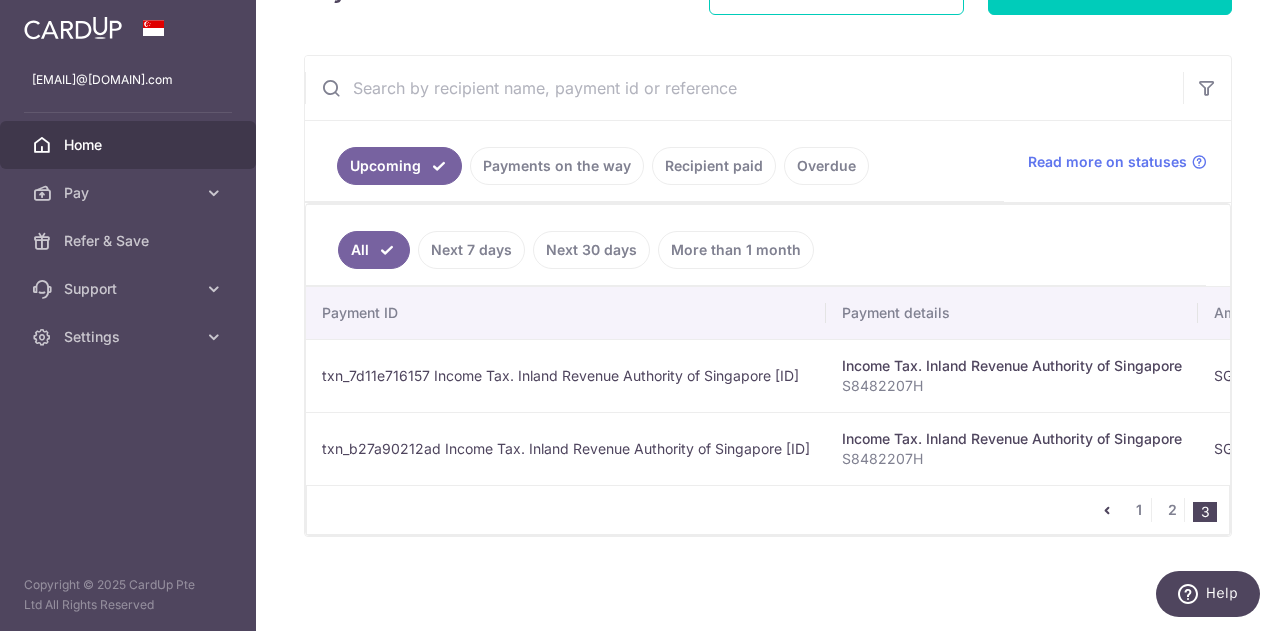 click on "1
2
3" at bounding box center (768, 510) 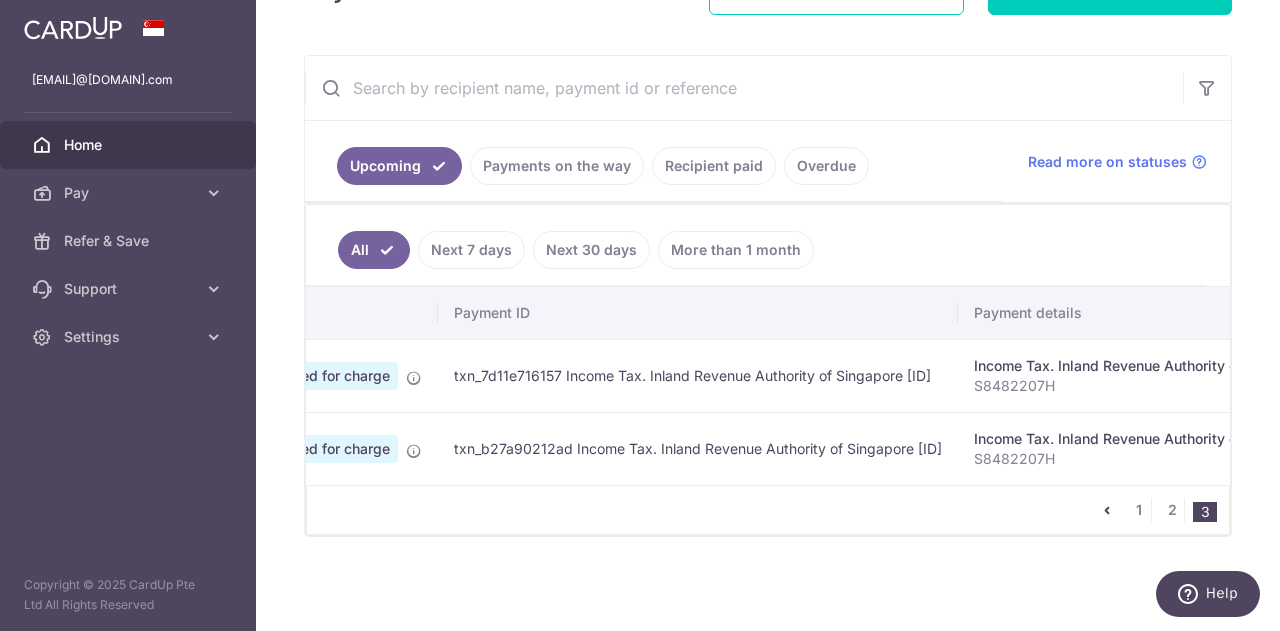 scroll, scrollTop: 0, scrollLeft: 0, axis: both 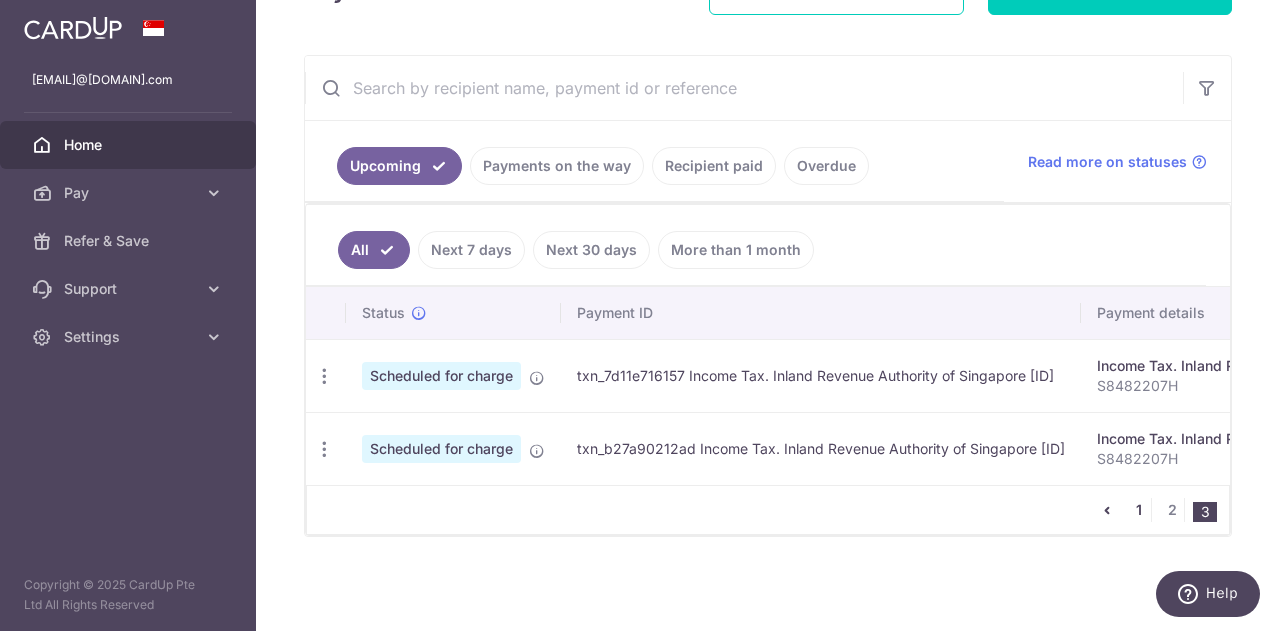 click on "1" at bounding box center [1139, 510] 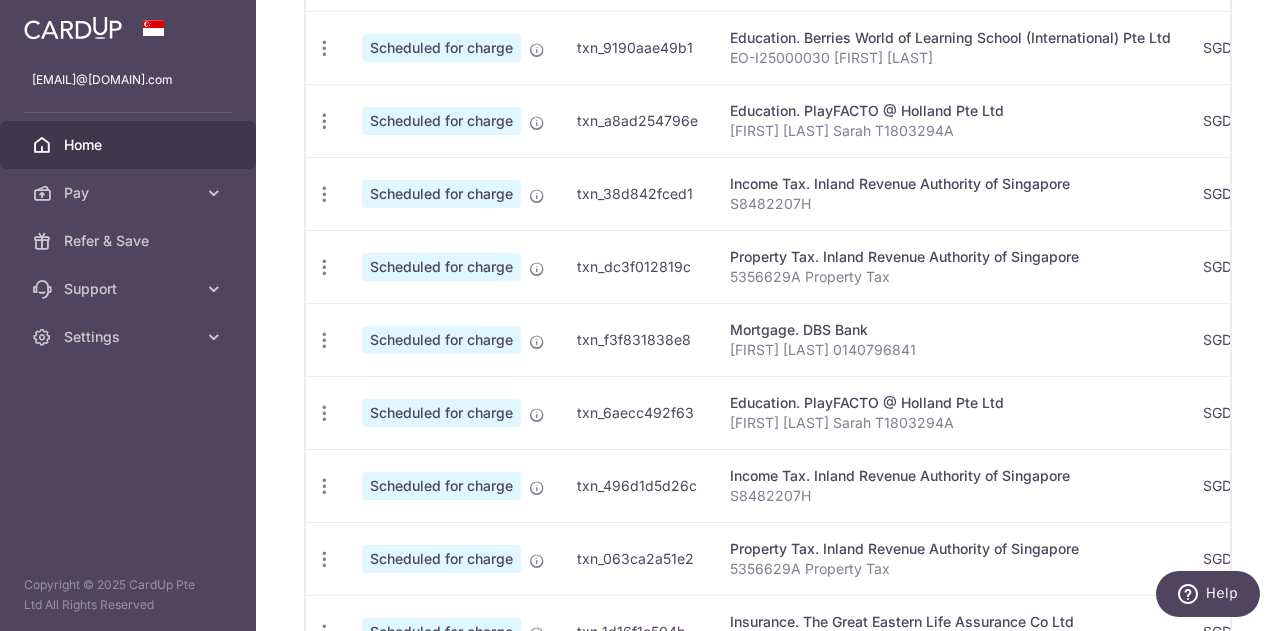 scroll, scrollTop: 852, scrollLeft: 0, axis: vertical 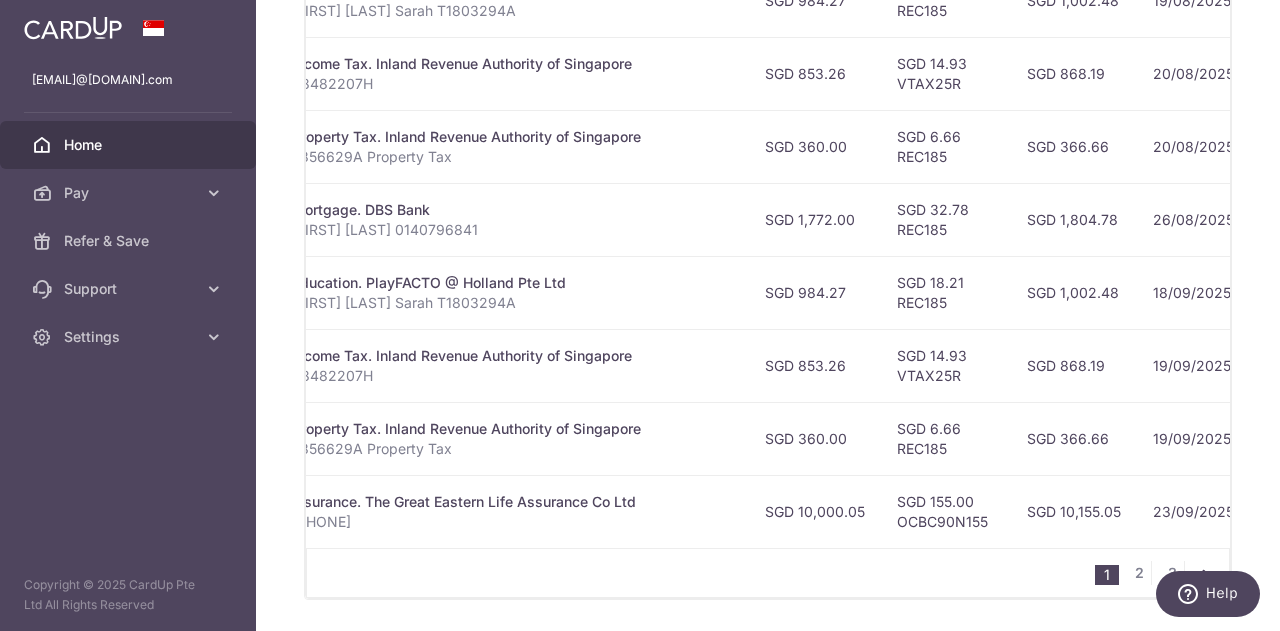 drag, startPoint x: 784, startPoint y: 549, endPoint x: 1018, endPoint y: 547, distance: 234.00854 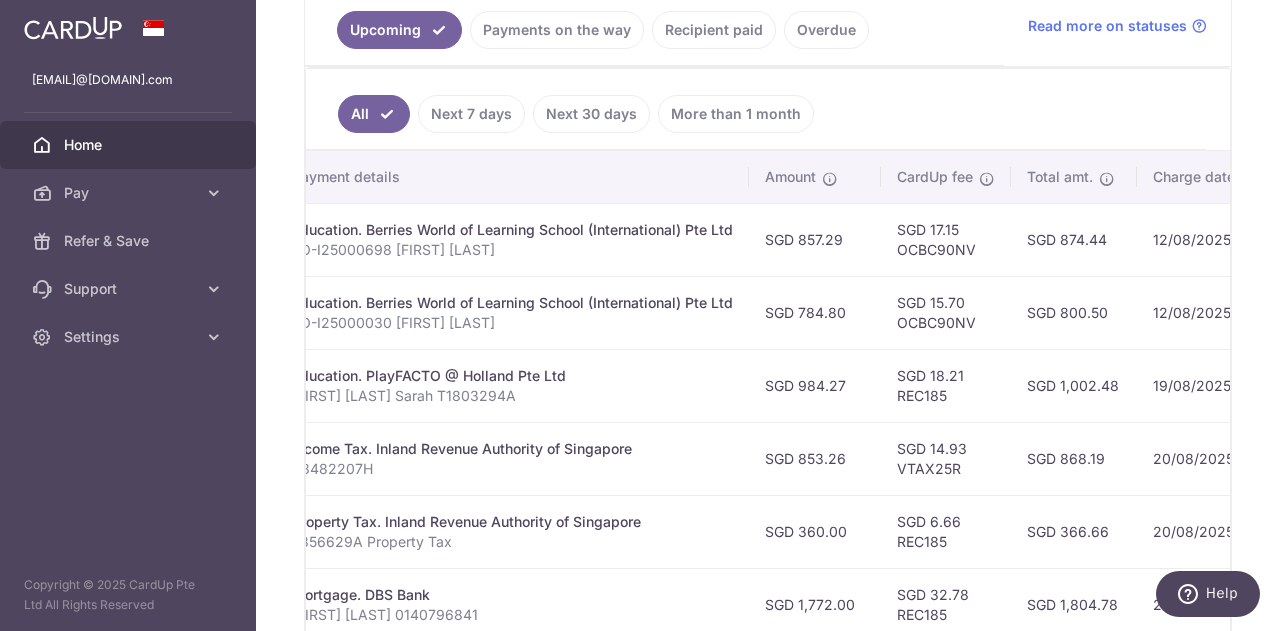 scroll, scrollTop: 452, scrollLeft: 0, axis: vertical 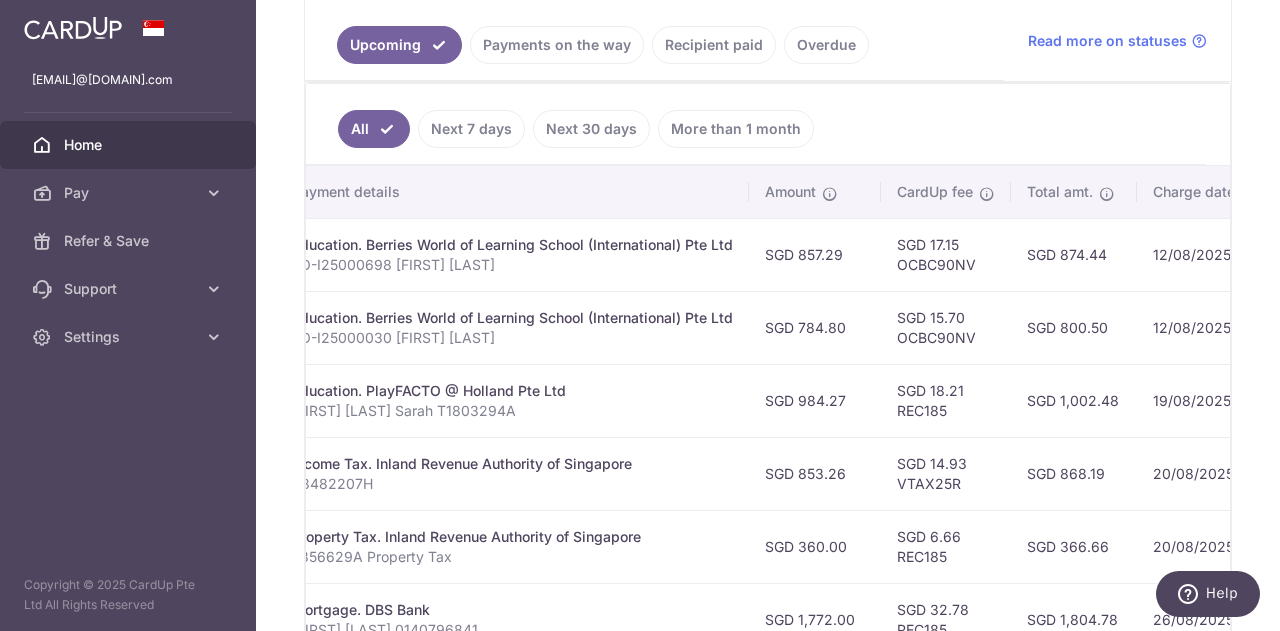 click on "Recipient paid" at bounding box center [714, 45] 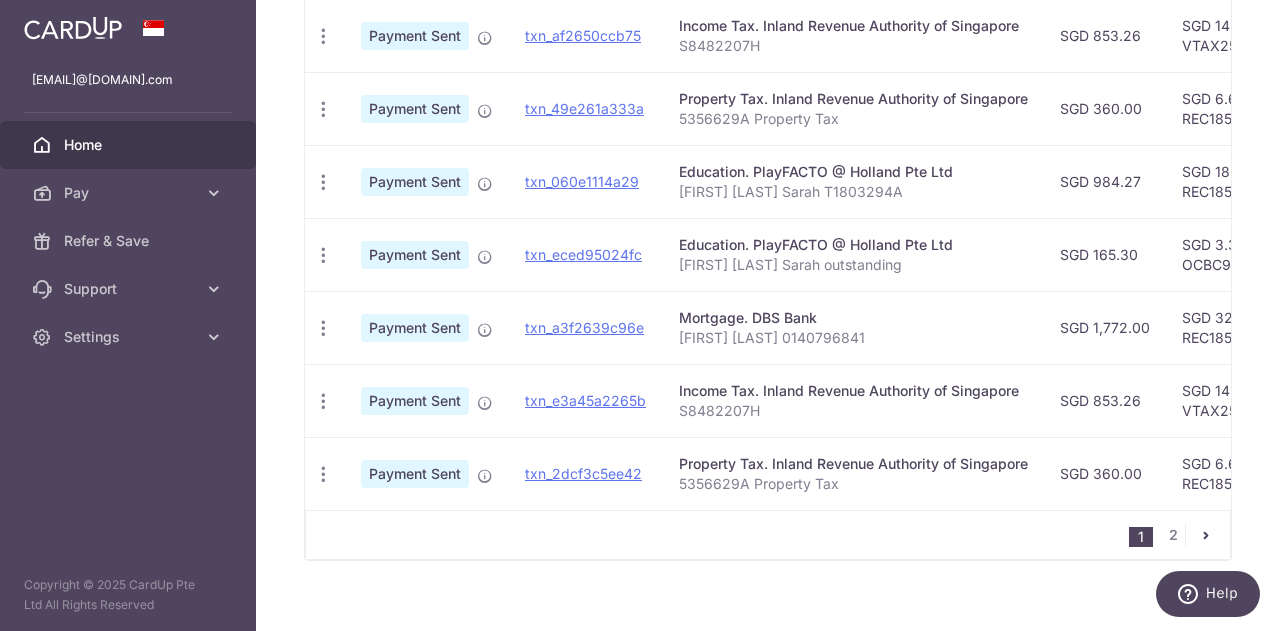 scroll, scrollTop: 832, scrollLeft: 0, axis: vertical 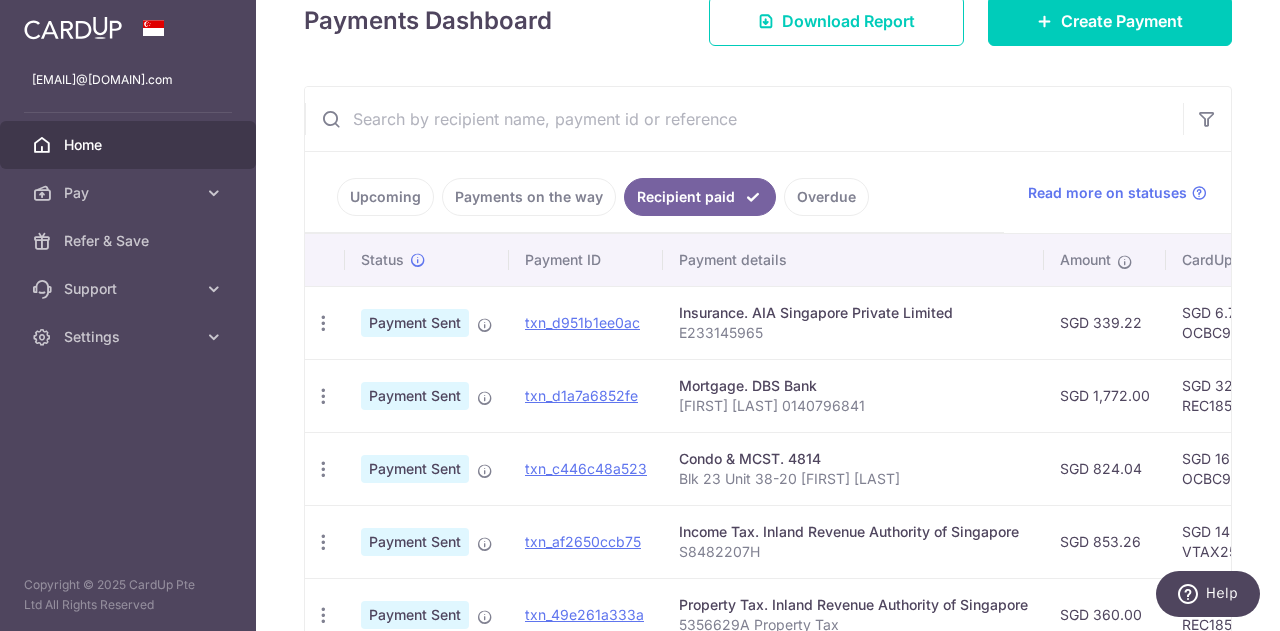 click on "Upcoming" at bounding box center (385, 197) 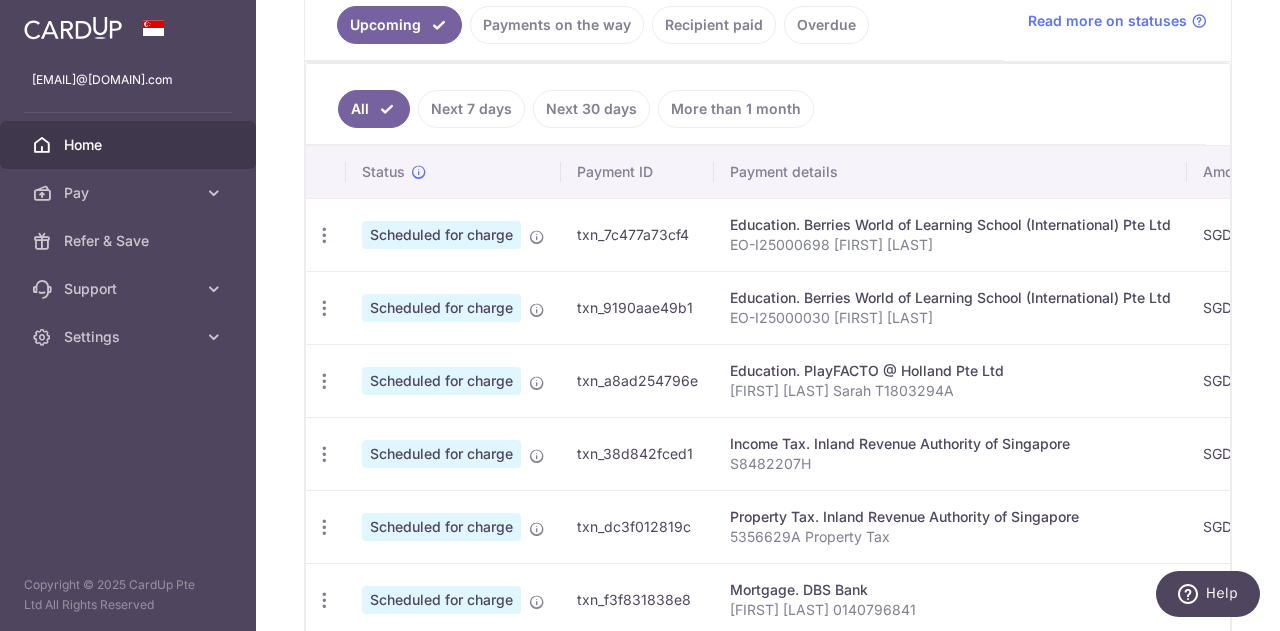 scroll, scrollTop: 500, scrollLeft: 0, axis: vertical 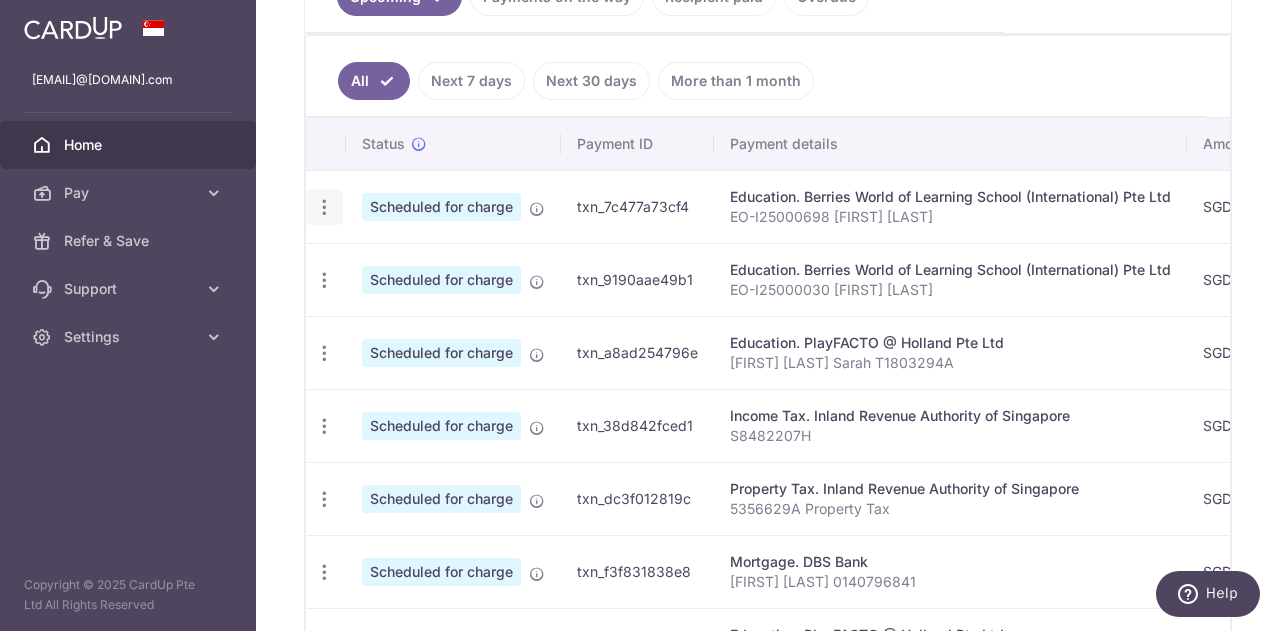 click at bounding box center (324, 207) 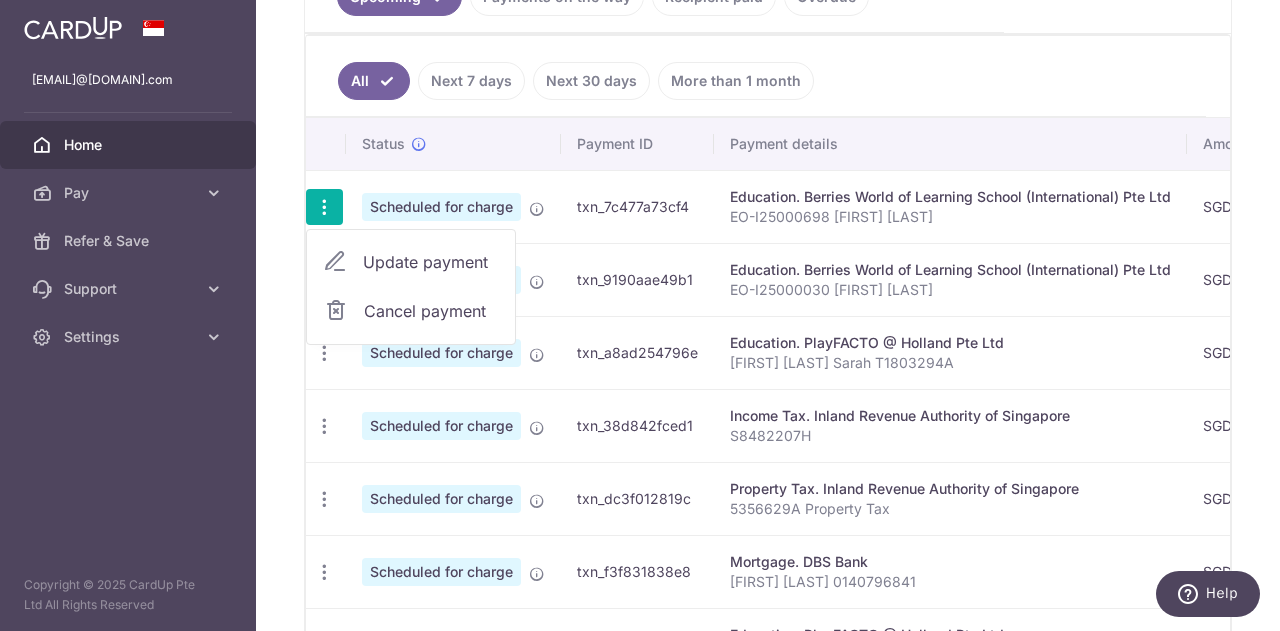 click on "Update payment" at bounding box center (431, 262) 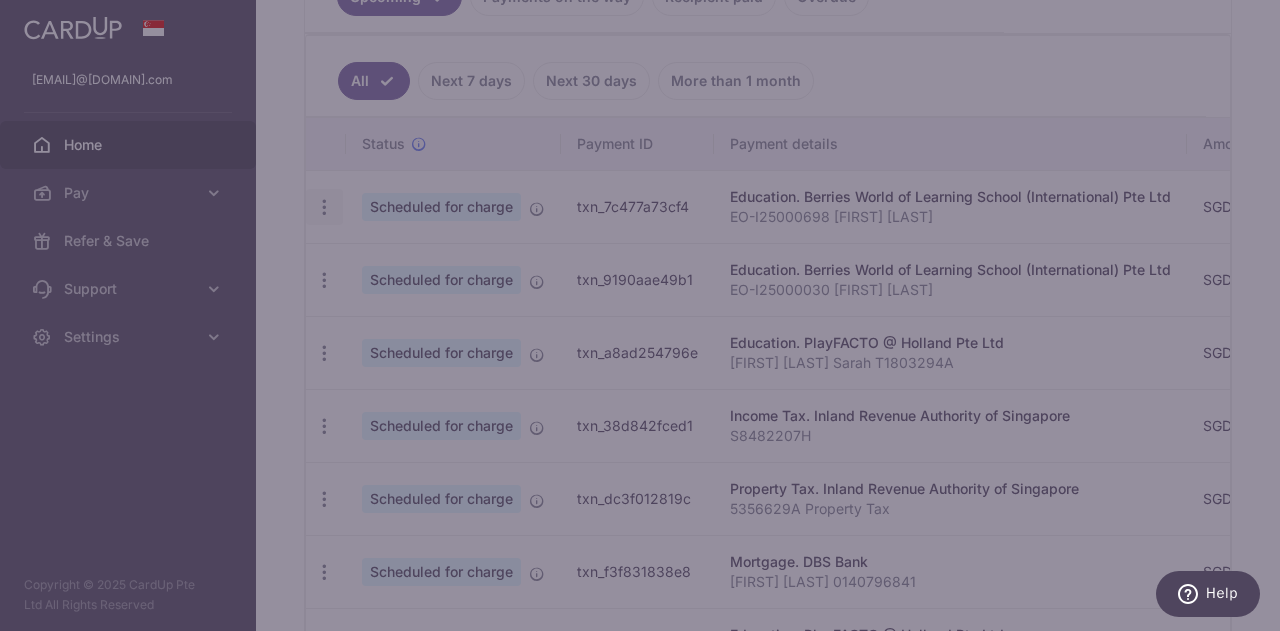 type on "857.29" 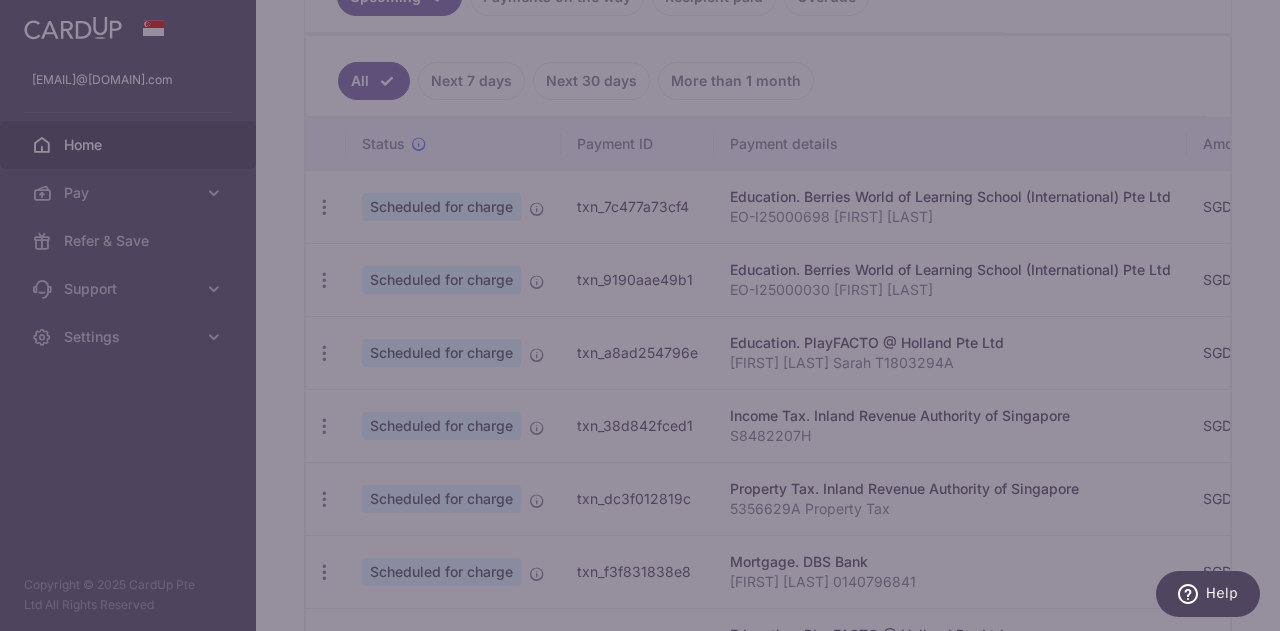 type on "OCBC90NV" 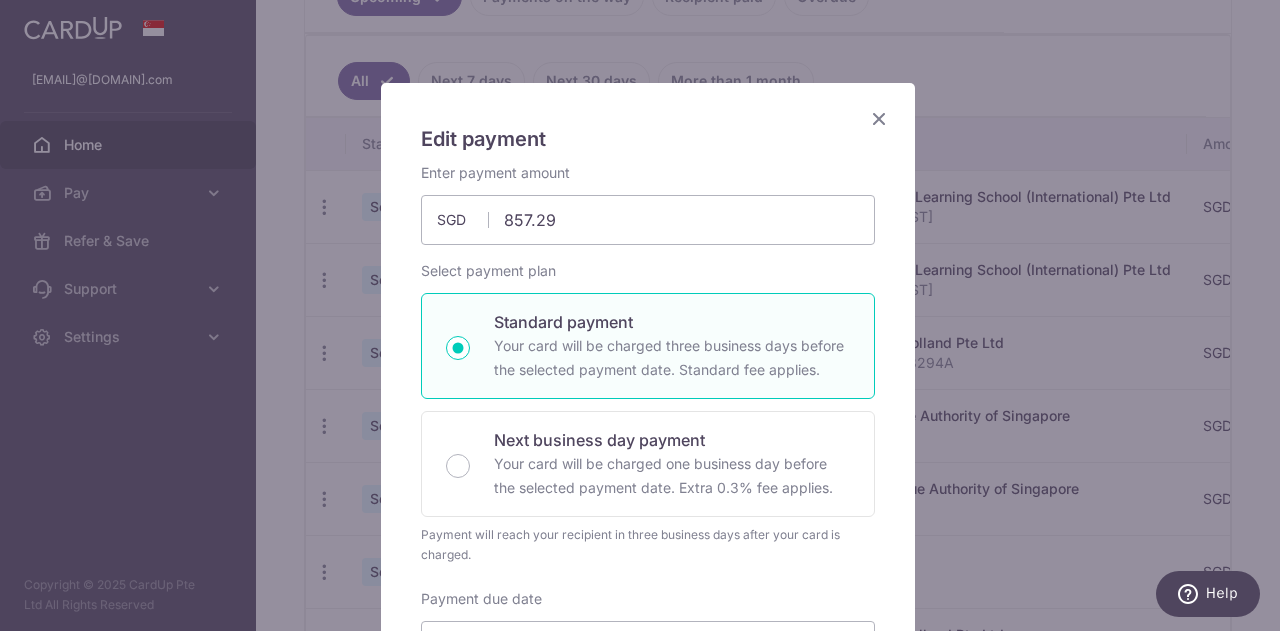 scroll, scrollTop: 0, scrollLeft: 0, axis: both 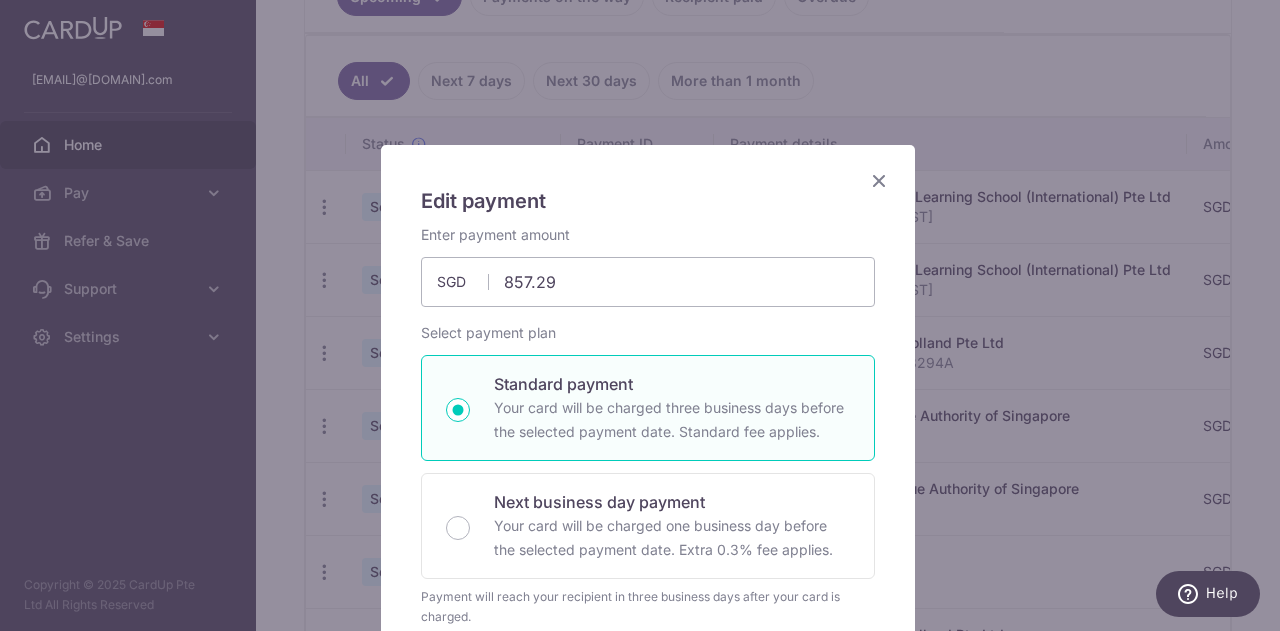 click at bounding box center [879, 180] 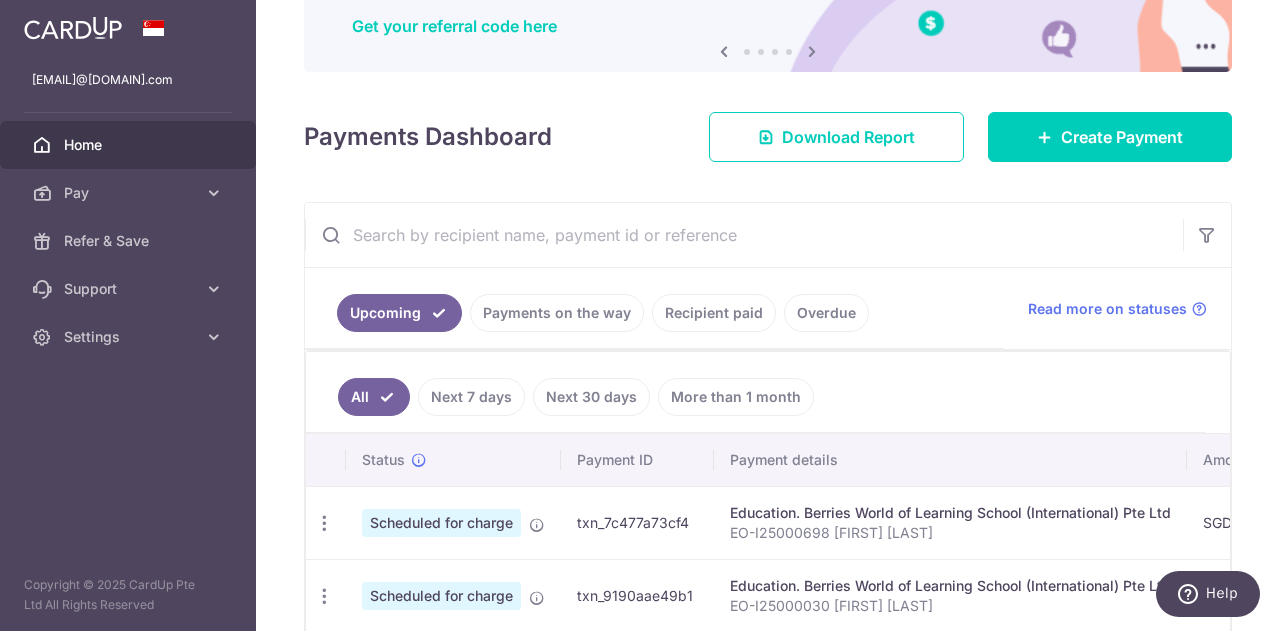 scroll, scrollTop: 0, scrollLeft: 0, axis: both 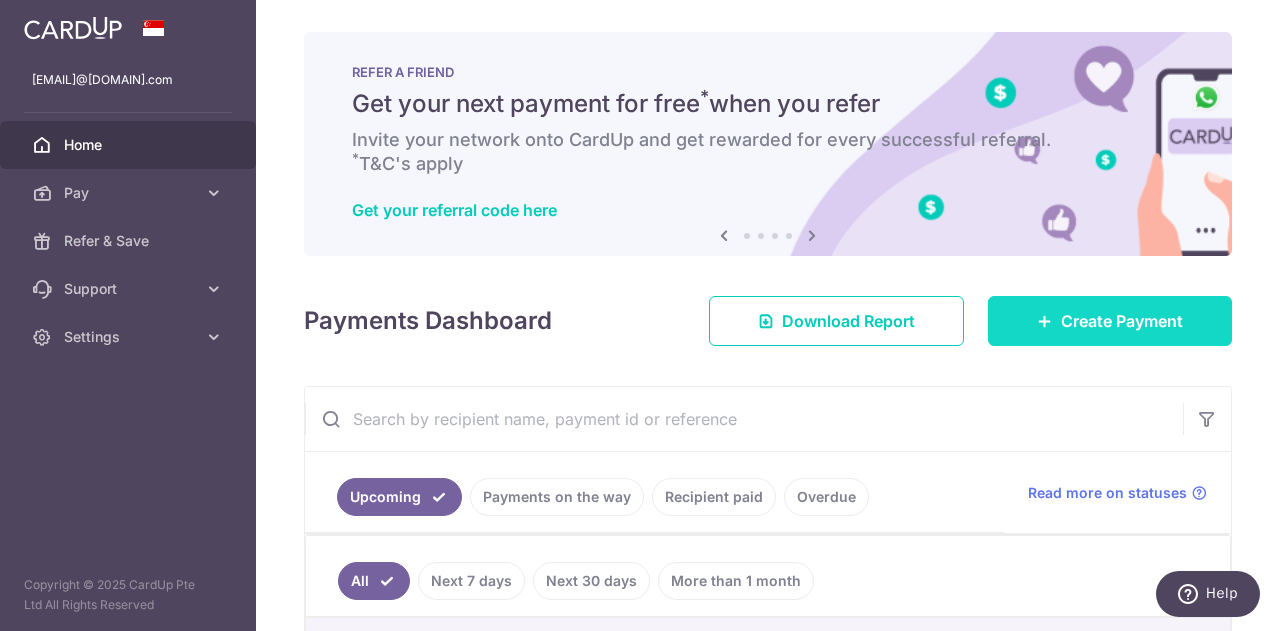 click on "Create Payment" at bounding box center (1122, 321) 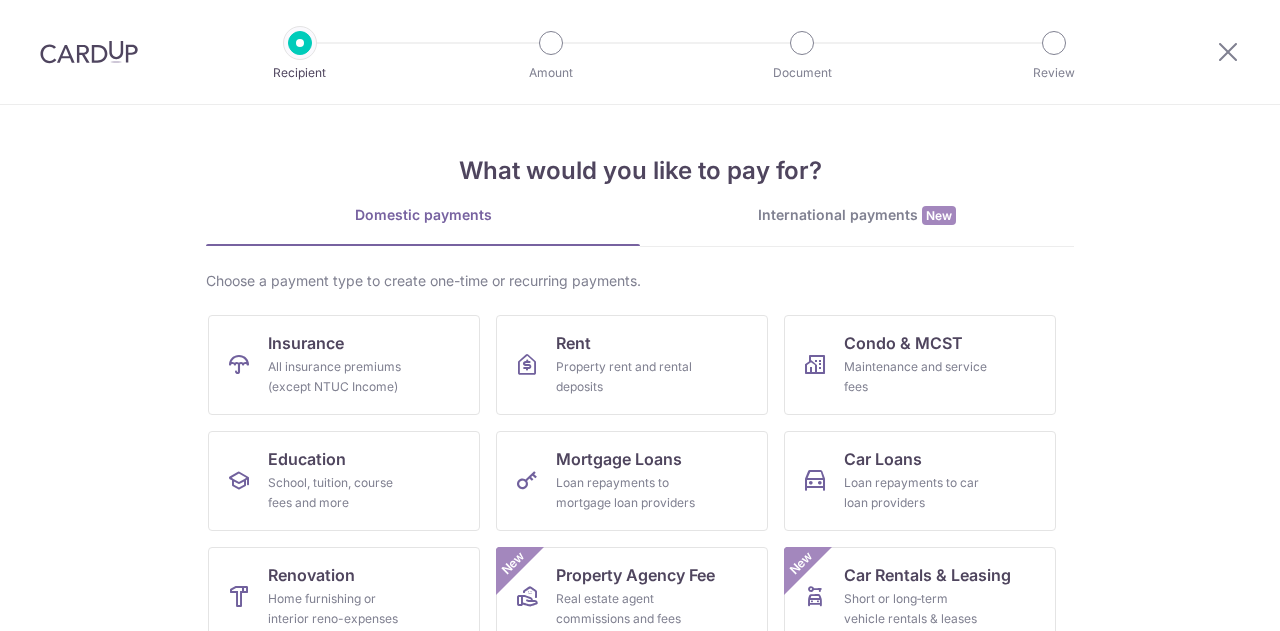 scroll, scrollTop: 0, scrollLeft: 0, axis: both 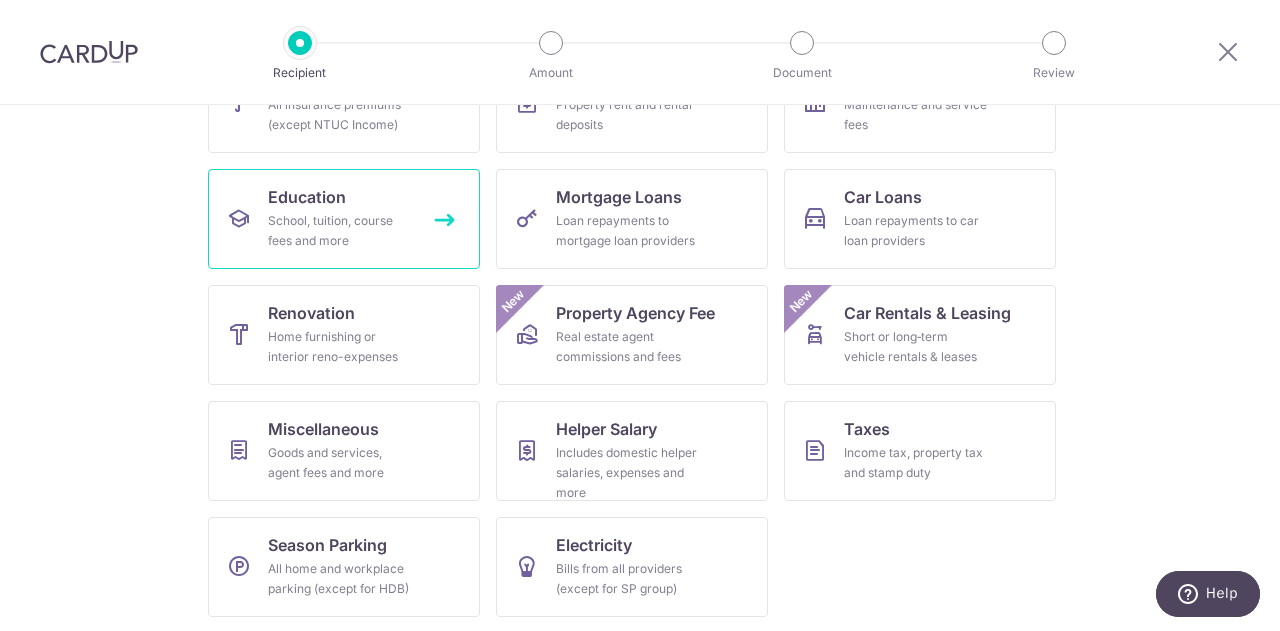 click on "Education" at bounding box center [307, 197] 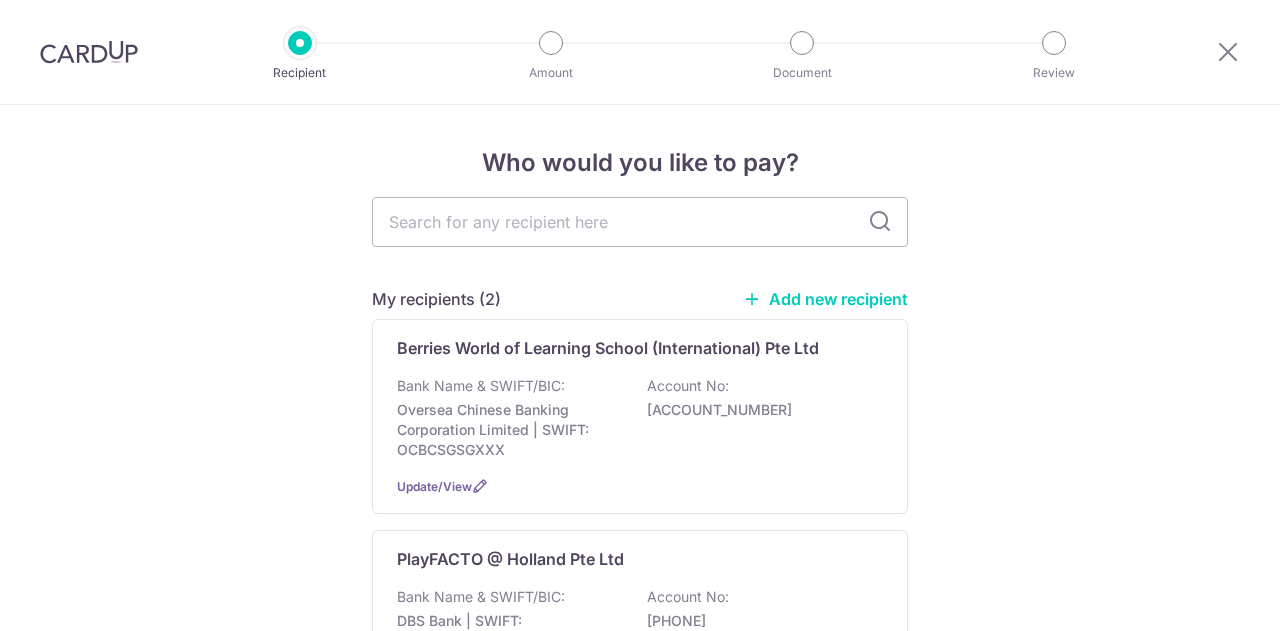 scroll, scrollTop: 0, scrollLeft: 0, axis: both 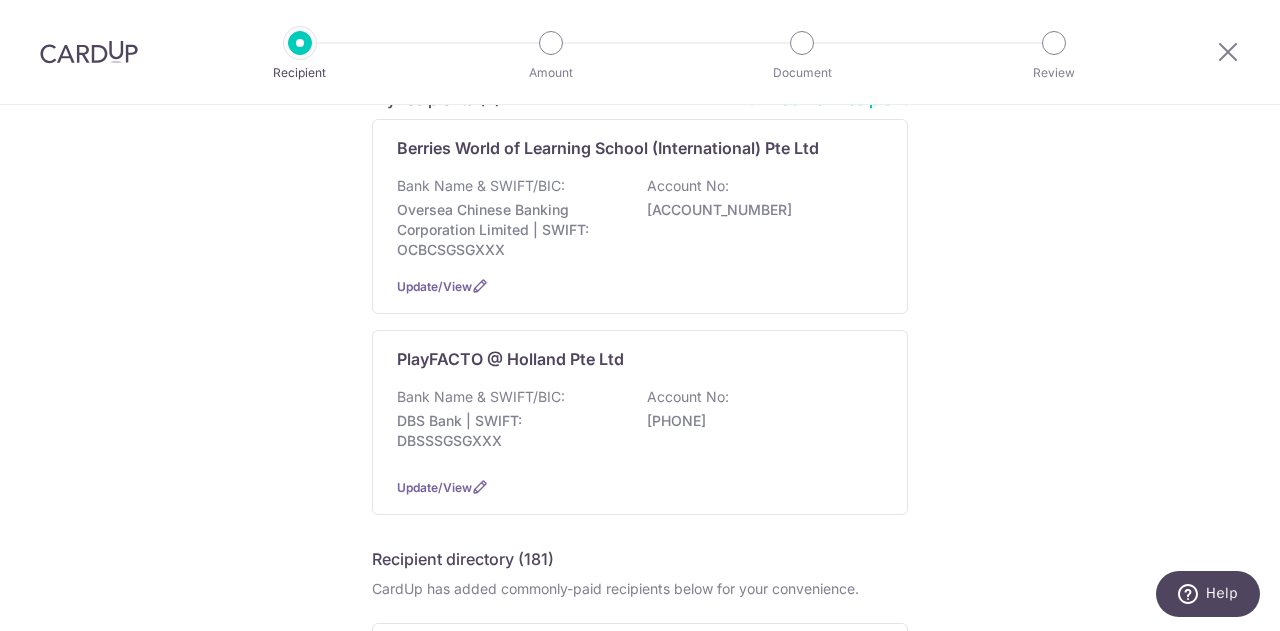 click on "My recipients (2)
Berries World of Learning School (International) Pte Ltd
Bank Name & SWIFT/BIC:
Oversea Chinese Banking Corporation Limited | SWIFT: OCBCSGSGXXX
Account No:
[ACCOUNT_NUMBER]
Update/View
PlayFACTO @ Holland Pte Ltd
Bank Name & SWIFT/BIC:
DBS Bank | SWIFT: DBSSSGSGXXX
Account No:
[ACCOUNT_NUMBER]
Update/View" at bounding box center (640, 896) 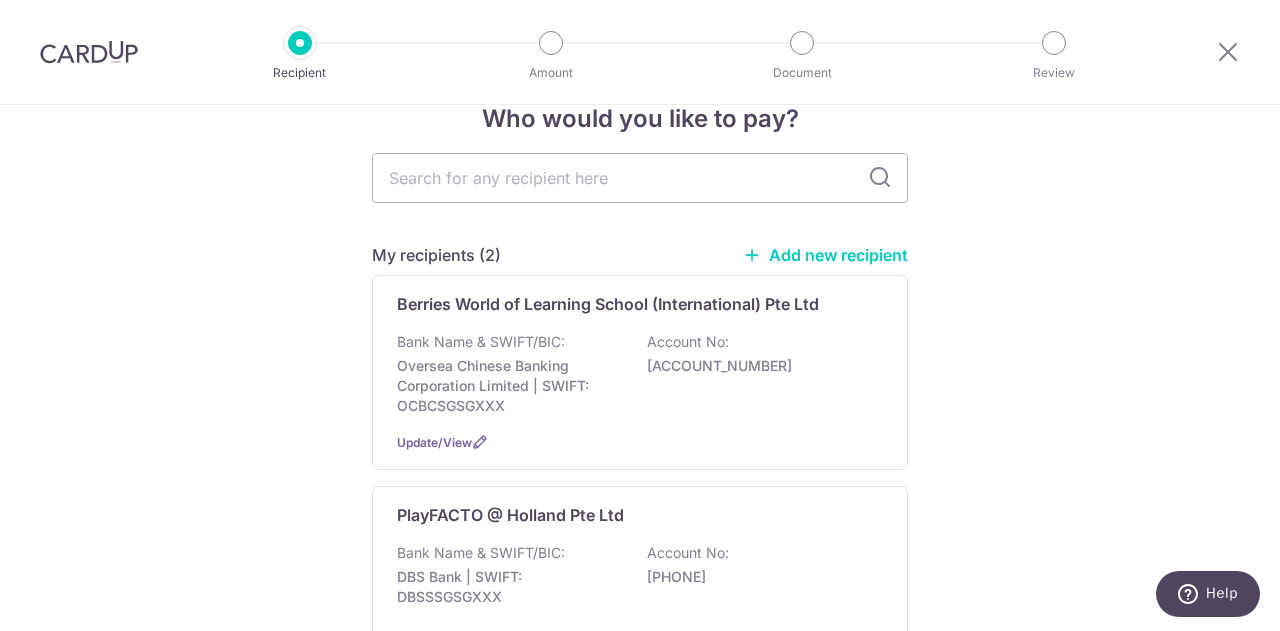 scroll, scrollTop: 0, scrollLeft: 0, axis: both 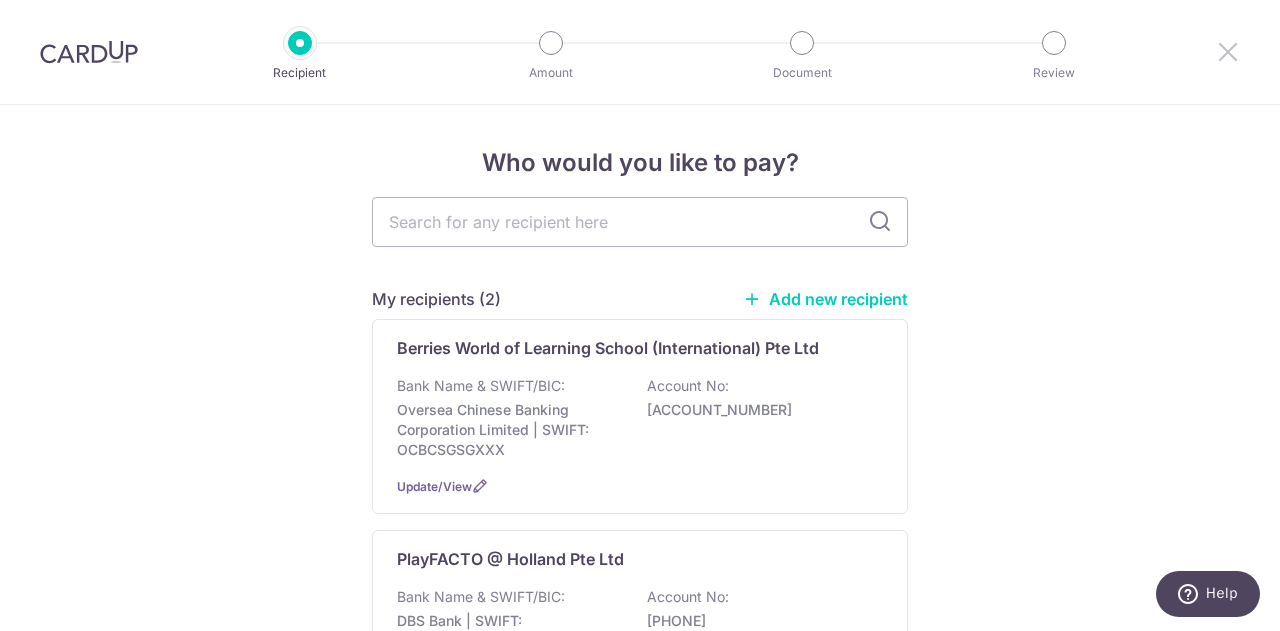 click at bounding box center [1228, 51] 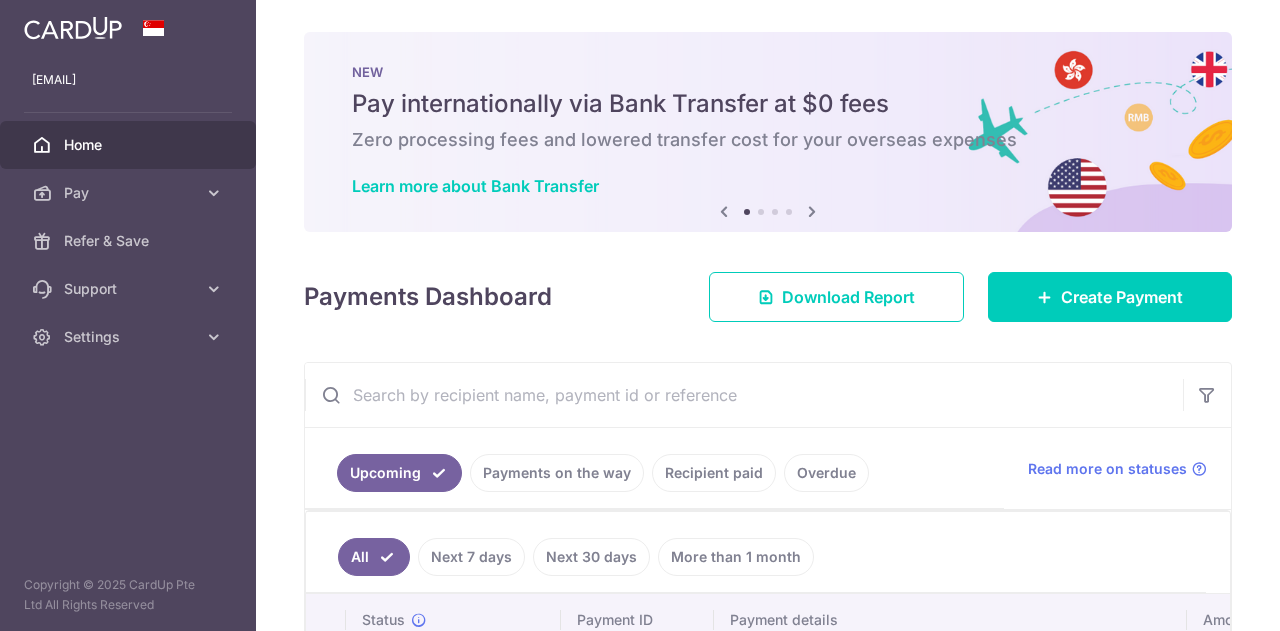 scroll, scrollTop: 0, scrollLeft: 0, axis: both 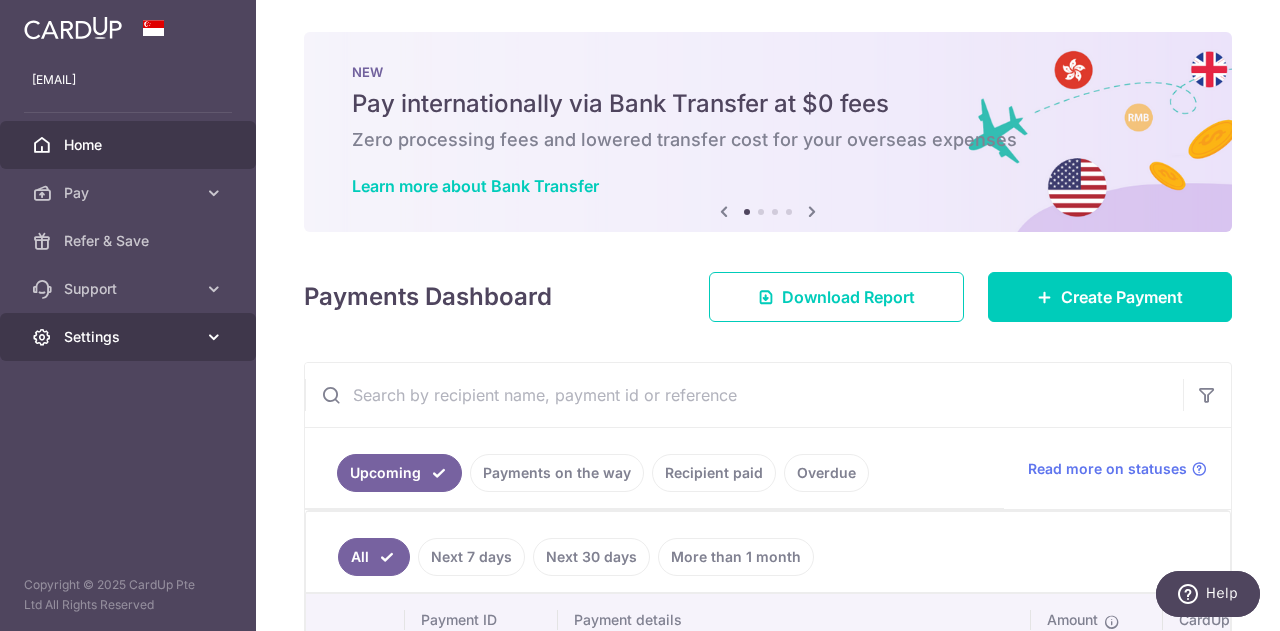 click on "Settings" at bounding box center (128, 337) 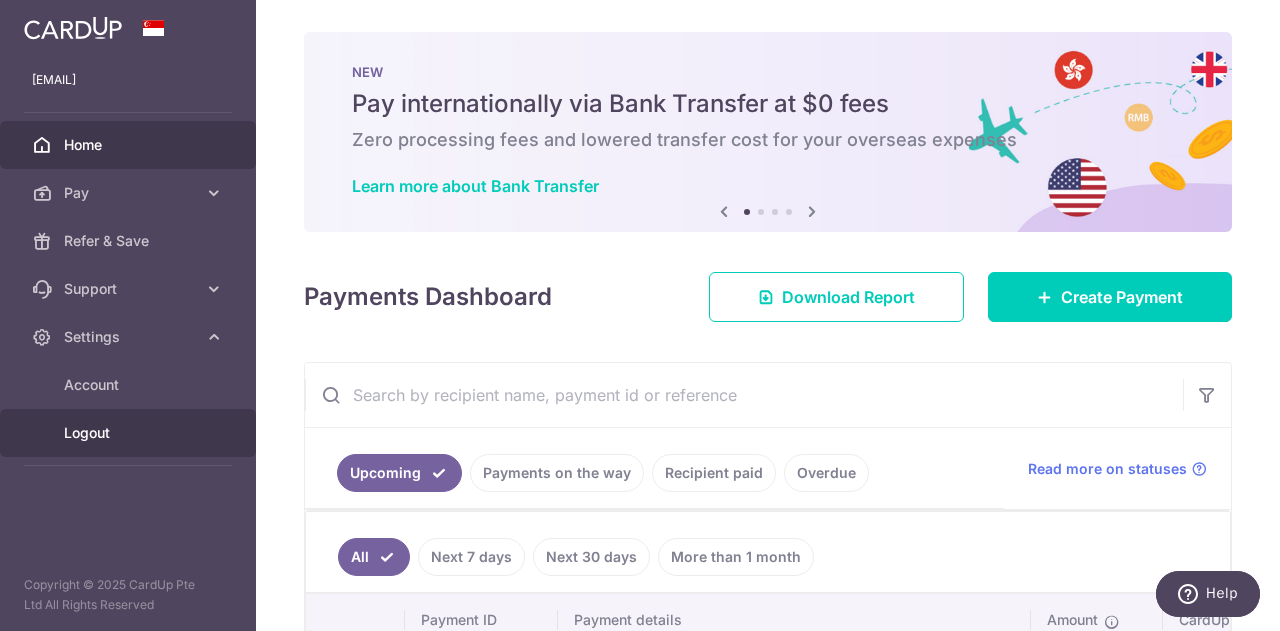 click on "Logout" at bounding box center [130, 433] 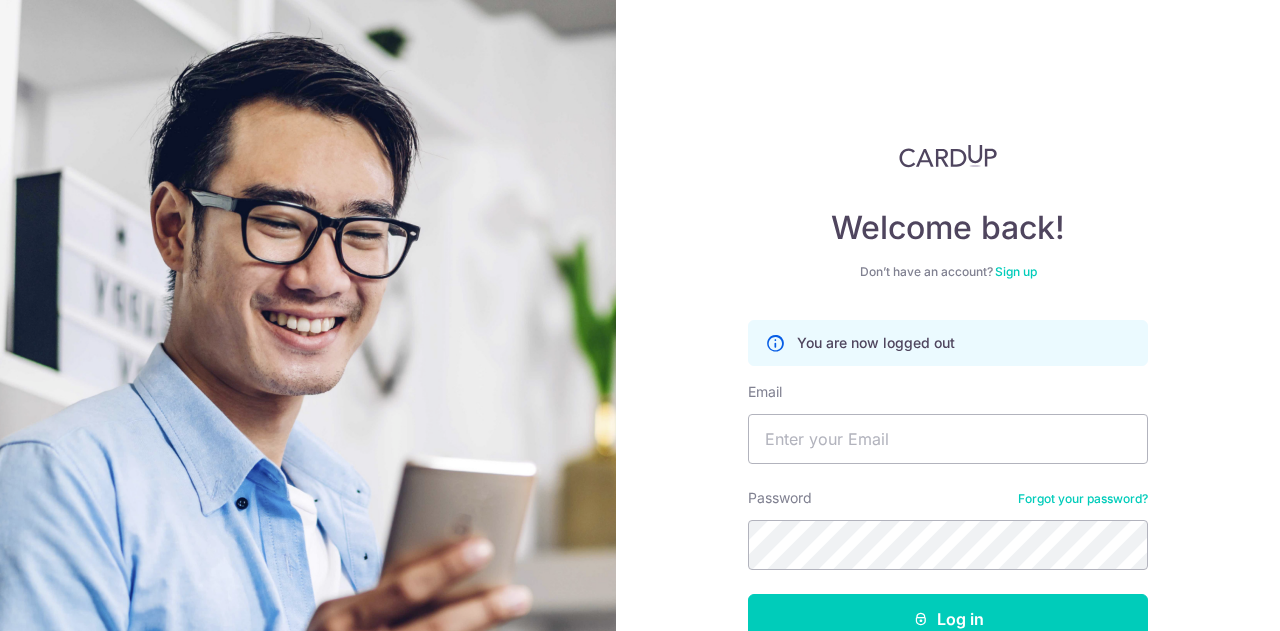 scroll, scrollTop: 0, scrollLeft: 0, axis: both 